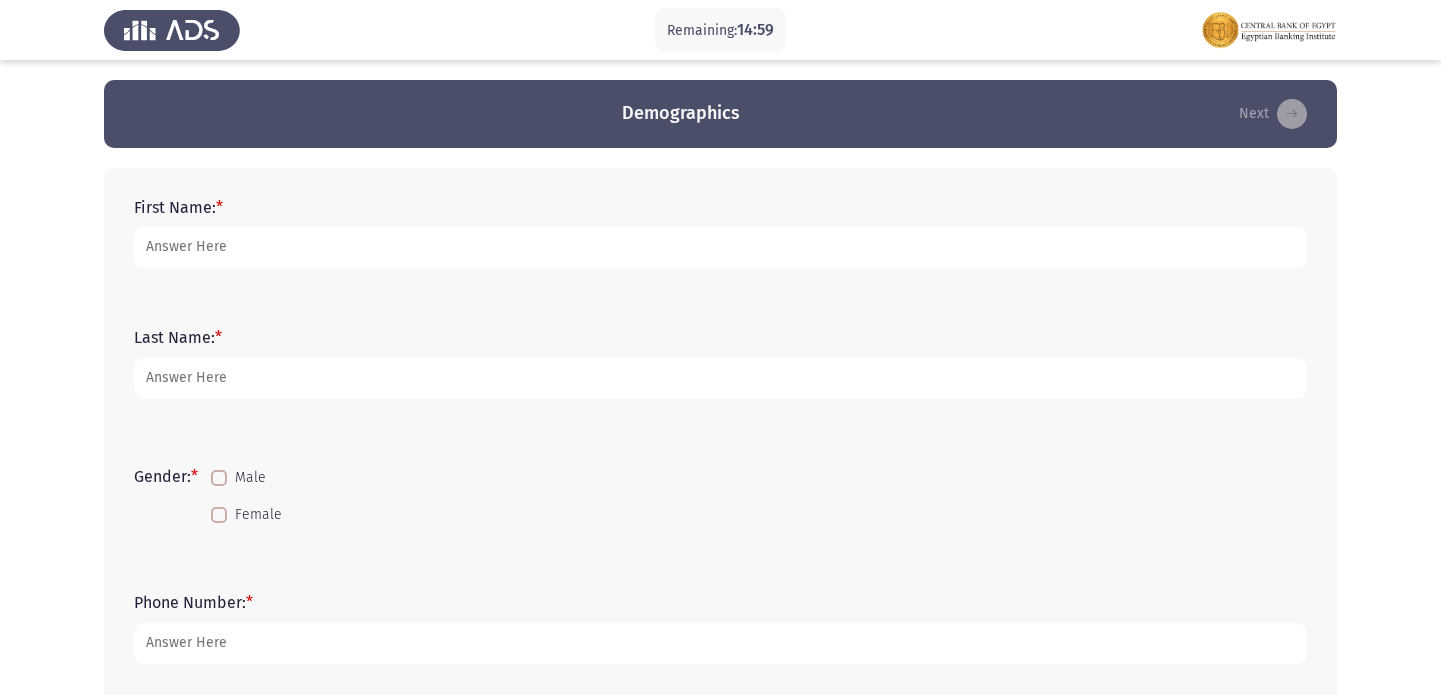 scroll, scrollTop: 0, scrollLeft: 0, axis: both 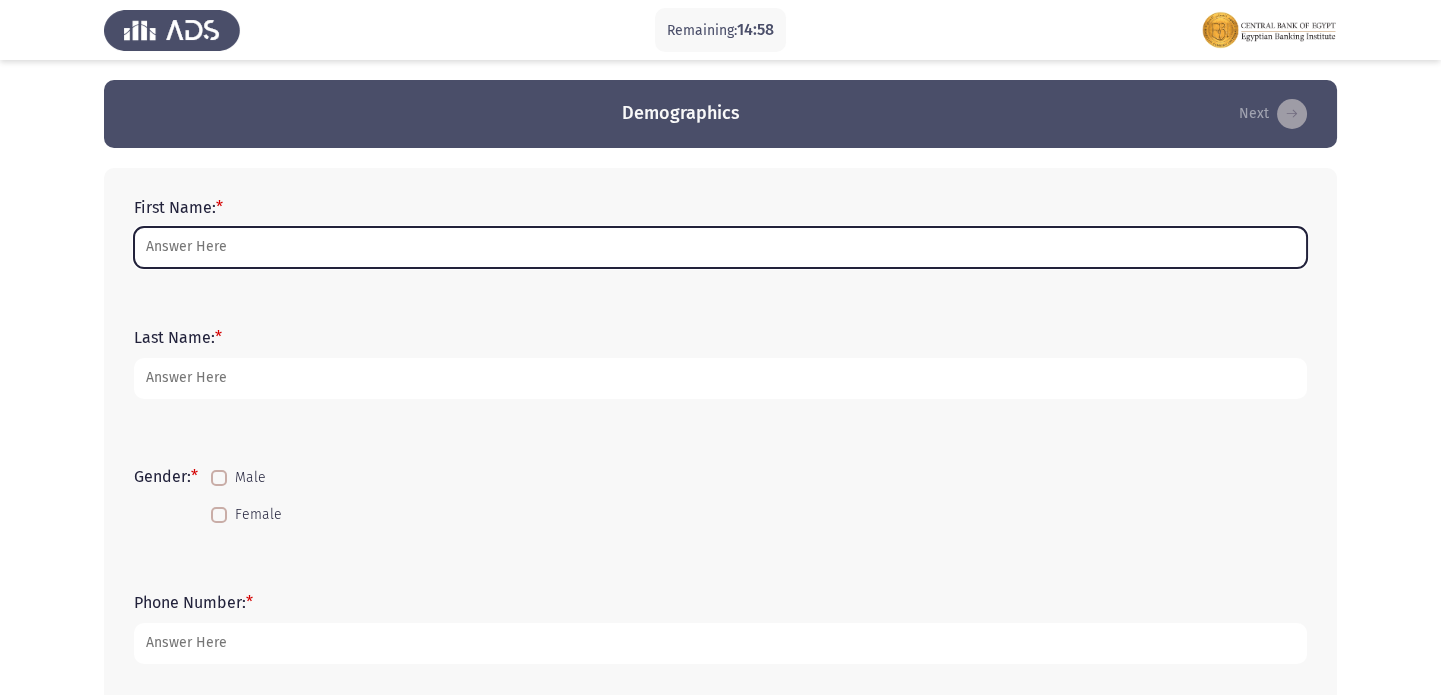 click on "First Name:   *" at bounding box center (720, 247) 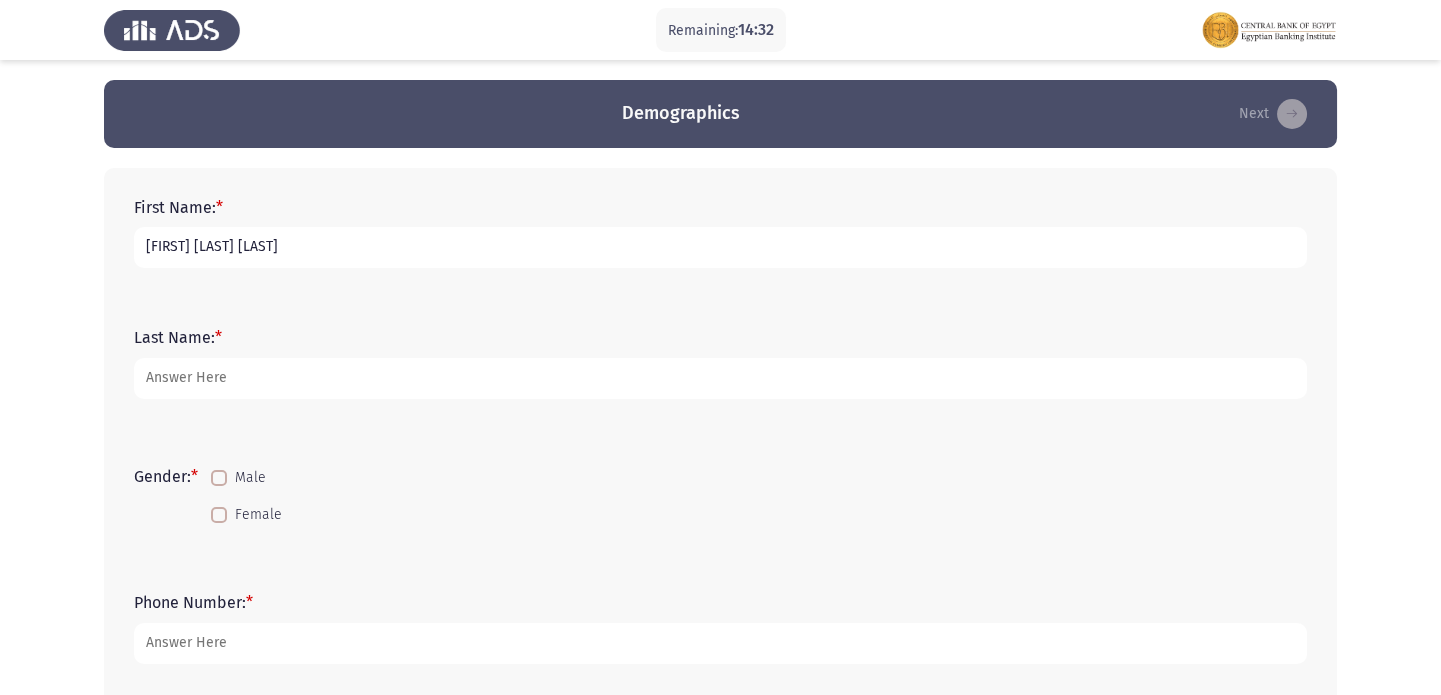 type on "[FIRST] [LAST] [LAST]" 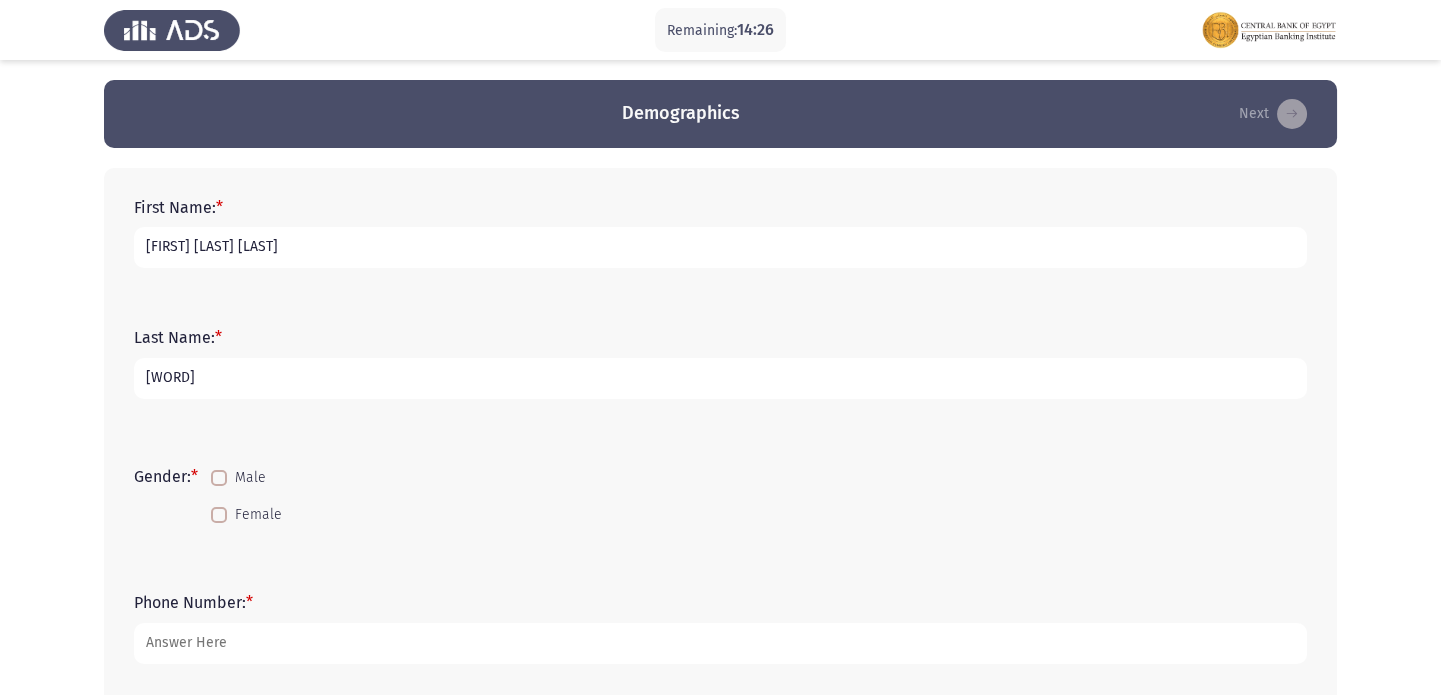 type on "[WORD]" 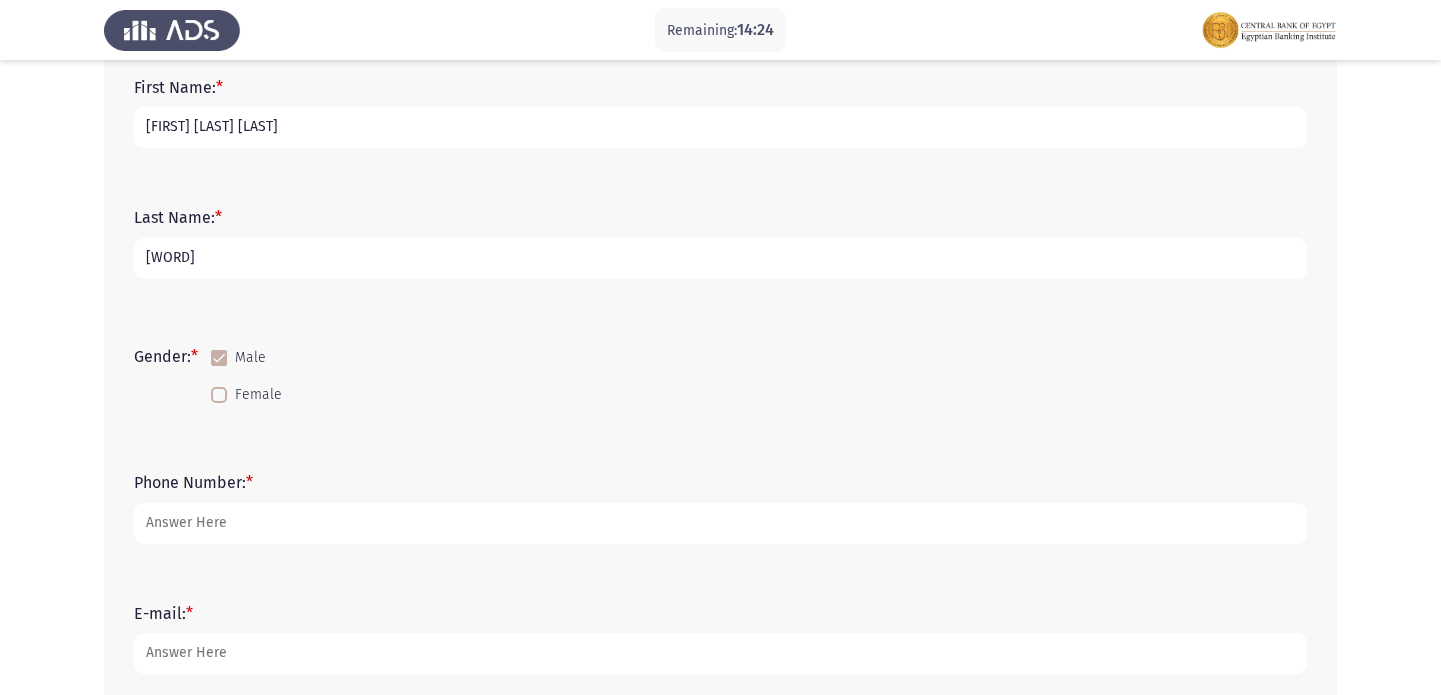scroll, scrollTop: 151, scrollLeft: 0, axis: vertical 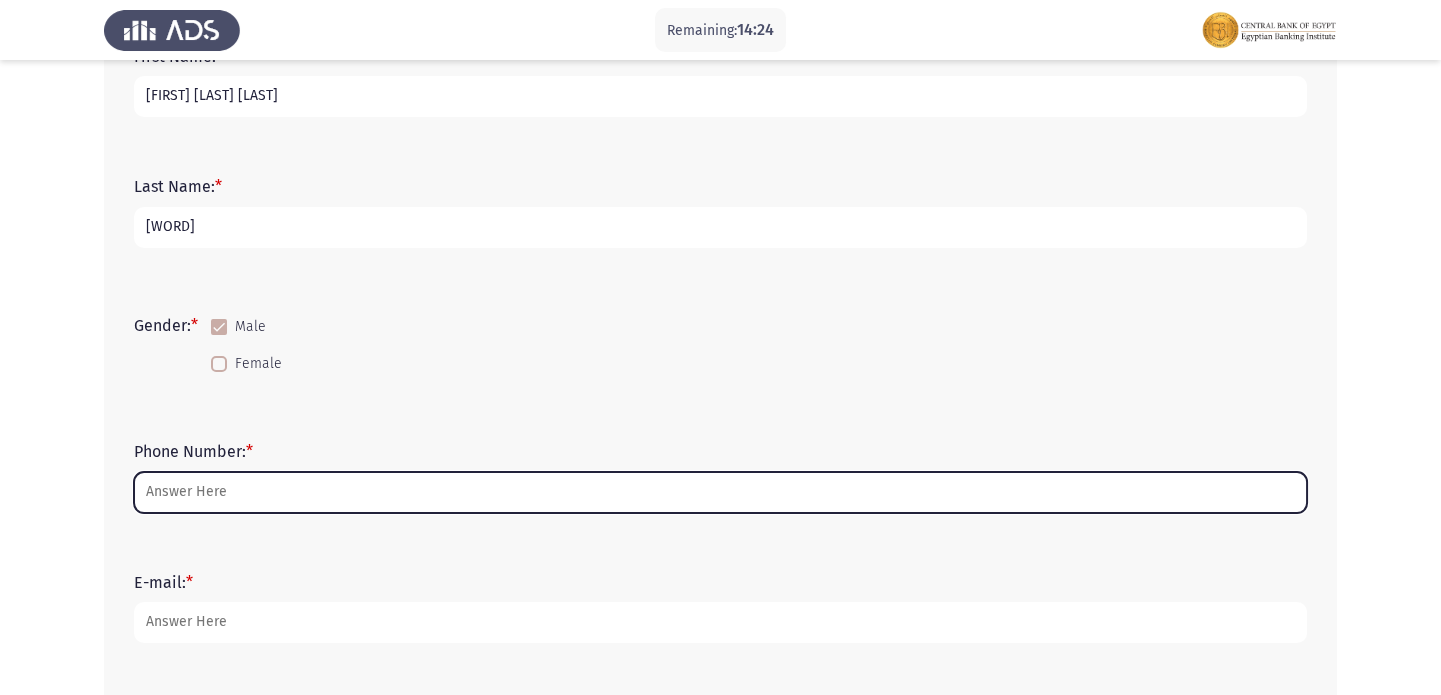 click on "Phone Number:    *" at bounding box center [720, 492] 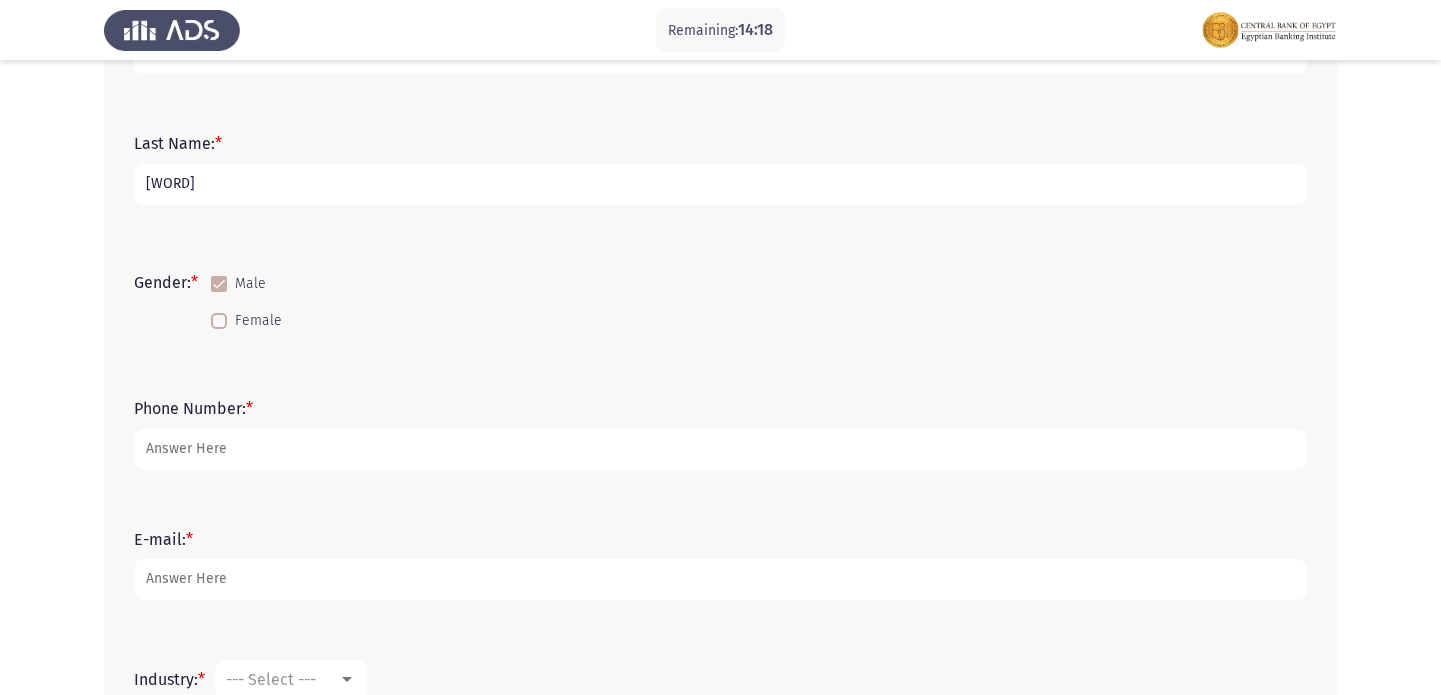 scroll, scrollTop: 242, scrollLeft: 0, axis: vertical 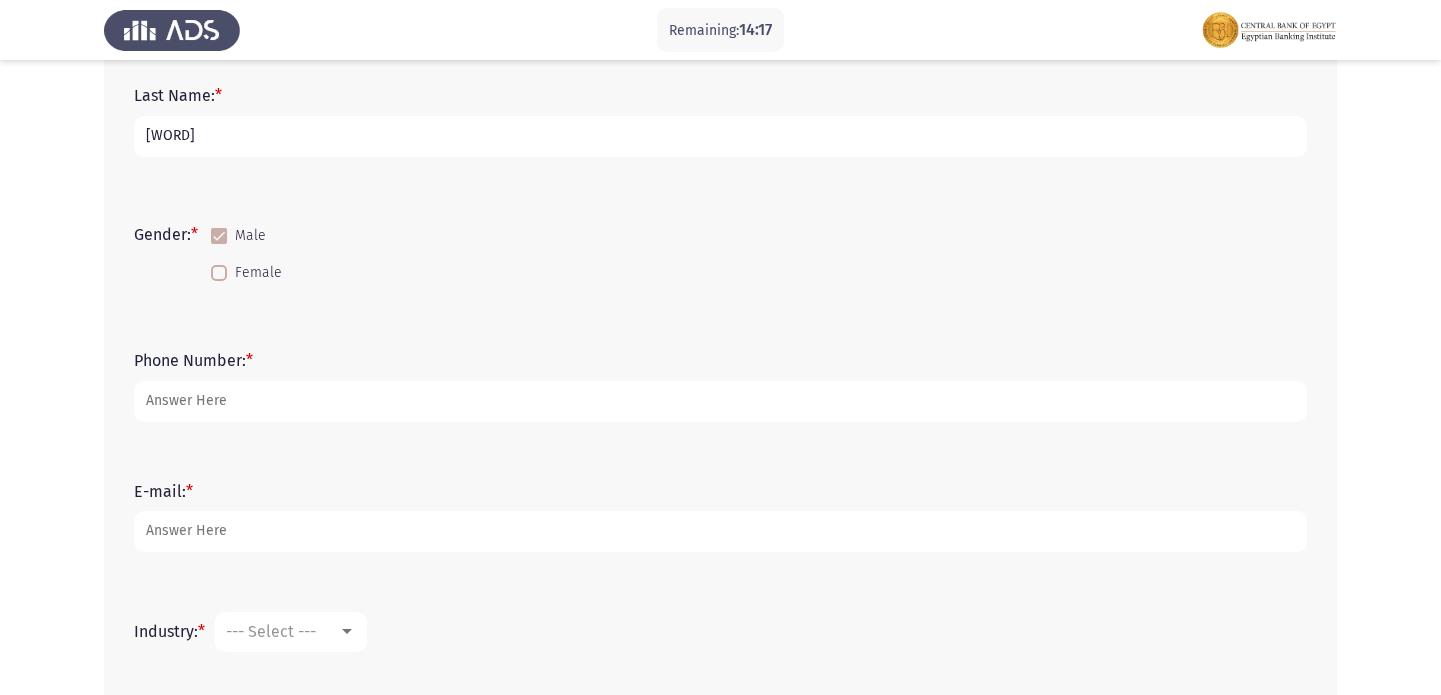 type on "[NUMBER]" 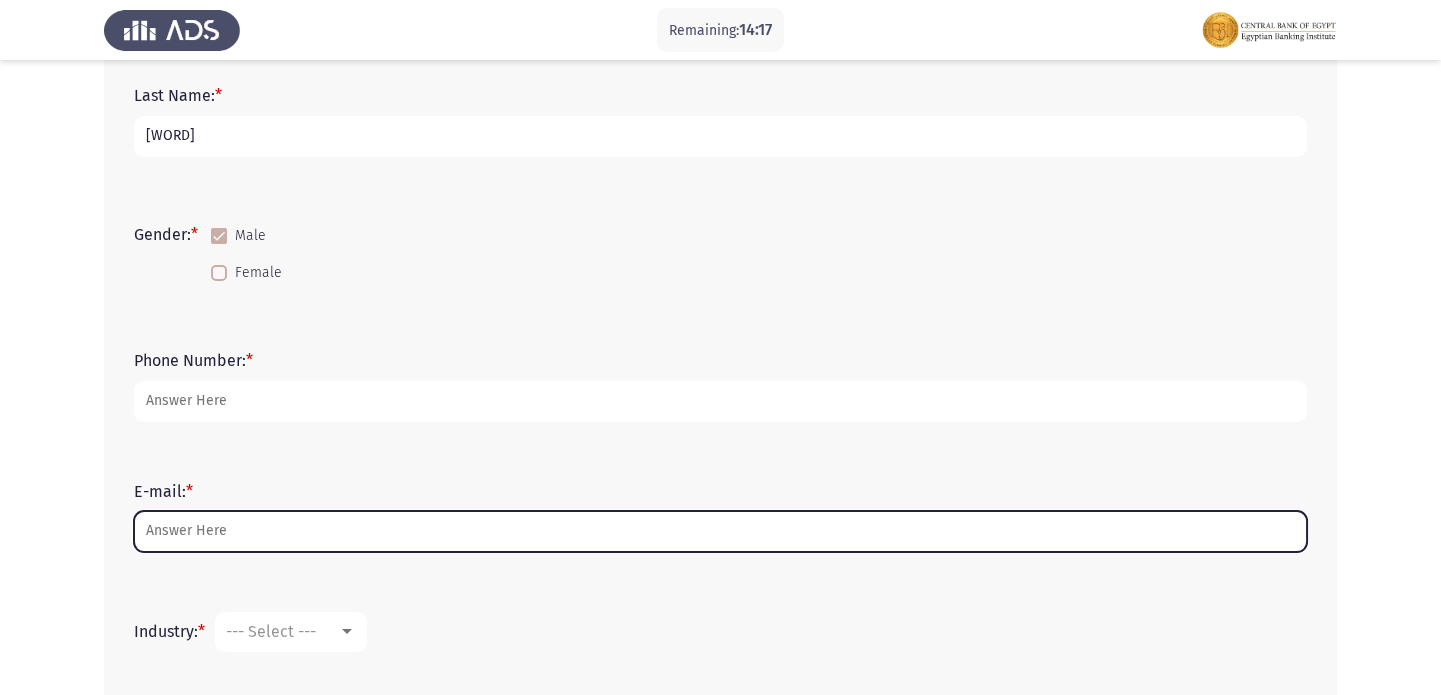 click on "E-mail:   *" at bounding box center [720, 531] 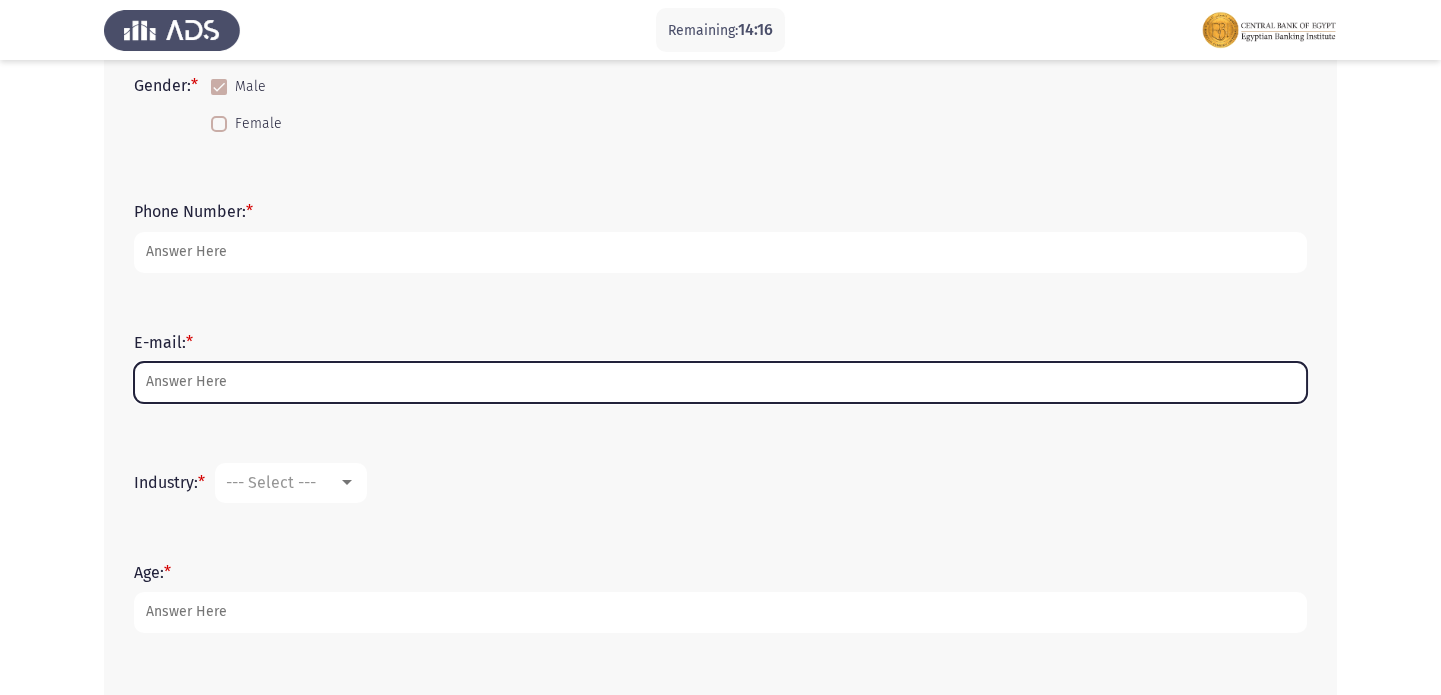 scroll, scrollTop: 393, scrollLeft: 0, axis: vertical 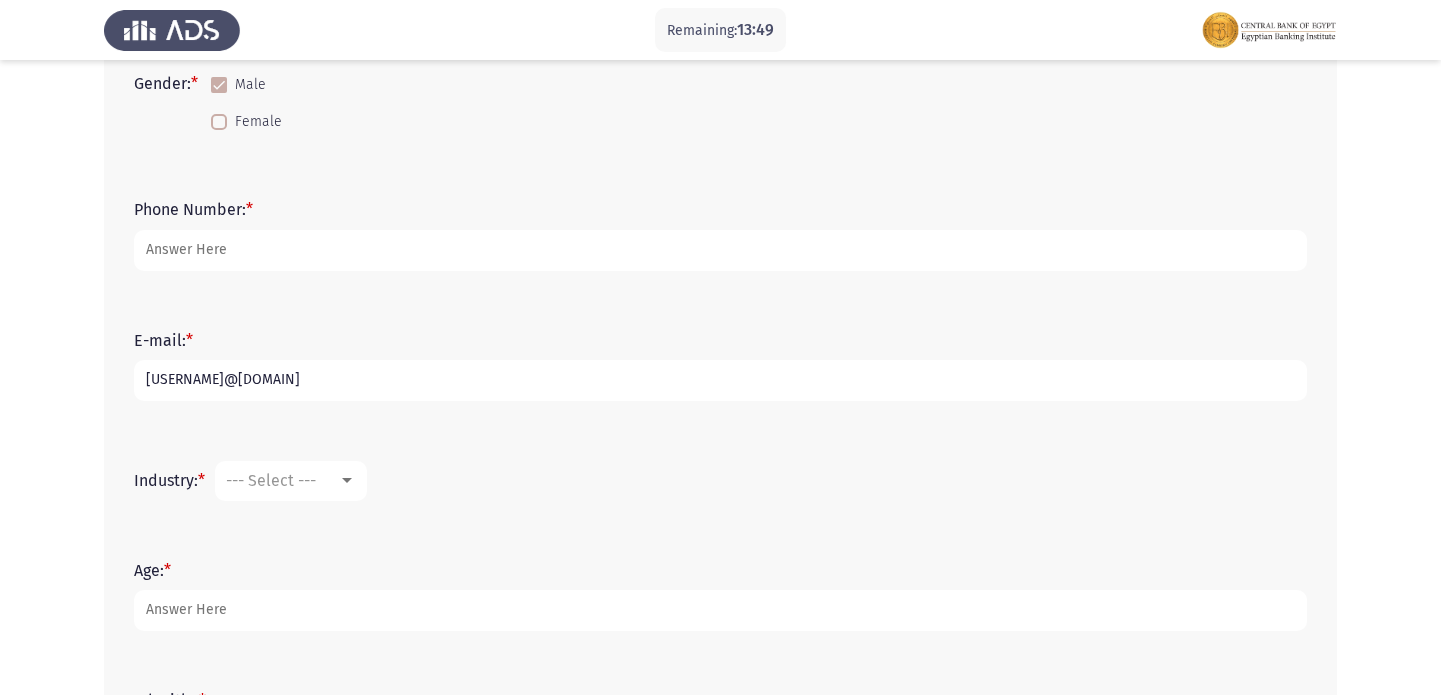 type on "[USERNAME]@[DOMAIN]" 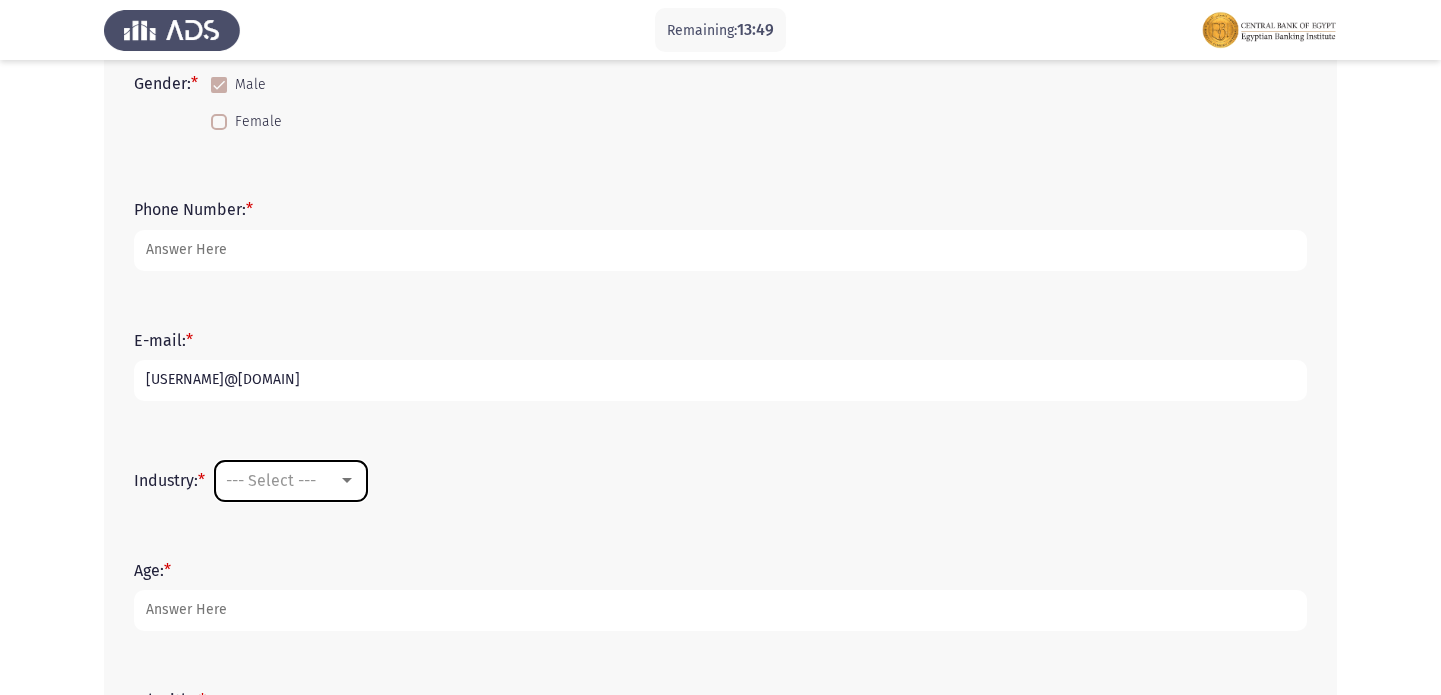 click on "--- Select ---" at bounding box center (271, 480) 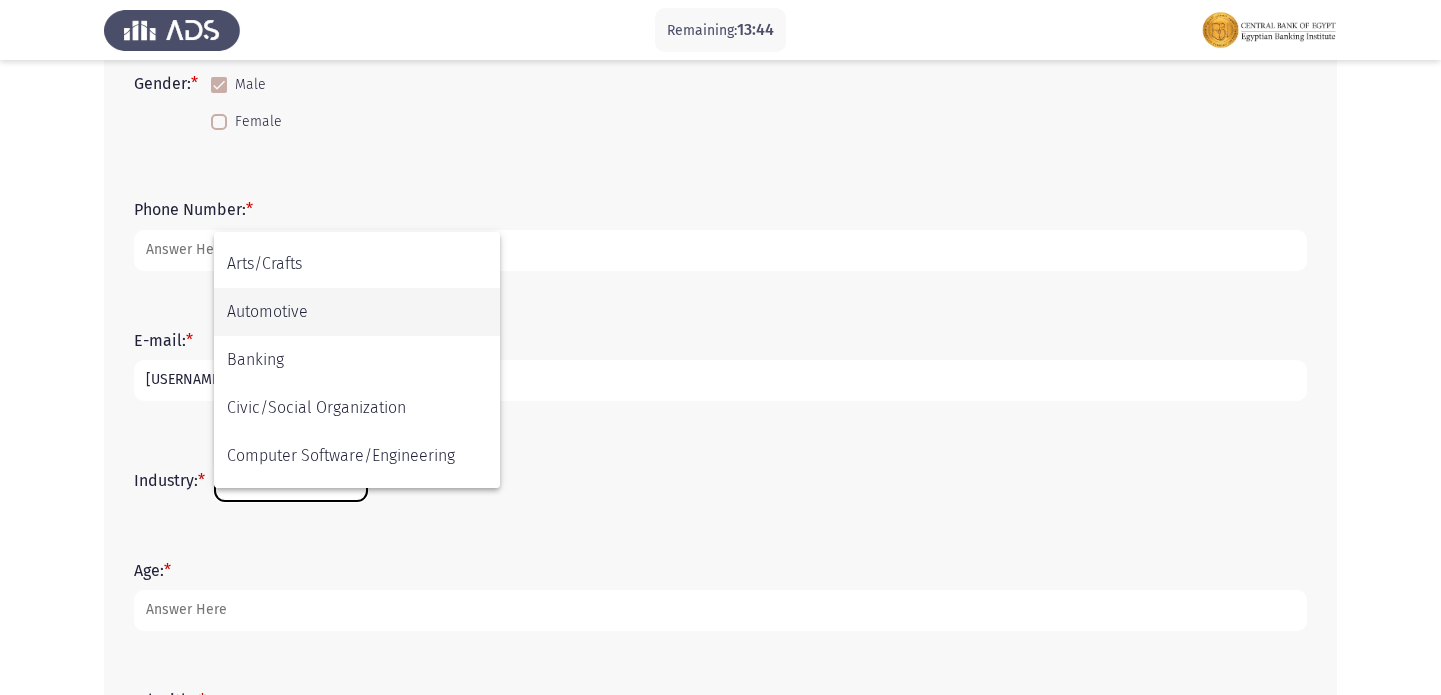 scroll, scrollTop: 151, scrollLeft: 0, axis: vertical 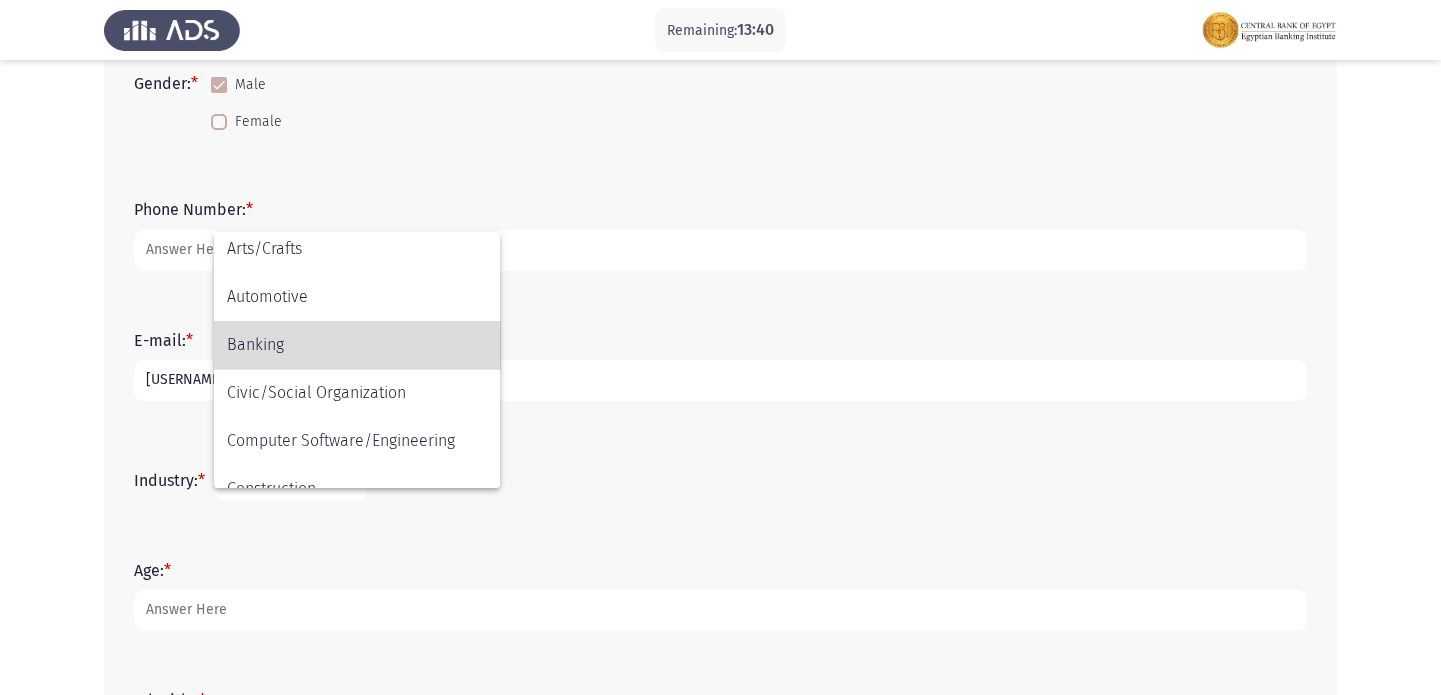 click on "Banking" at bounding box center [357, 345] 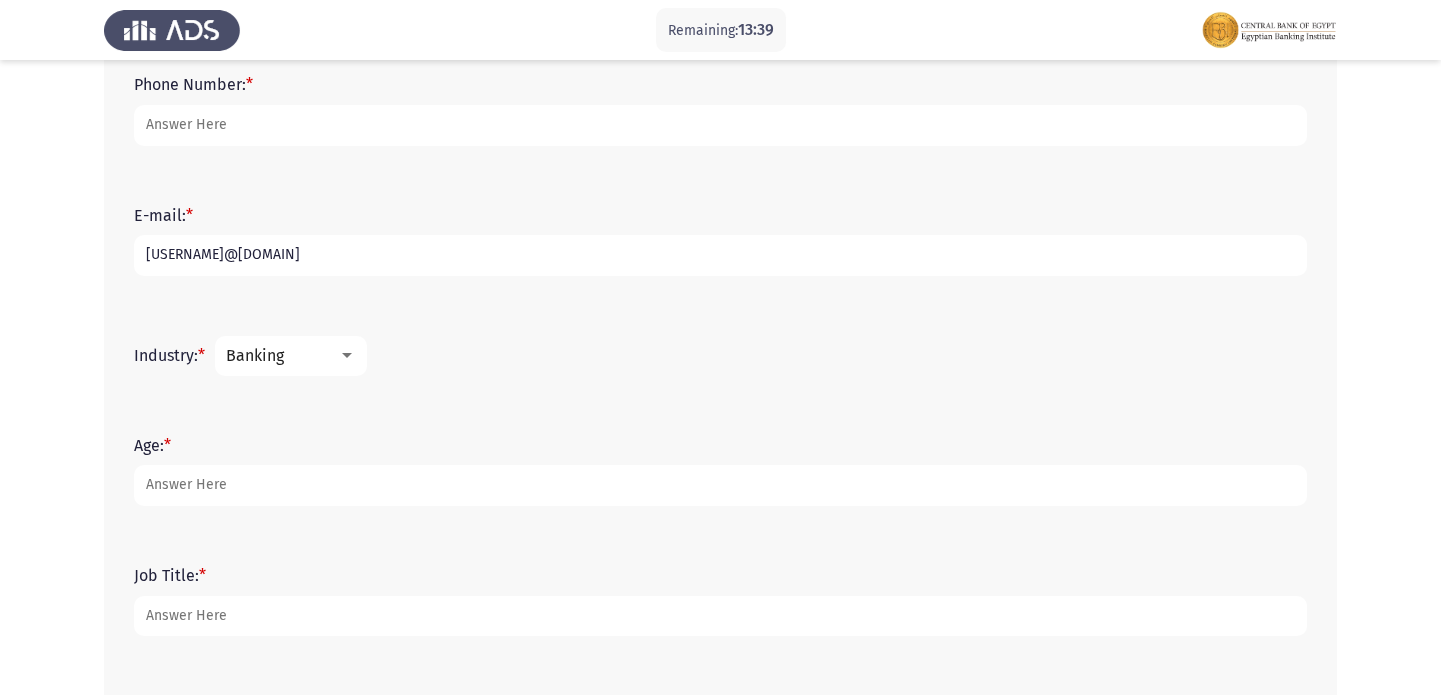 scroll, scrollTop: 545, scrollLeft: 0, axis: vertical 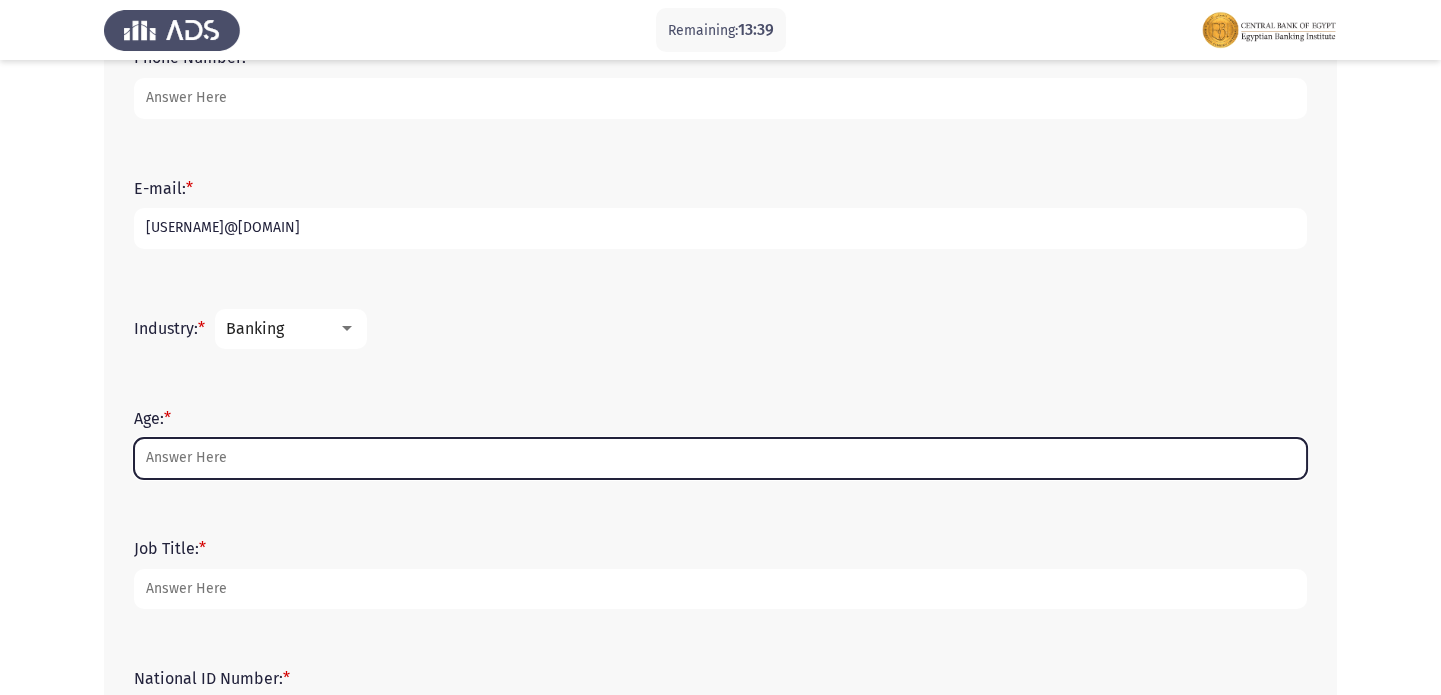 click on "Age:   *" at bounding box center (720, 458) 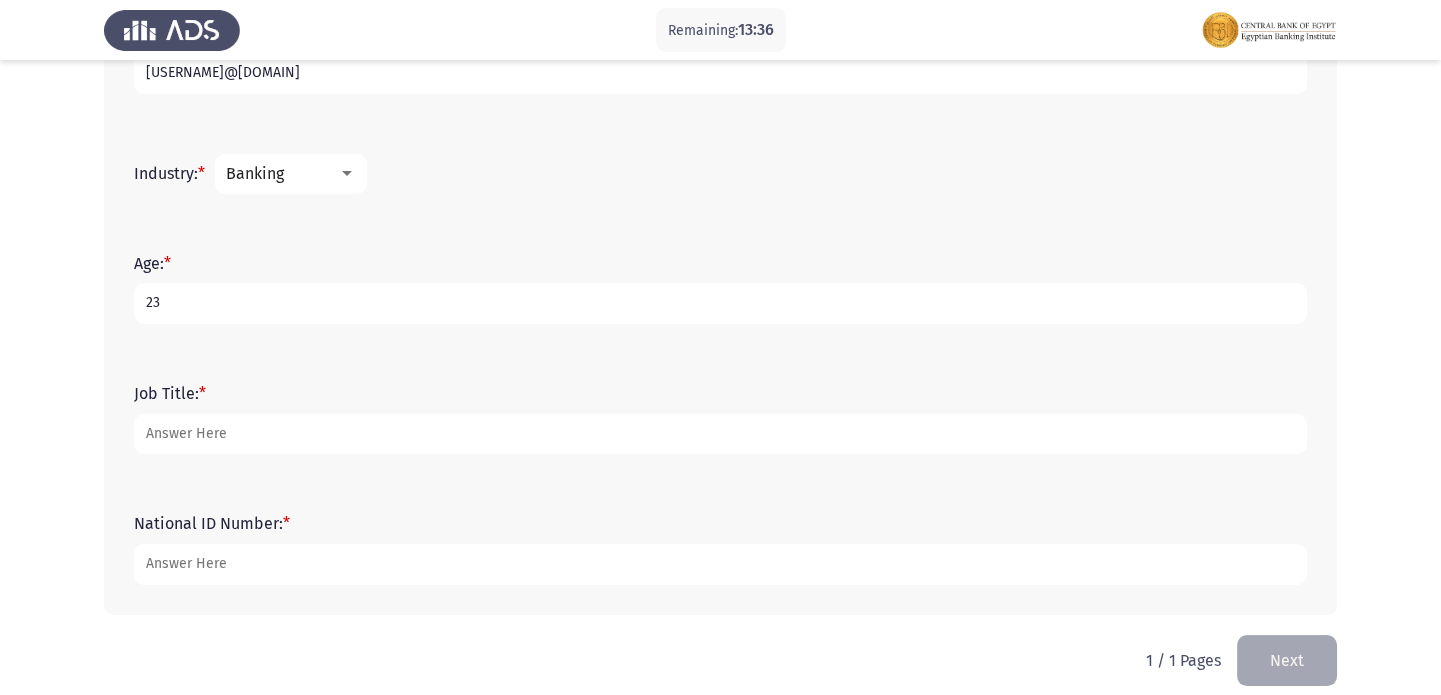 scroll, scrollTop: 718, scrollLeft: 0, axis: vertical 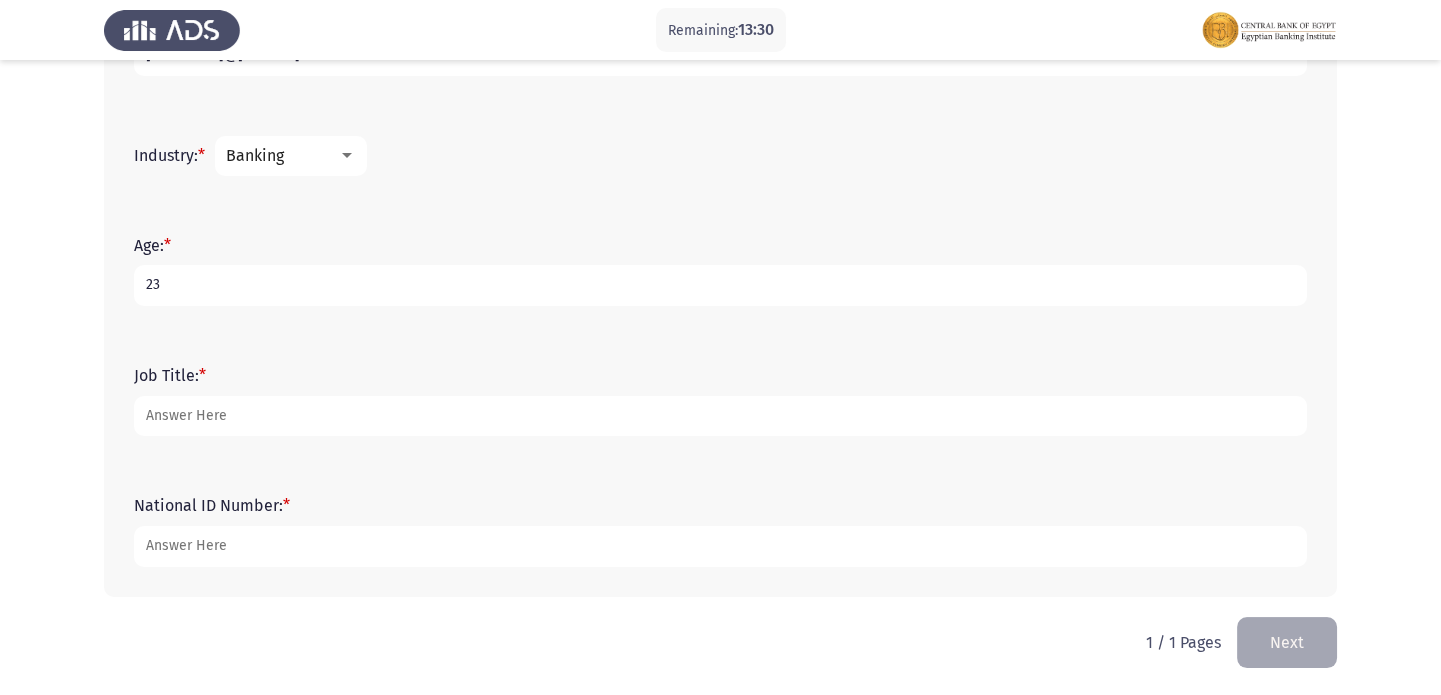 type on "23" 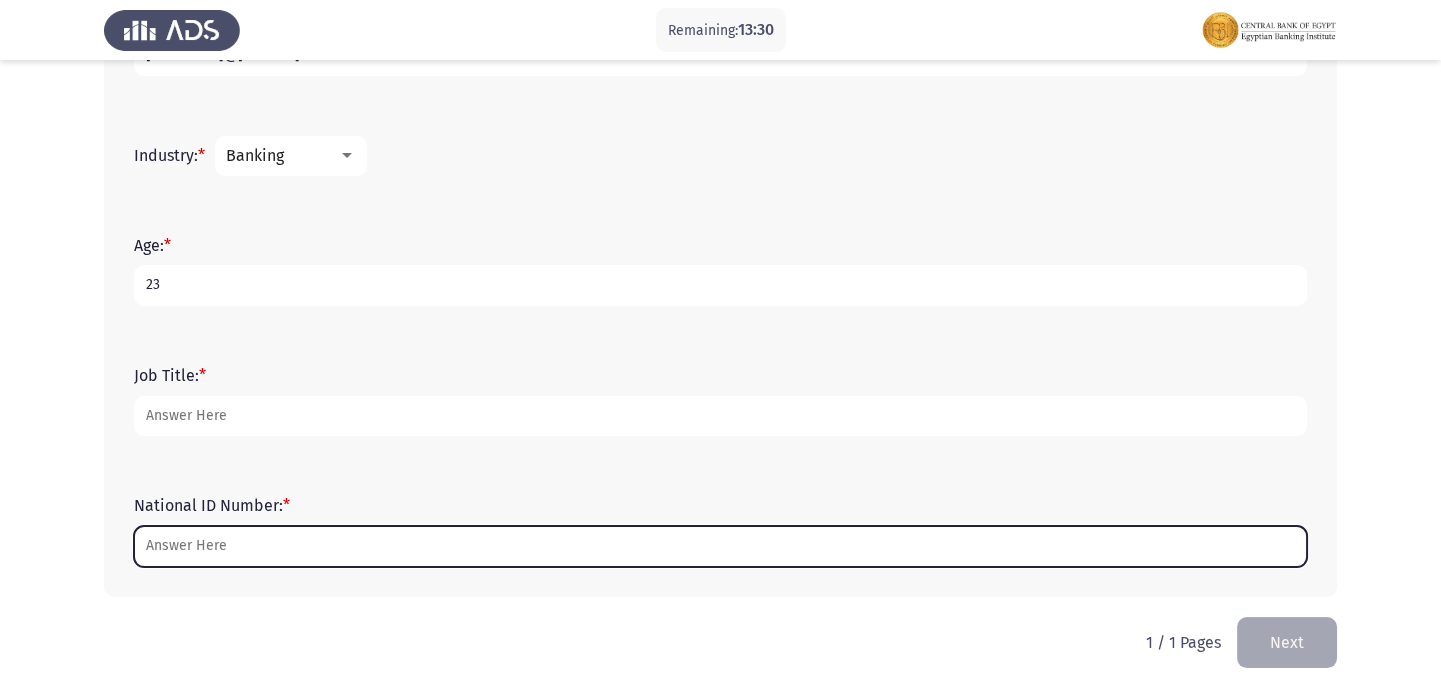 click on "National ID Number:   *" at bounding box center (720, 546) 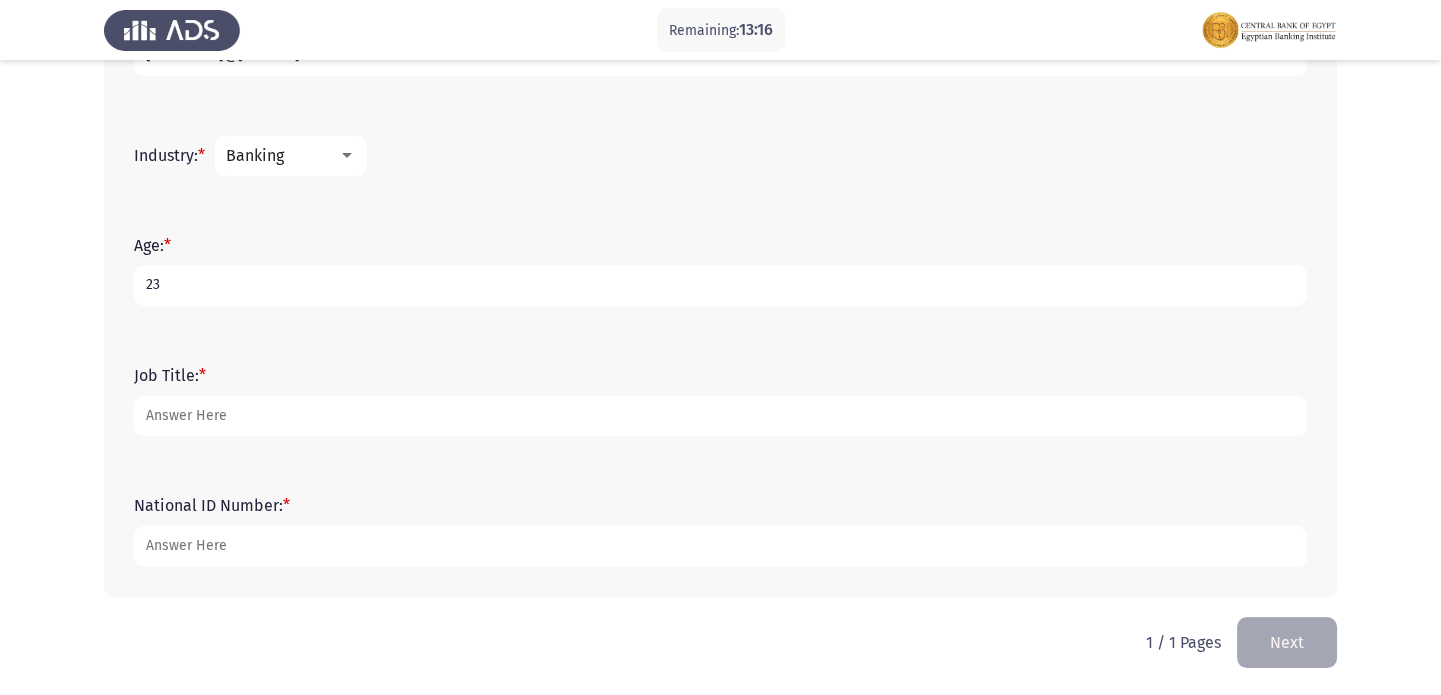 type on "[NUMBER]" 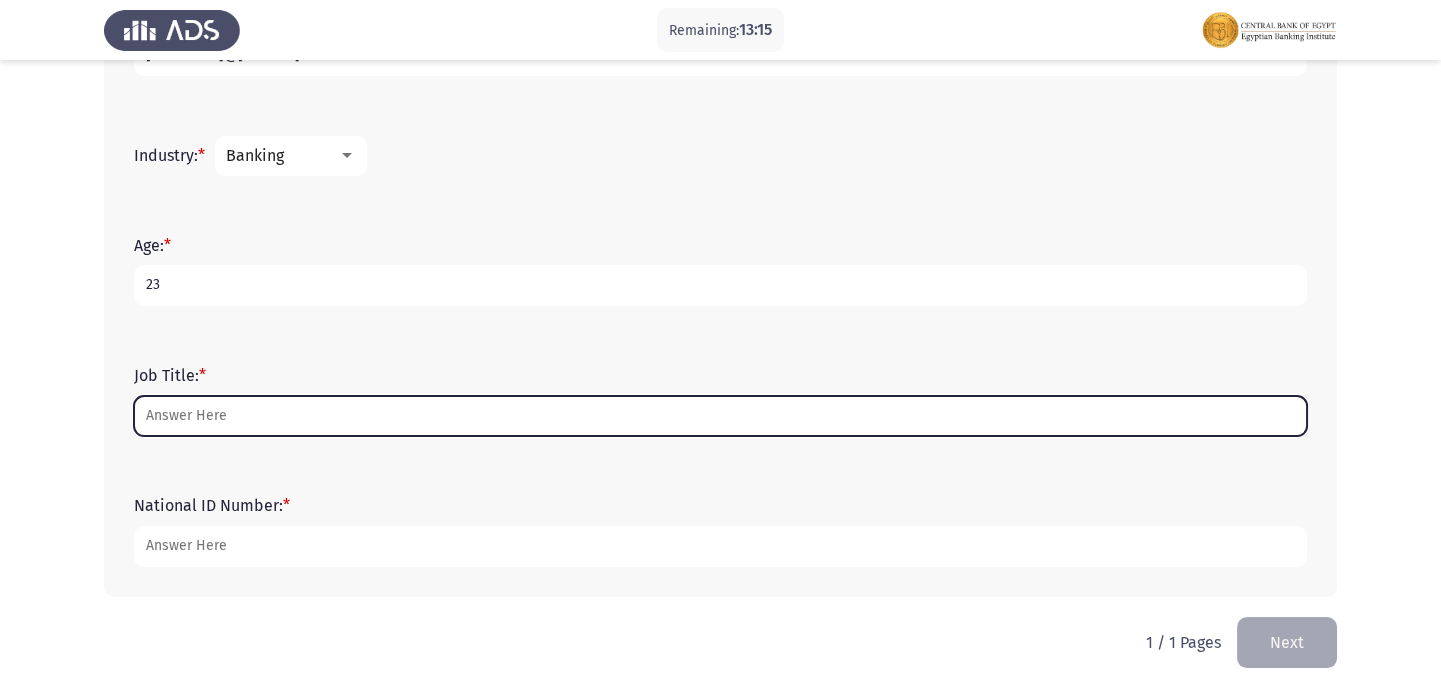 click on "Job Title:   *" at bounding box center [720, 416] 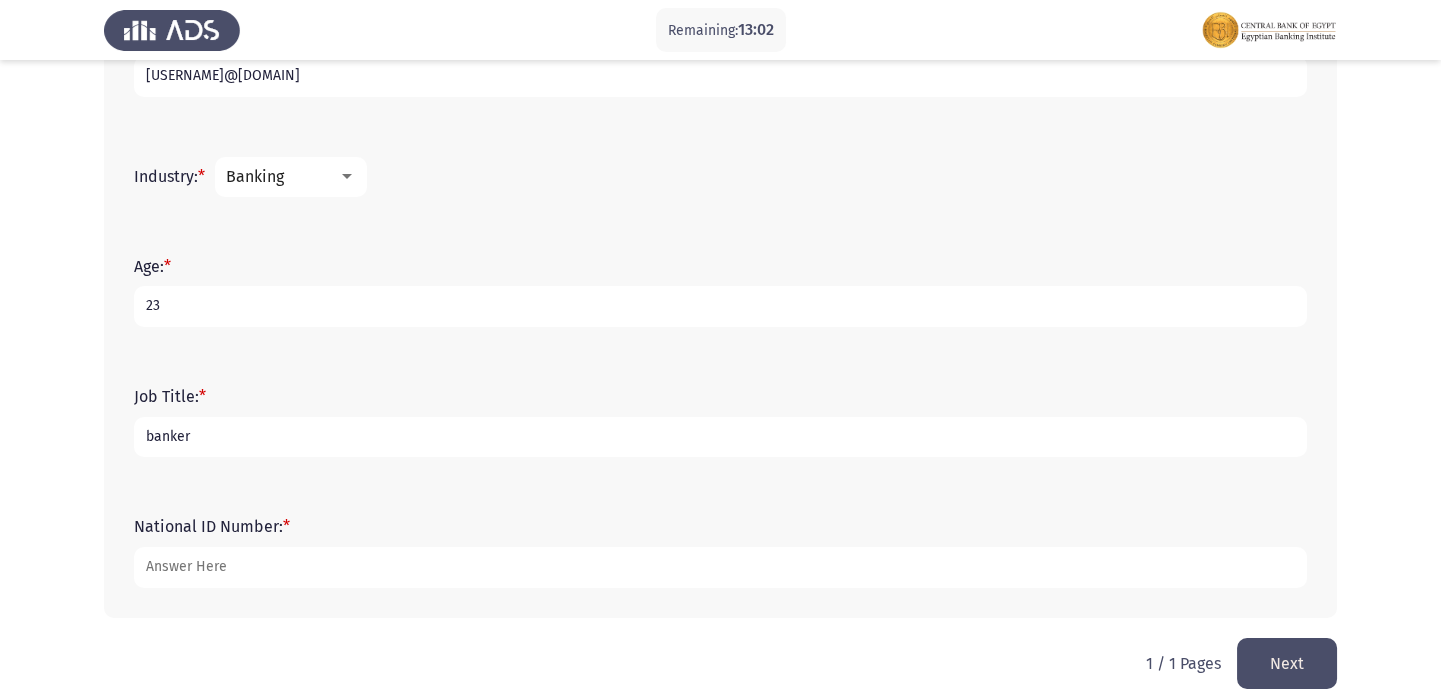 scroll, scrollTop: 718, scrollLeft: 0, axis: vertical 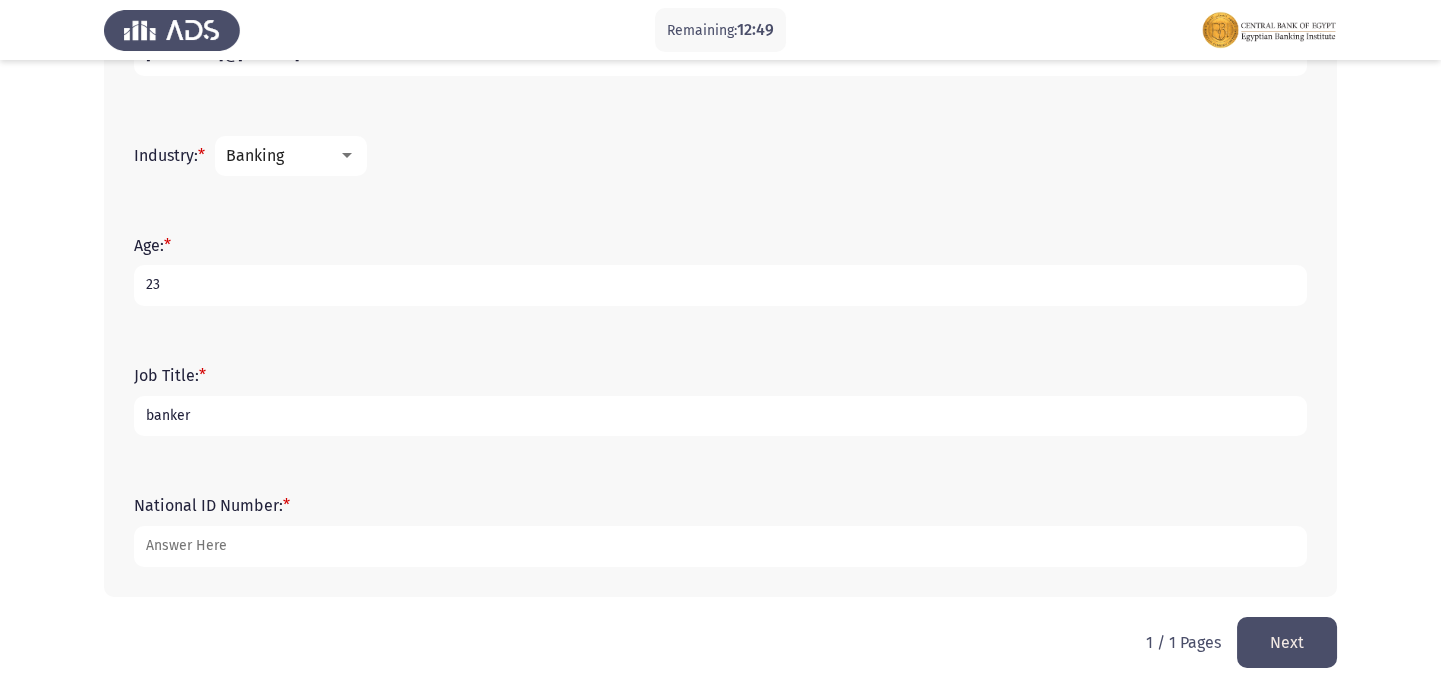 type on "banker" 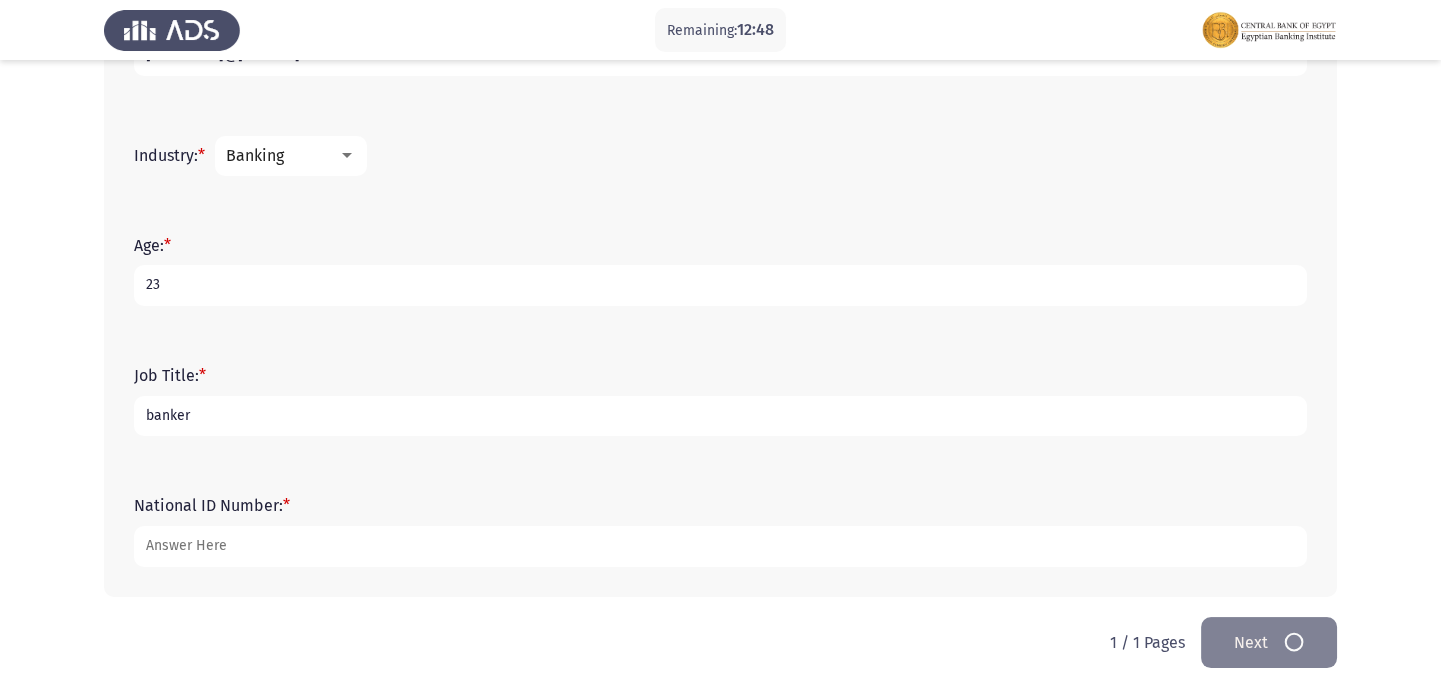 scroll, scrollTop: 0, scrollLeft: 0, axis: both 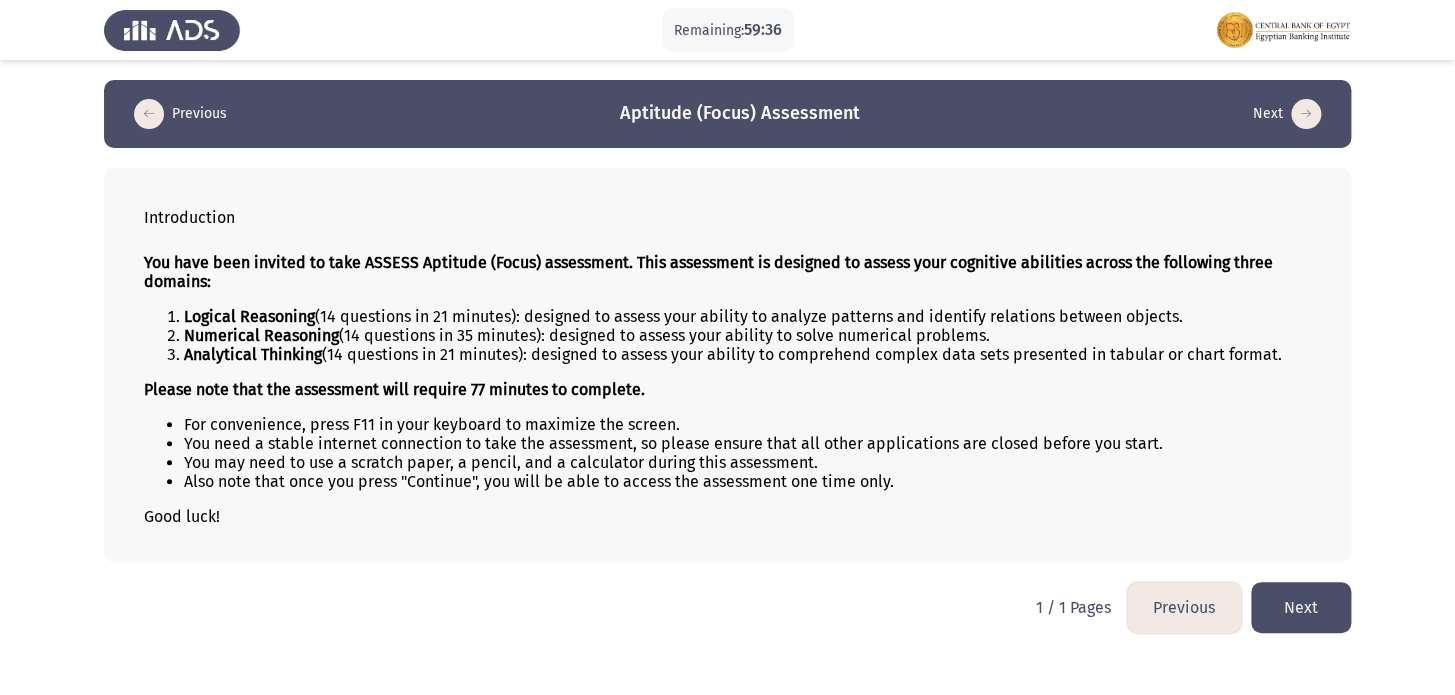 click on "Next" 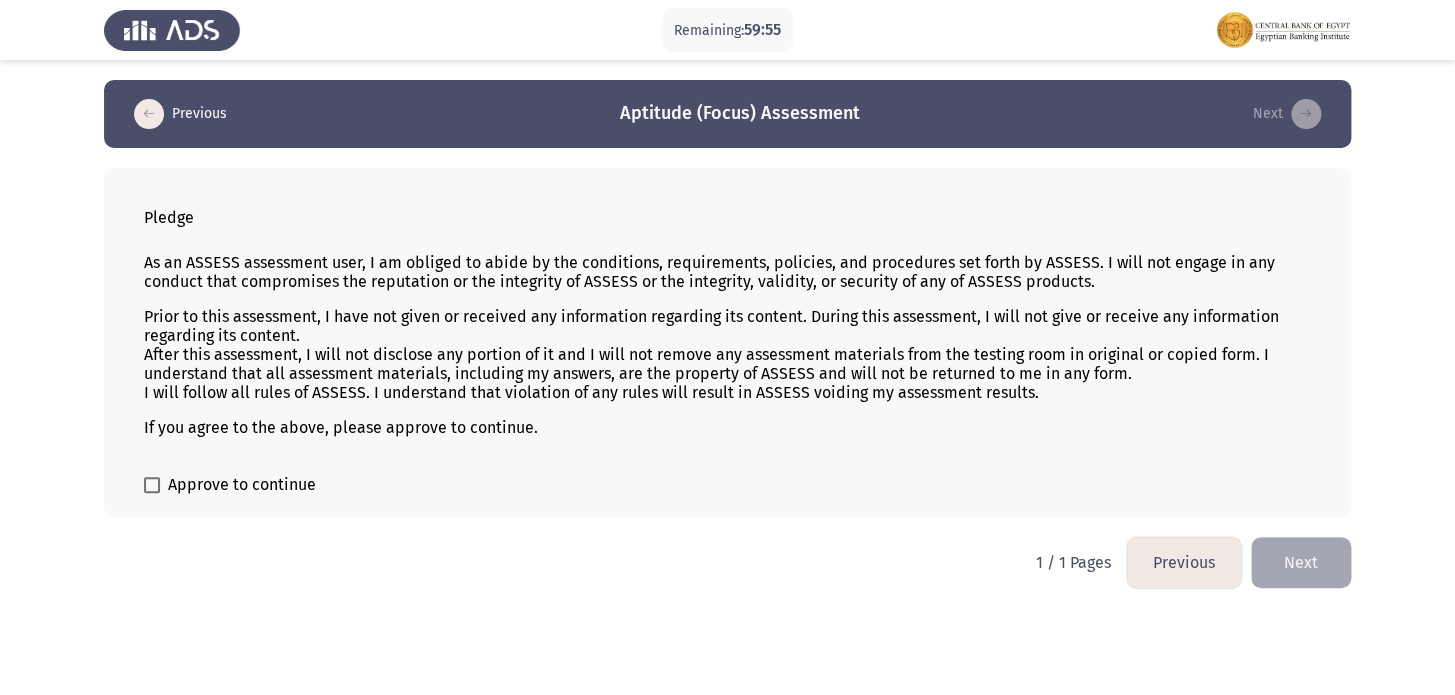 click at bounding box center [152, 485] 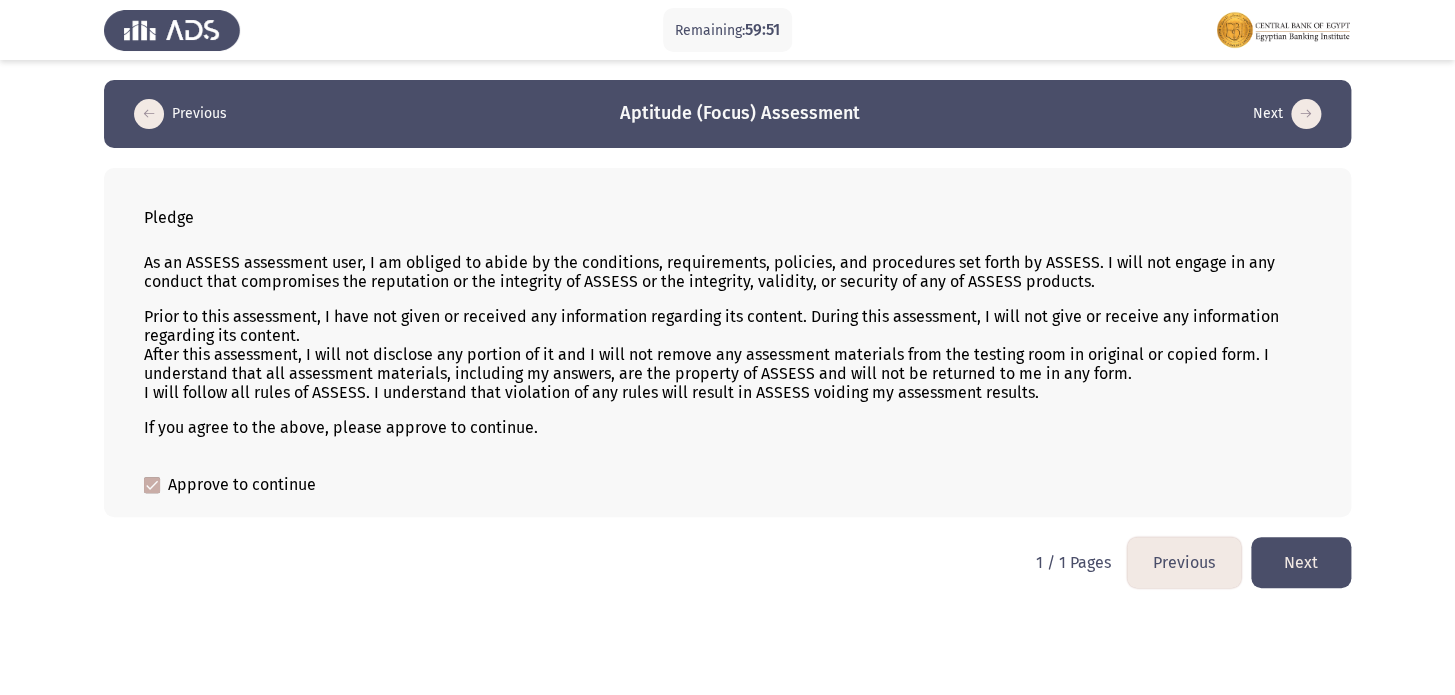 click on "Next" 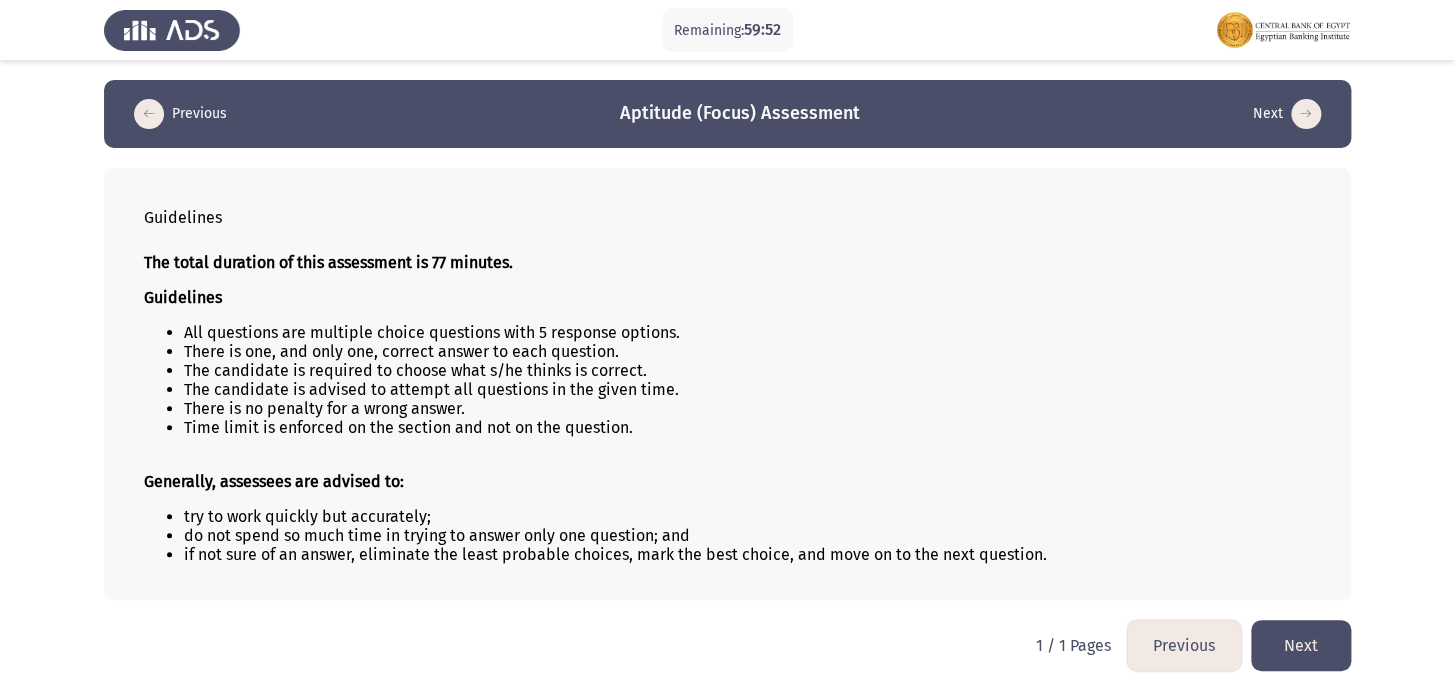 click on "Next" 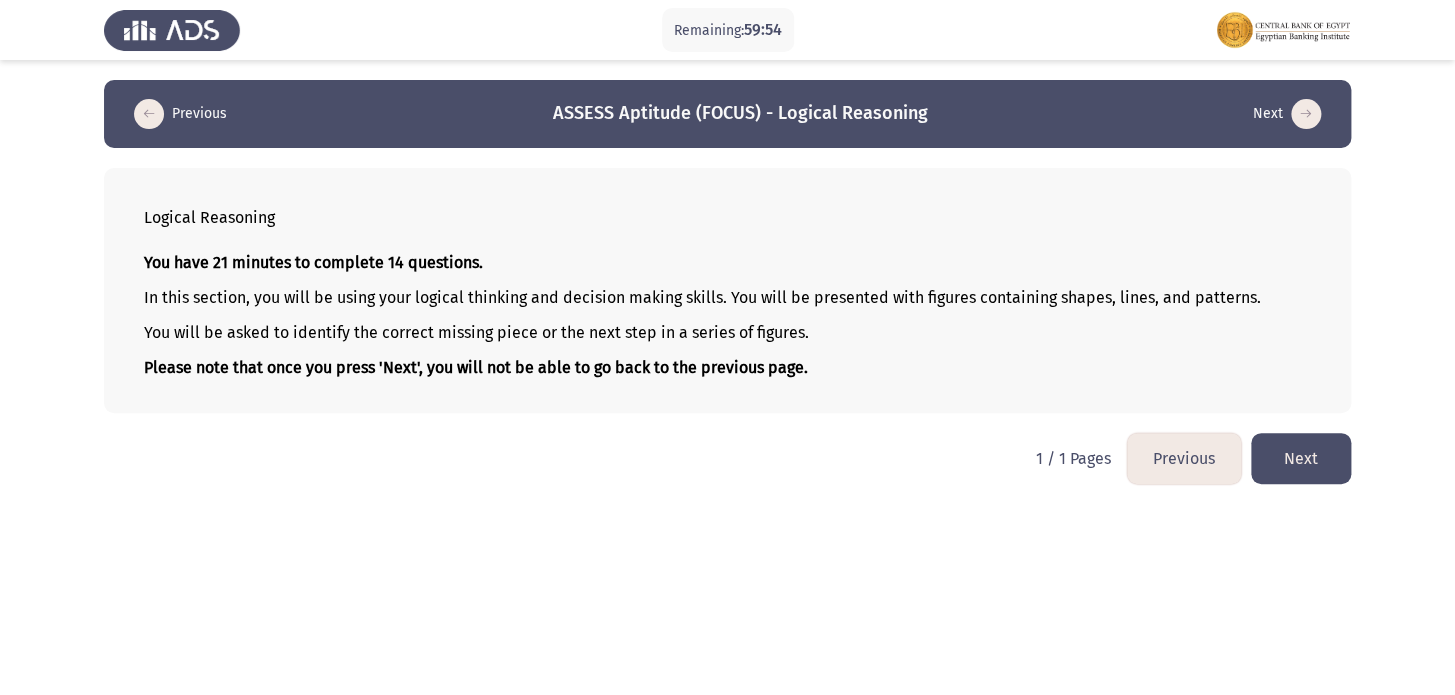 click on "Next" 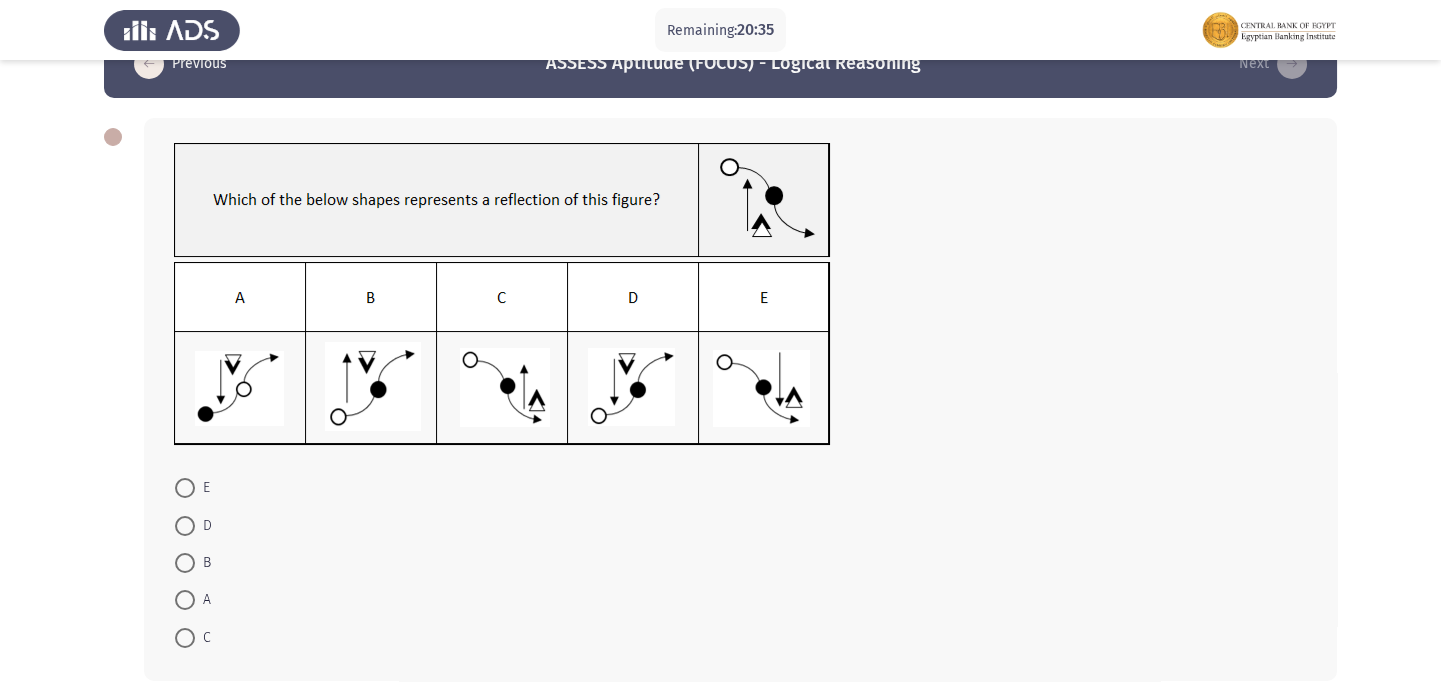 scroll, scrollTop: 60, scrollLeft: 0, axis: vertical 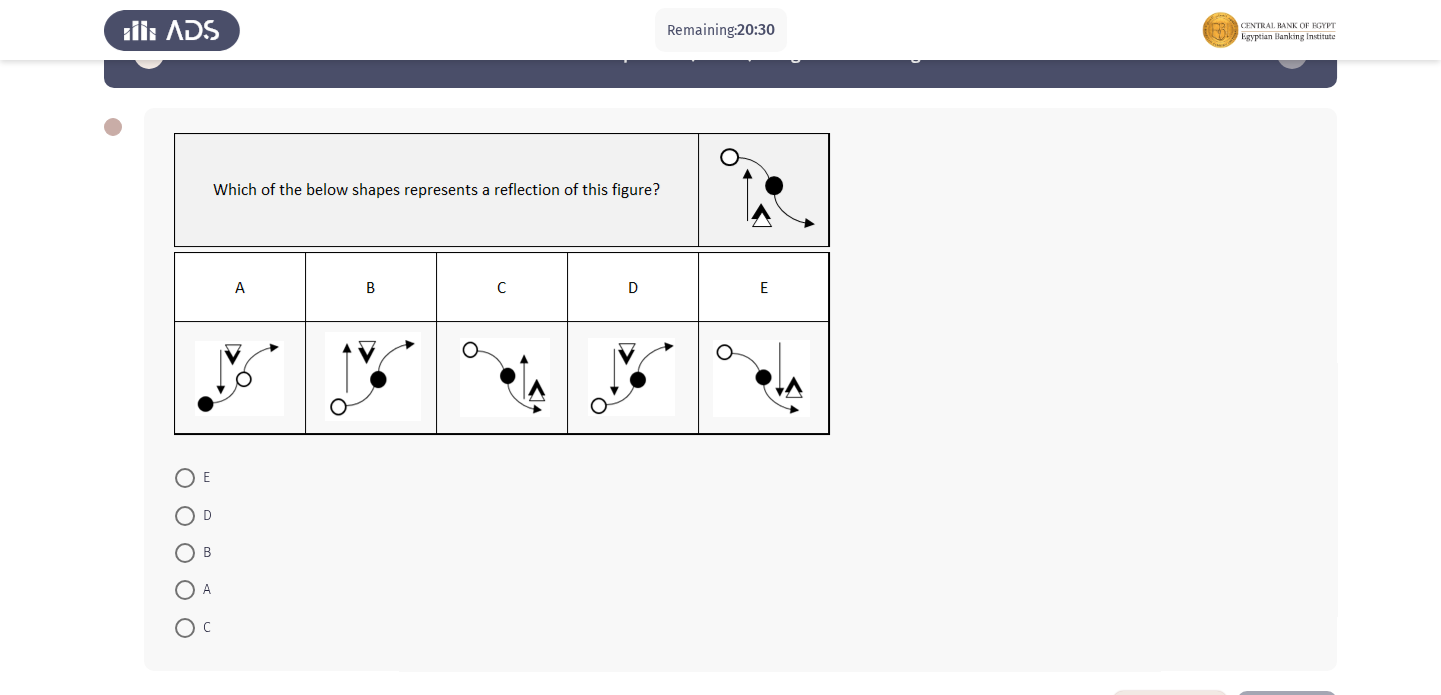 click on "A" at bounding box center (193, 590) 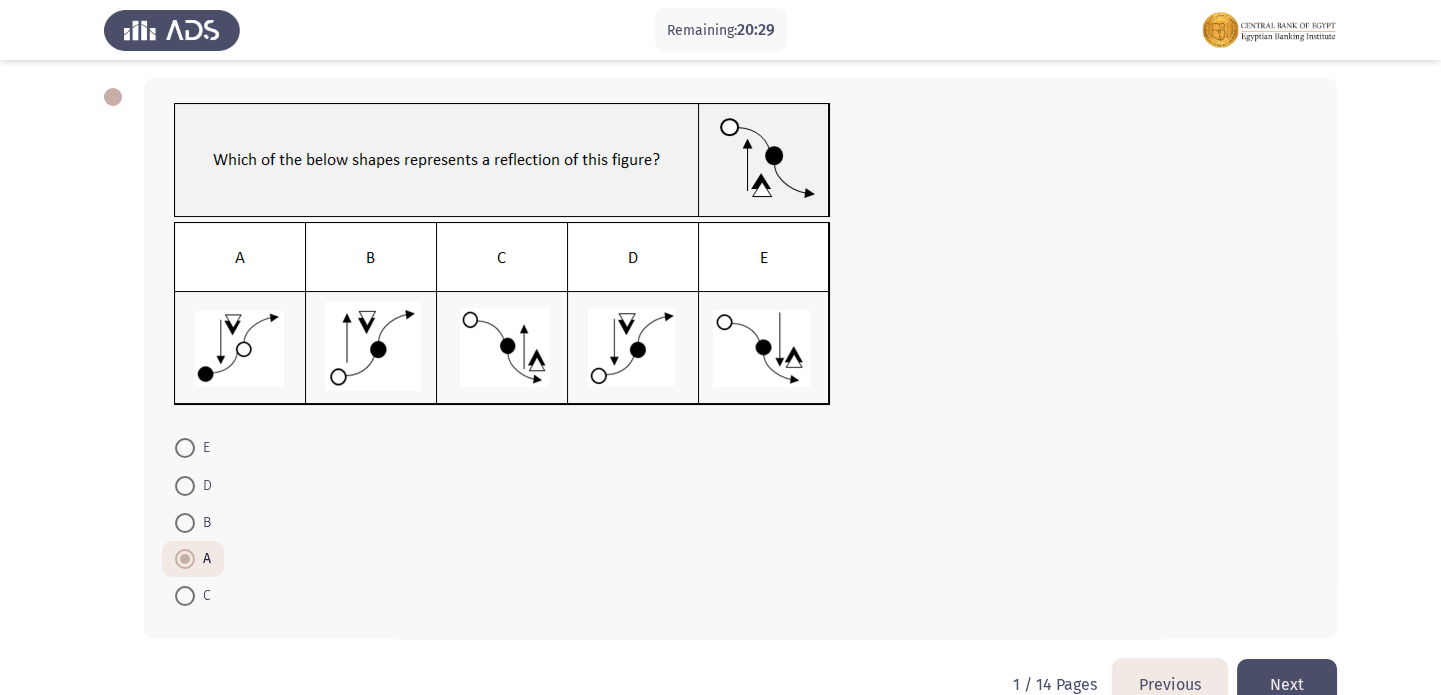 scroll, scrollTop: 133, scrollLeft: 0, axis: vertical 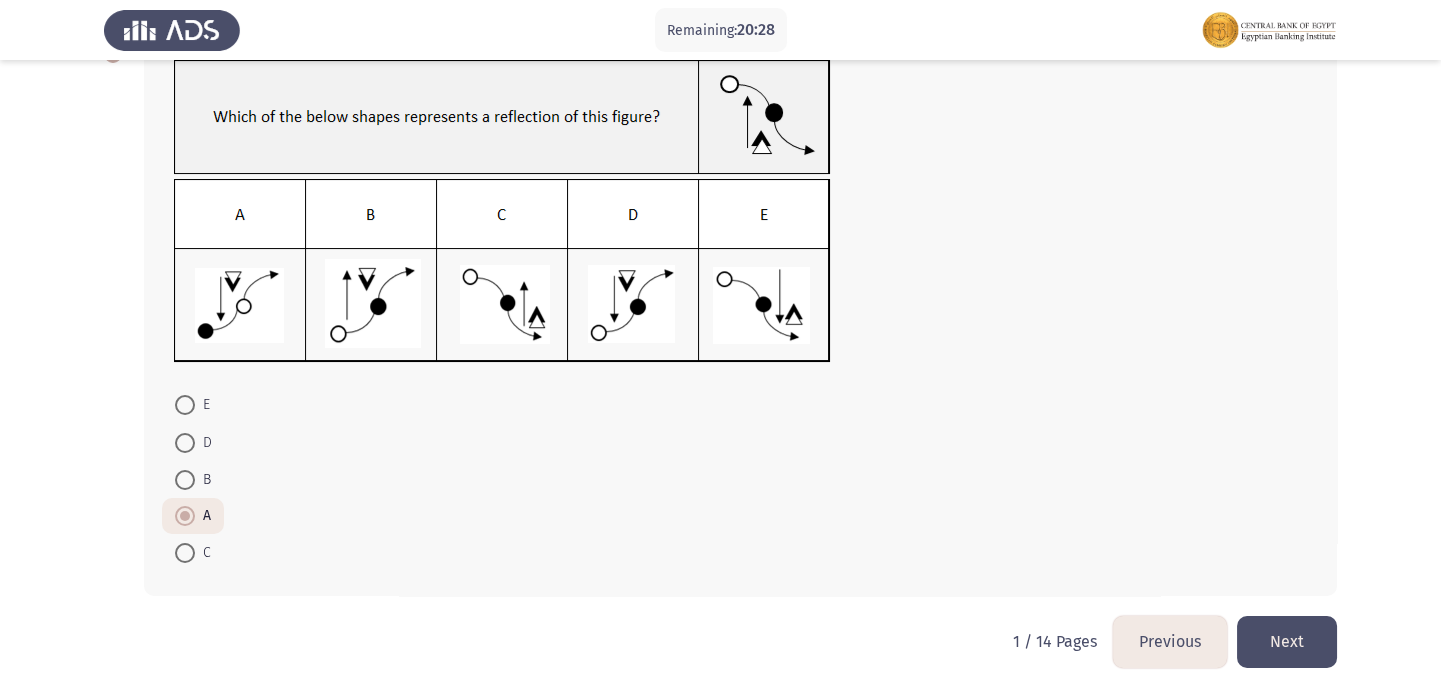 click on "Next" 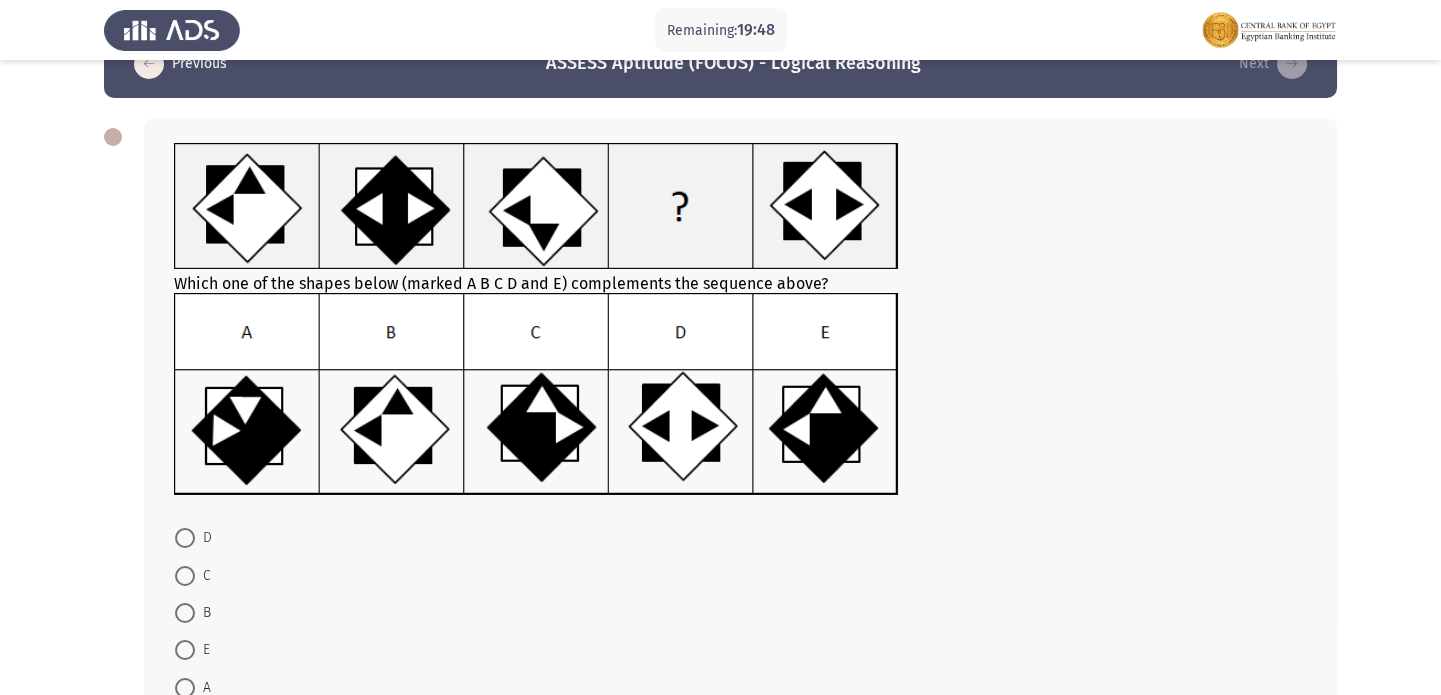 scroll, scrollTop: 60, scrollLeft: 0, axis: vertical 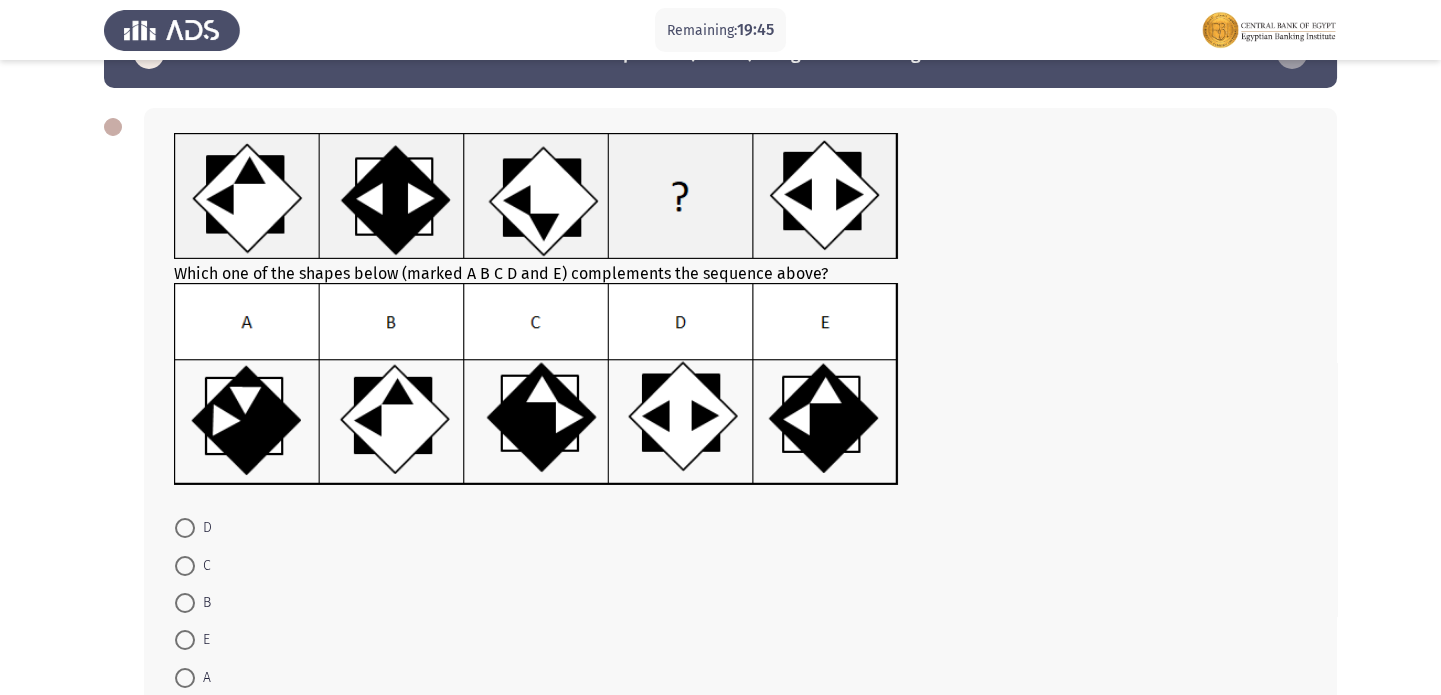 click at bounding box center [185, 640] 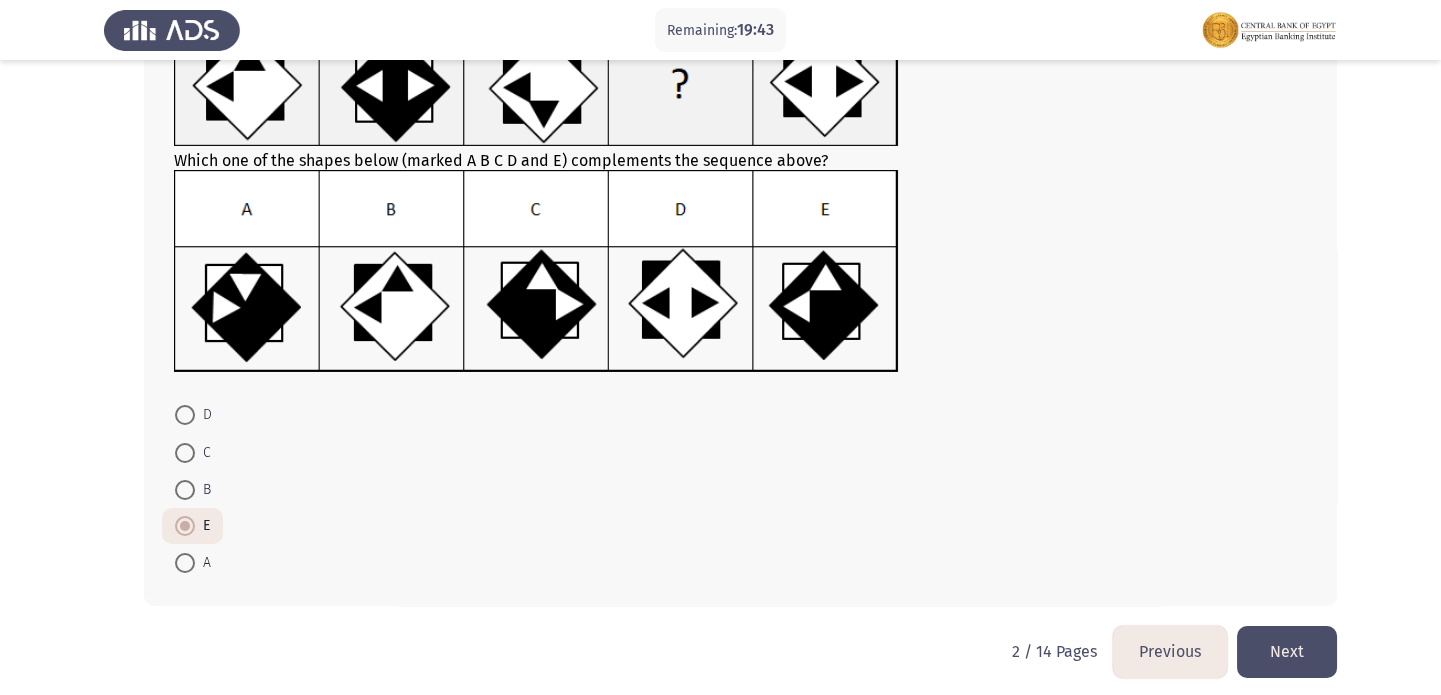 scroll, scrollTop: 181, scrollLeft: 0, axis: vertical 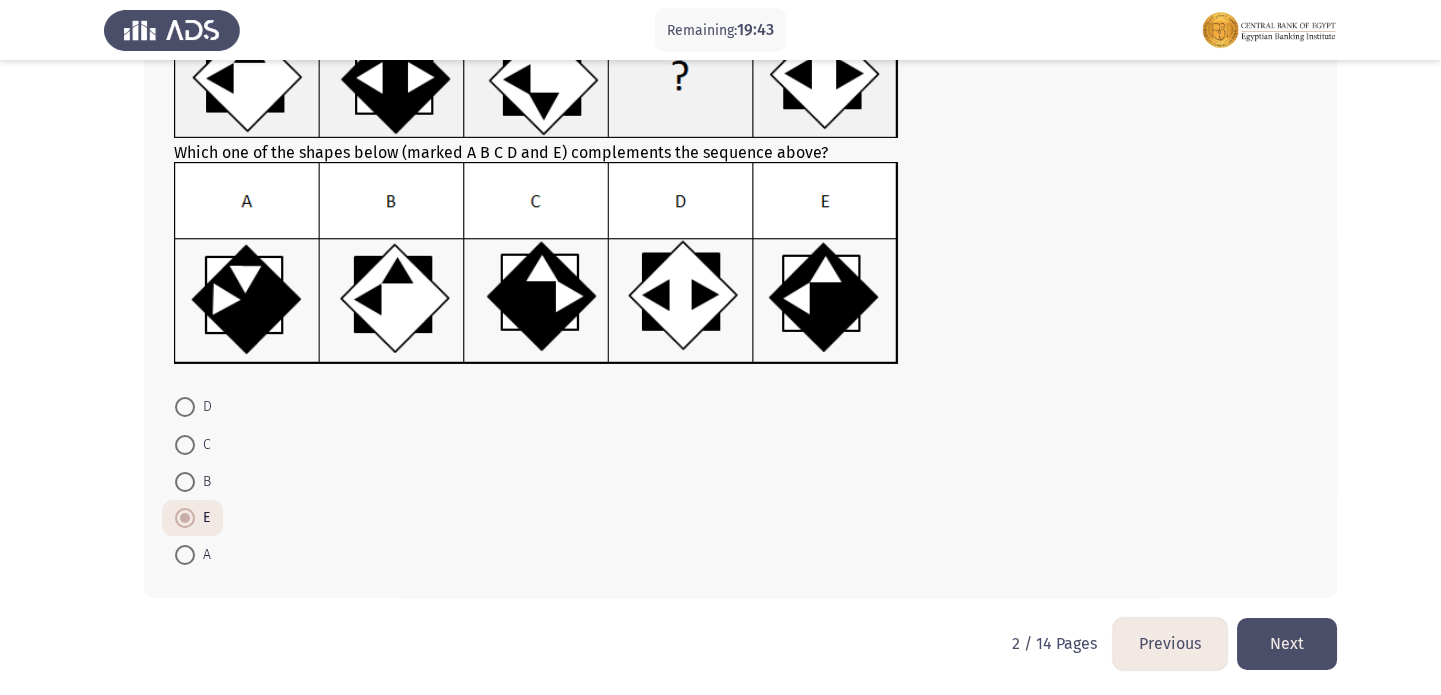 click on "Next" 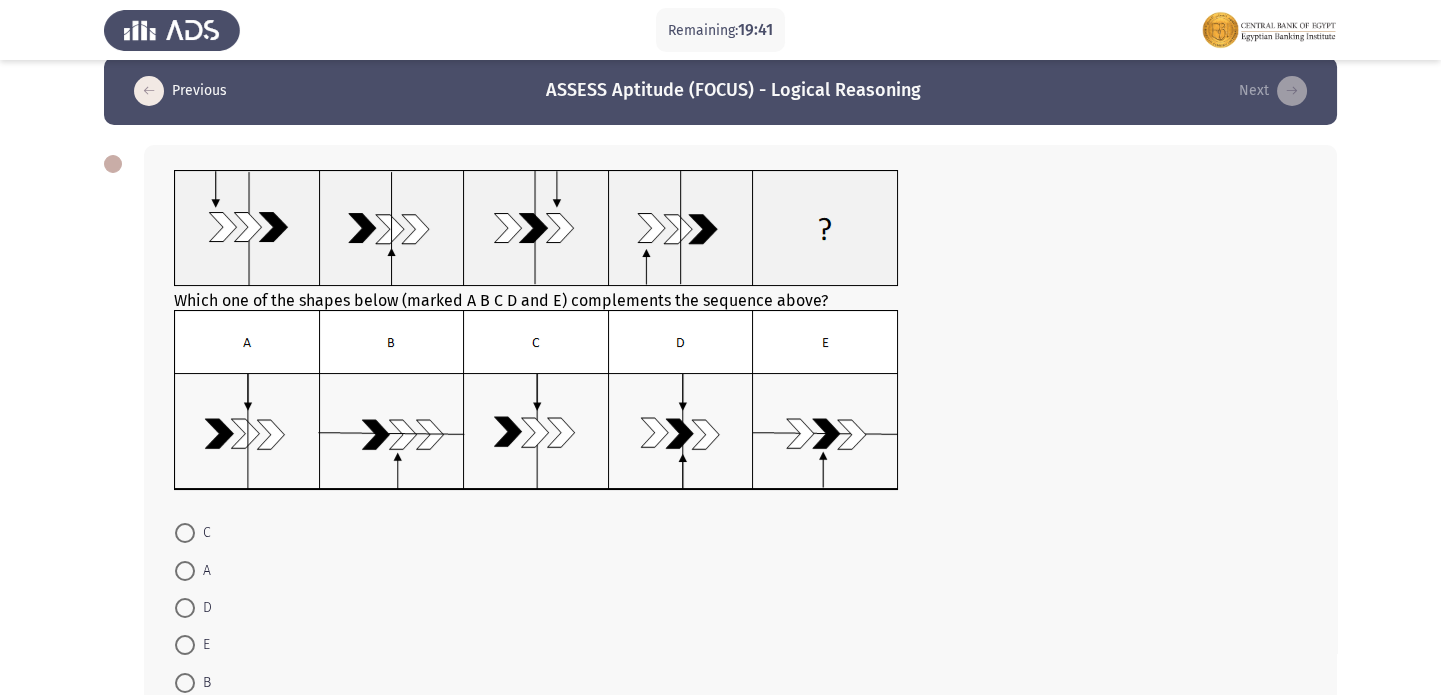 scroll, scrollTop: 30, scrollLeft: 0, axis: vertical 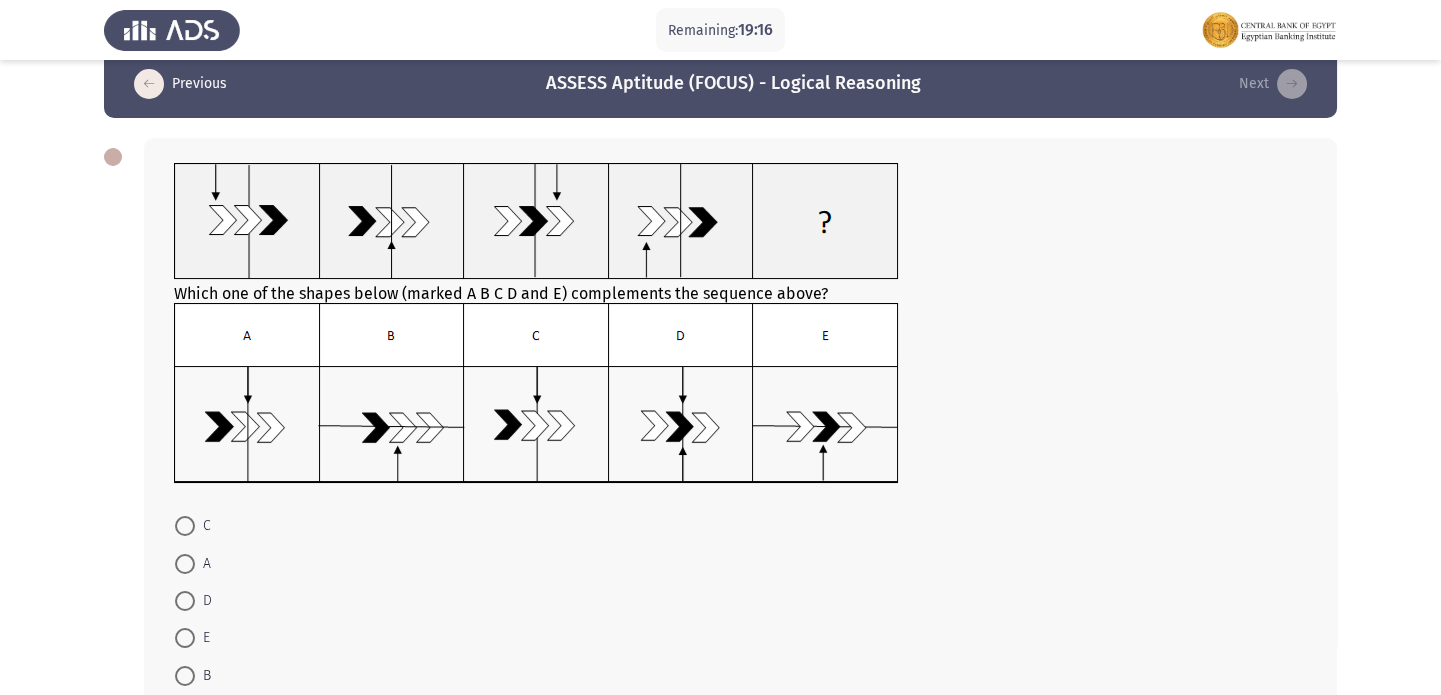 click at bounding box center [185, 564] 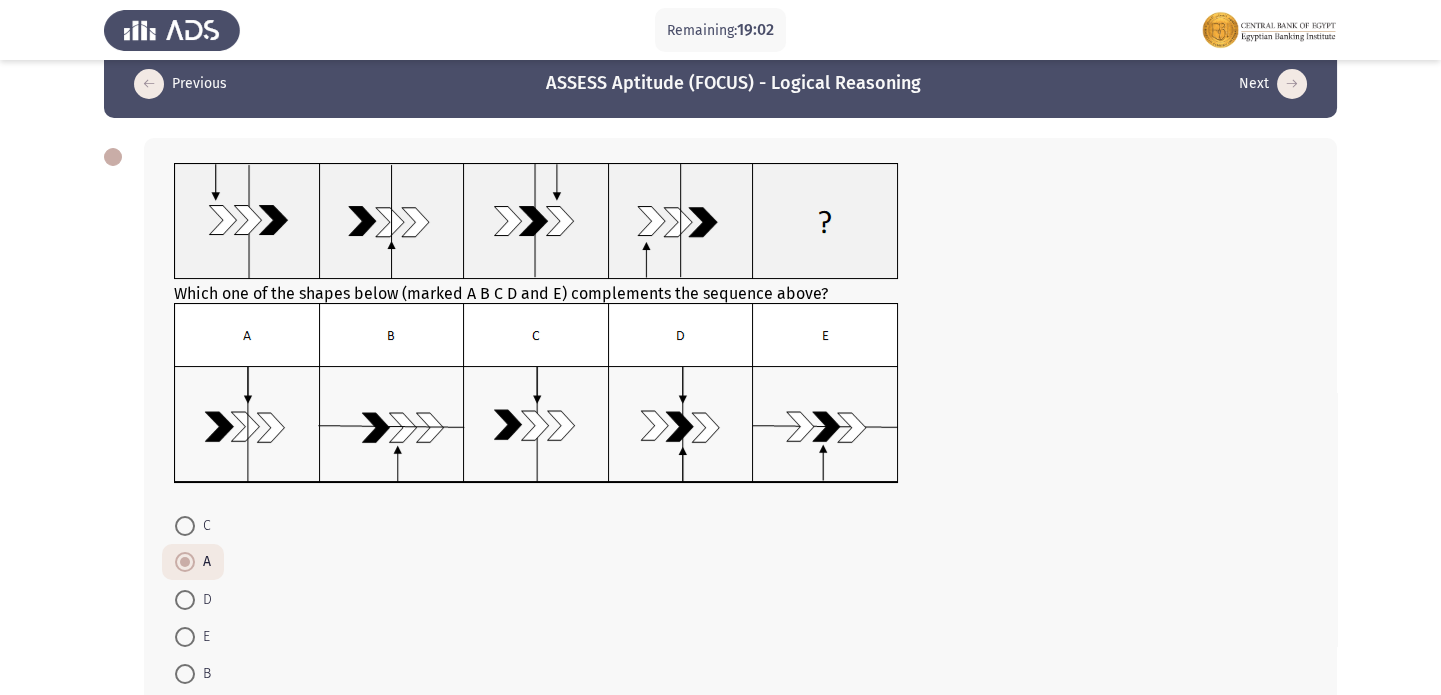 click at bounding box center [185, 526] 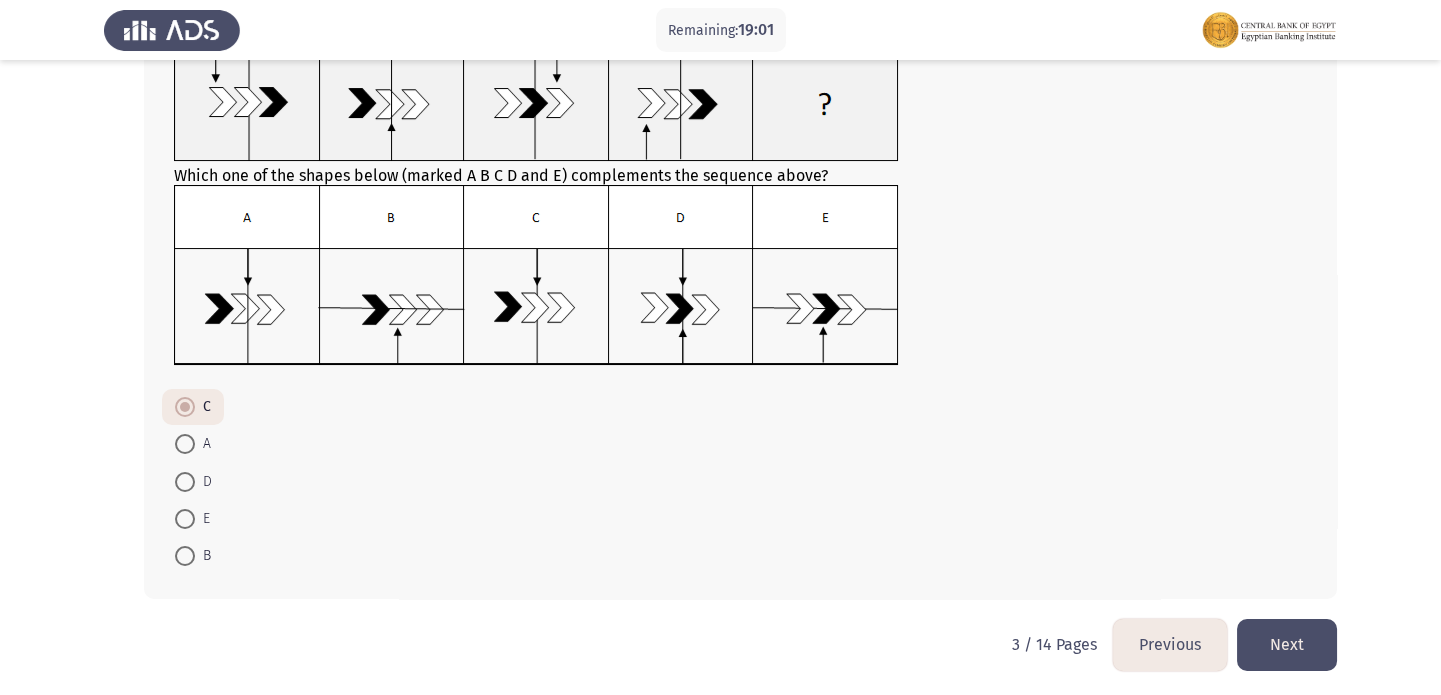 scroll, scrollTop: 151, scrollLeft: 0, axis: vertical 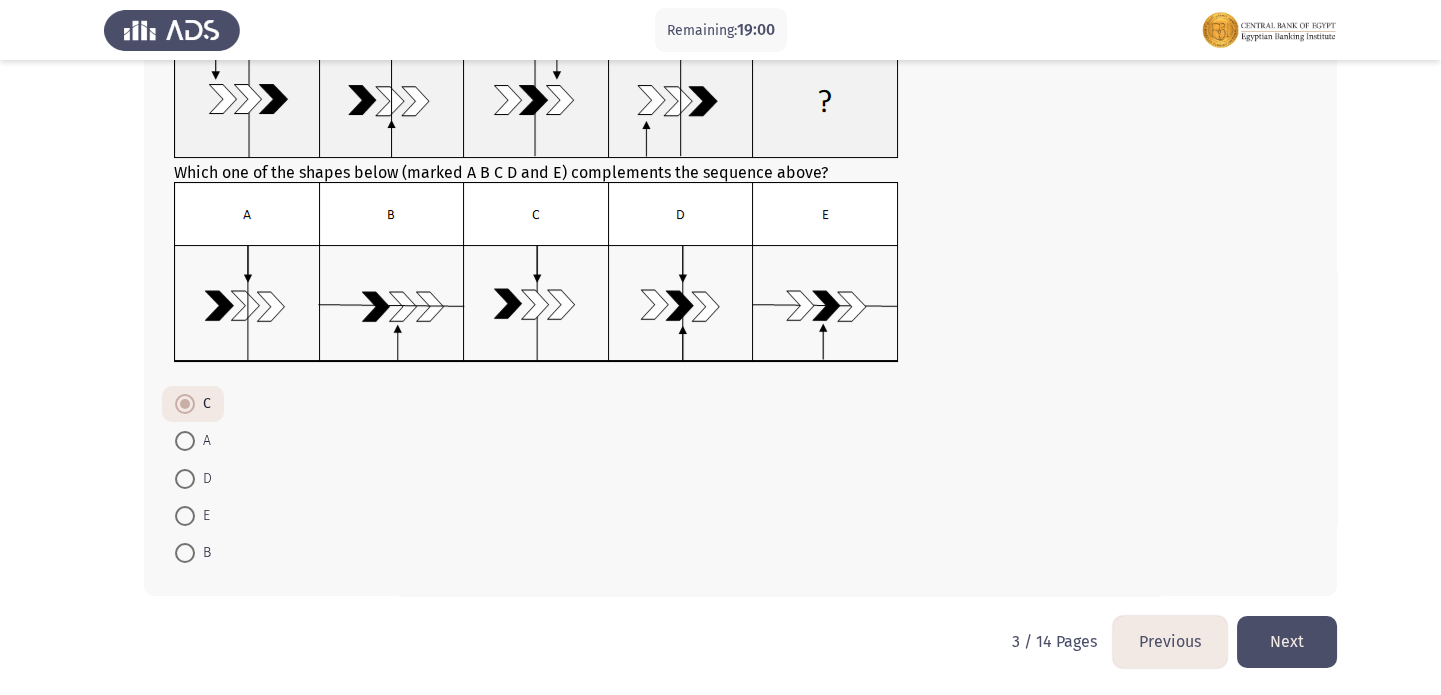 click on "Next" 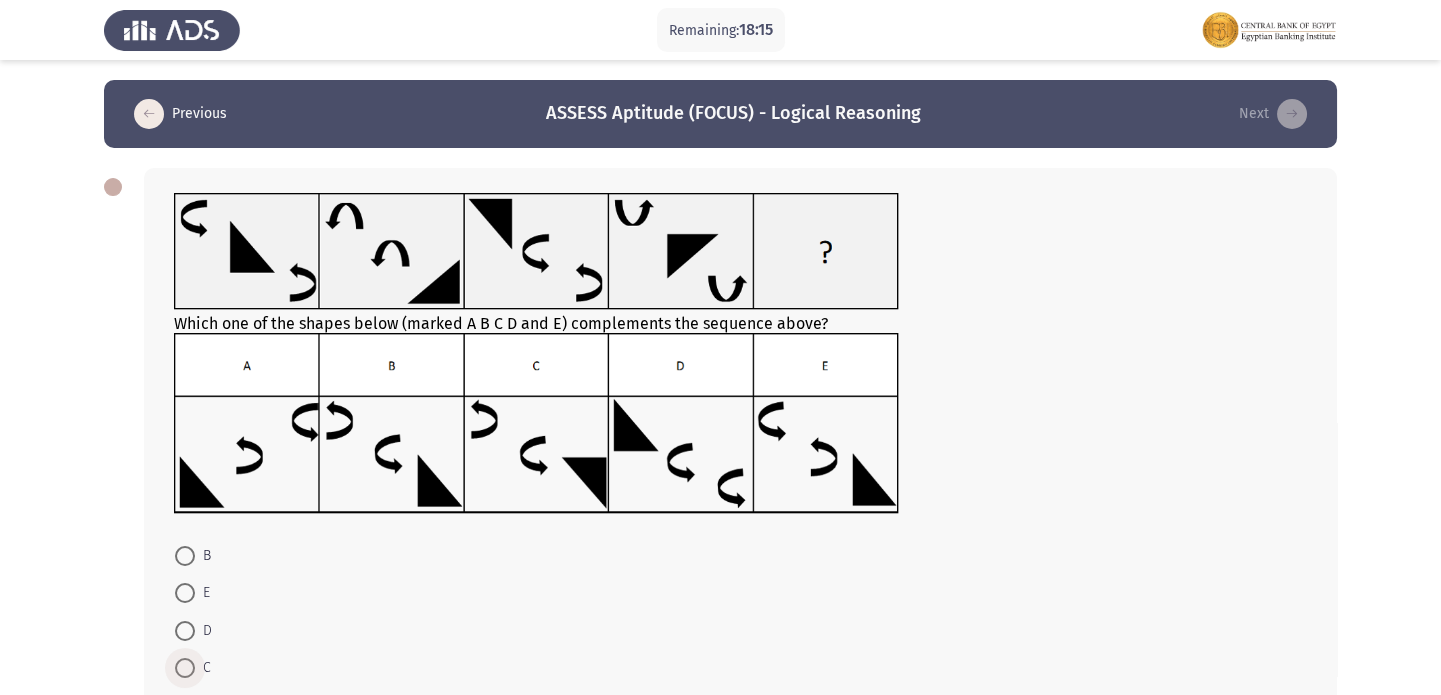 click at bounding box center (185, 668) 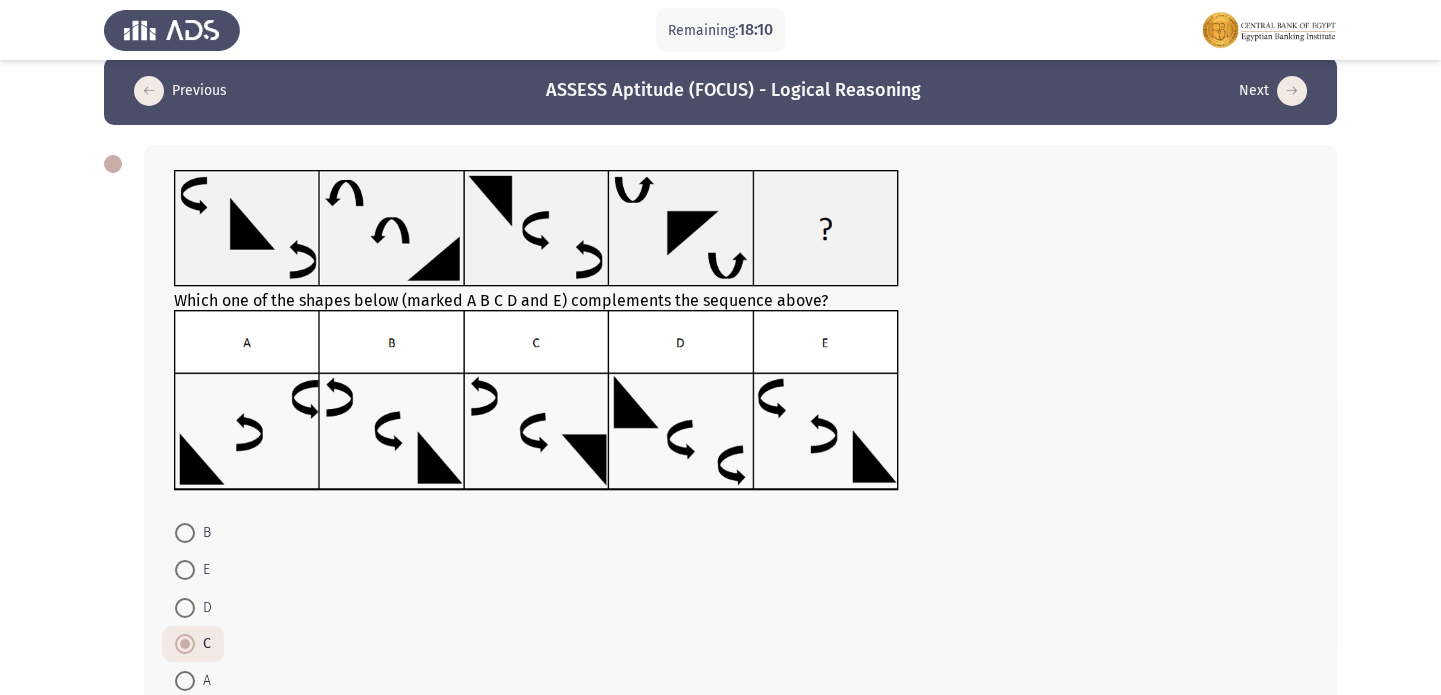 scroll, scrollTop: 30, scrollLeft: 0, axis: vertical 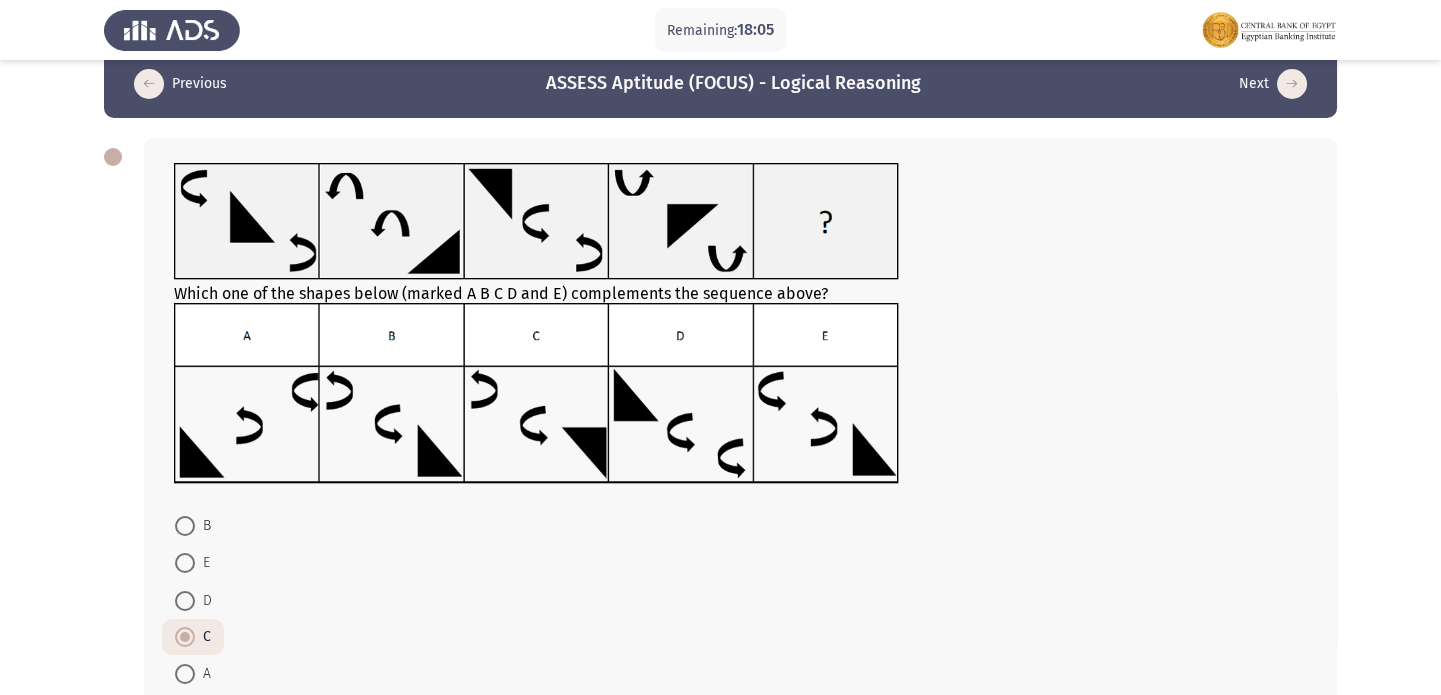 click at bounding box center [185, 526] 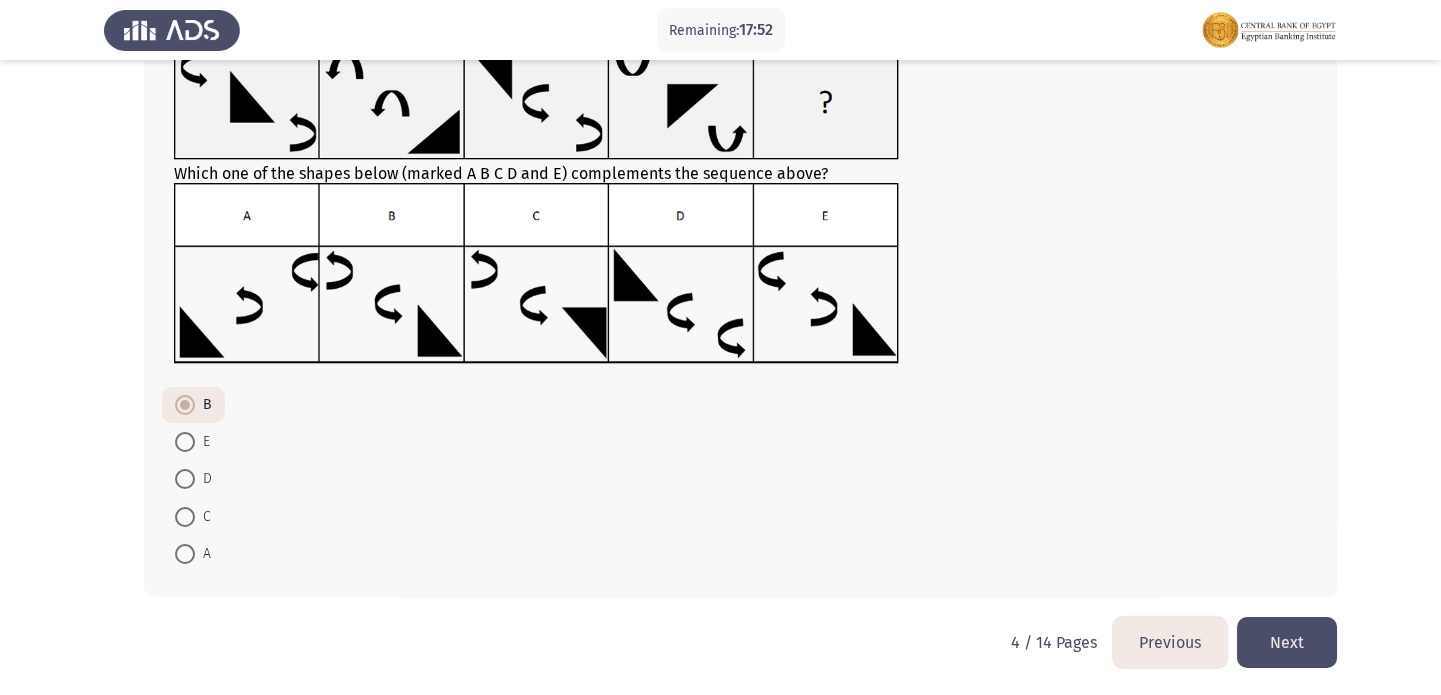 scroll, scrollTop: 151, scrollLeft: 0, axis: vertical 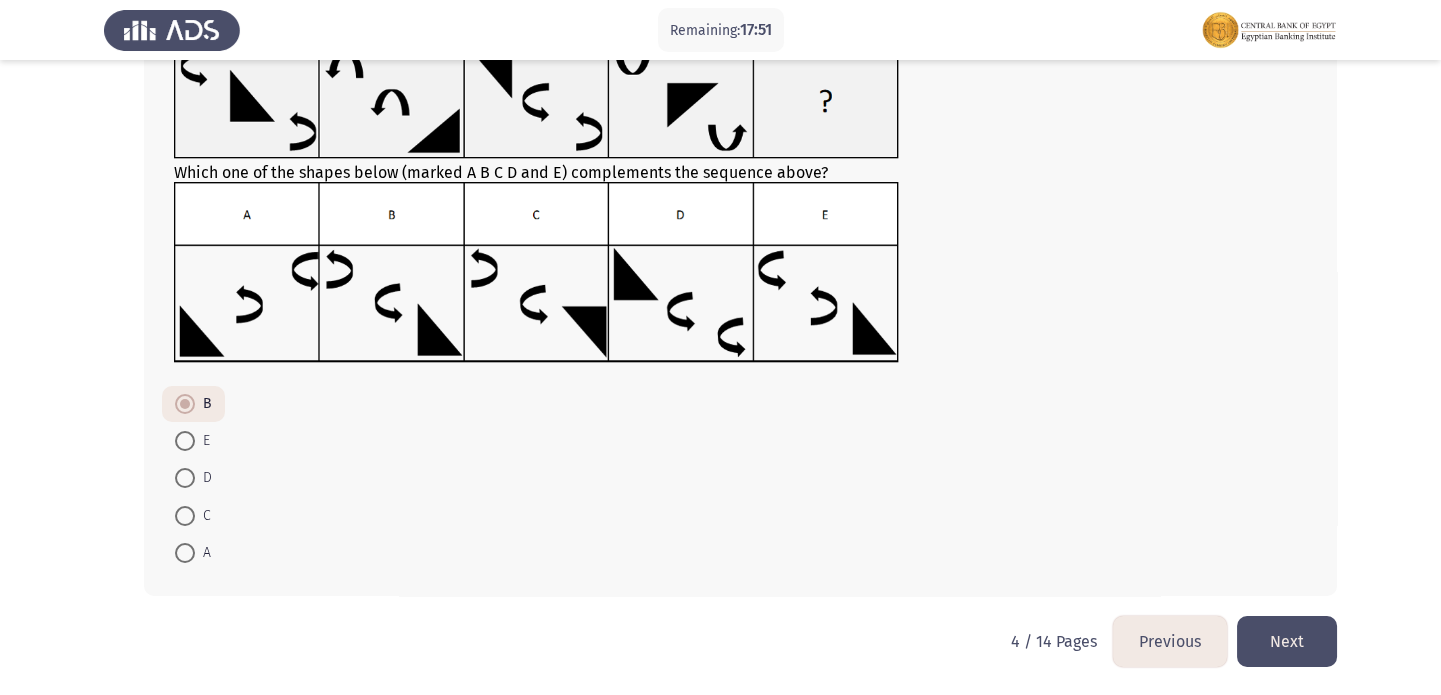 click on "Next" 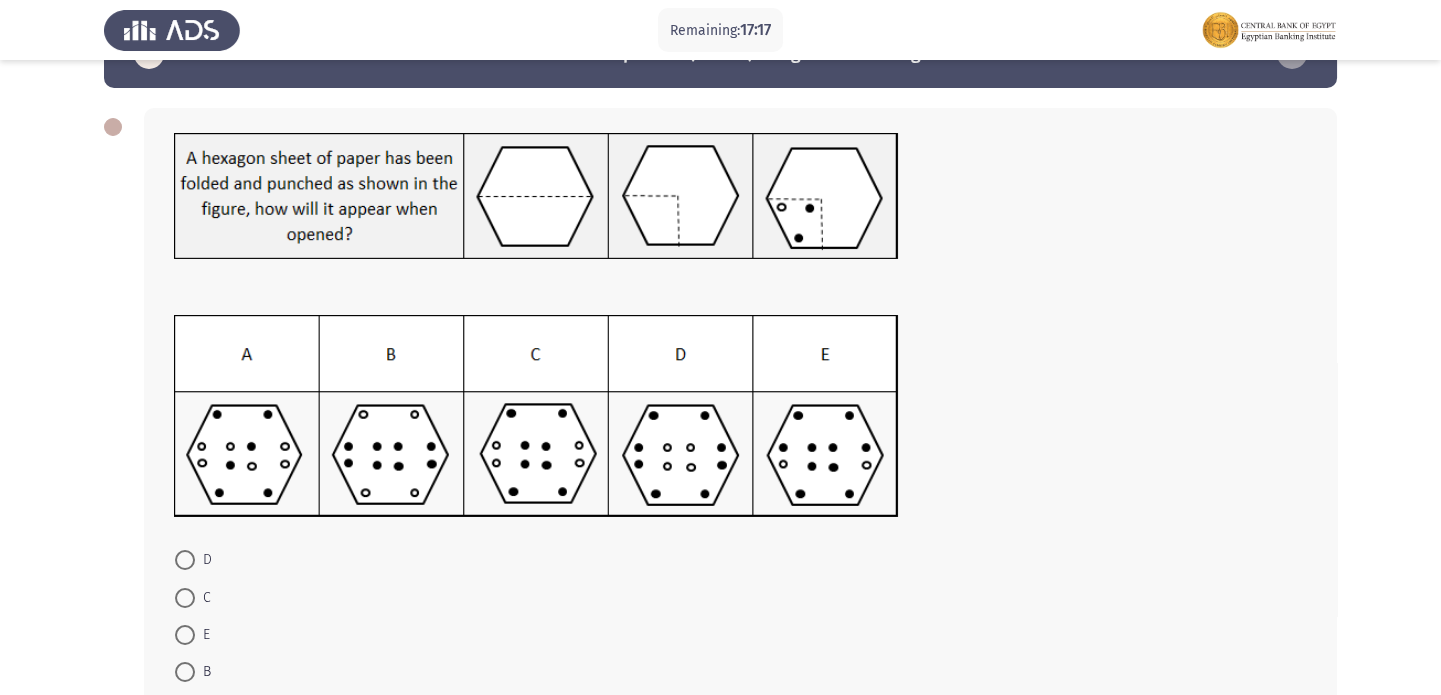 scroll, scrollTop: 60, scrollLeft: 0, axis: vertical 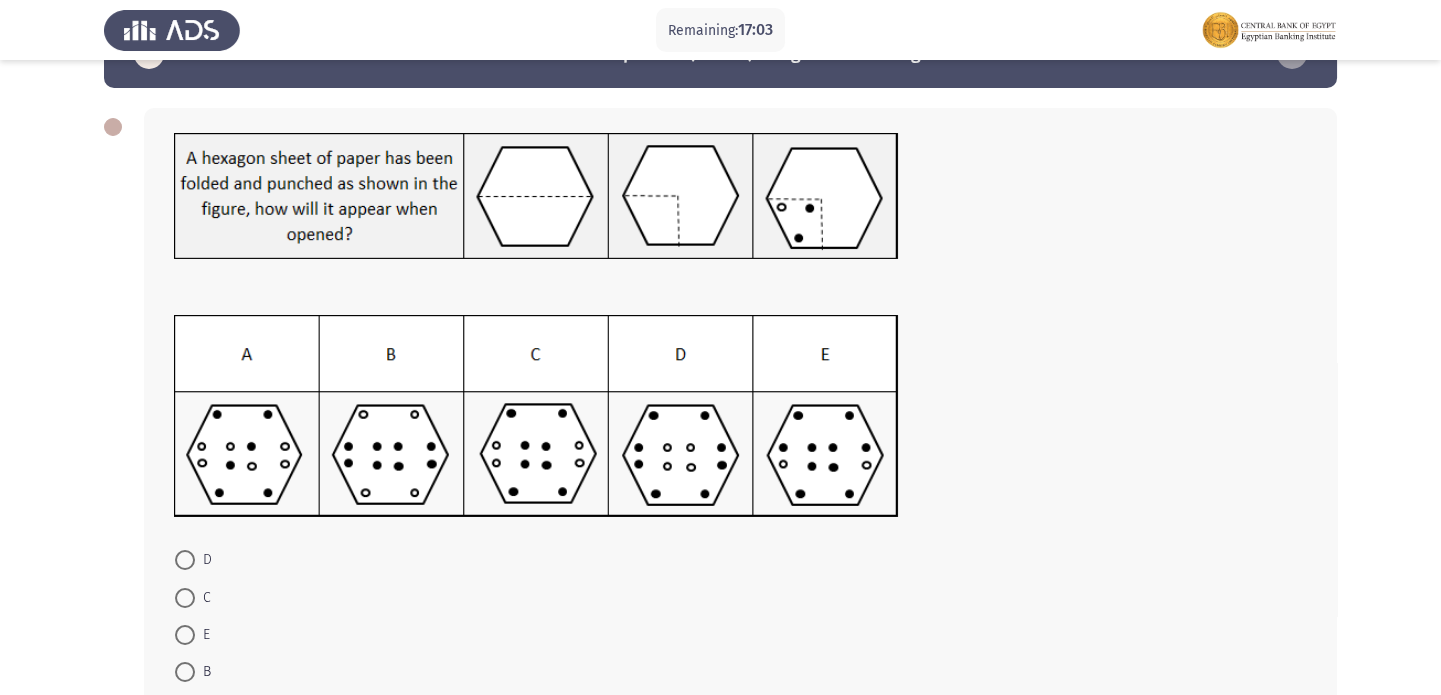 click at bounding box center [185, 672] 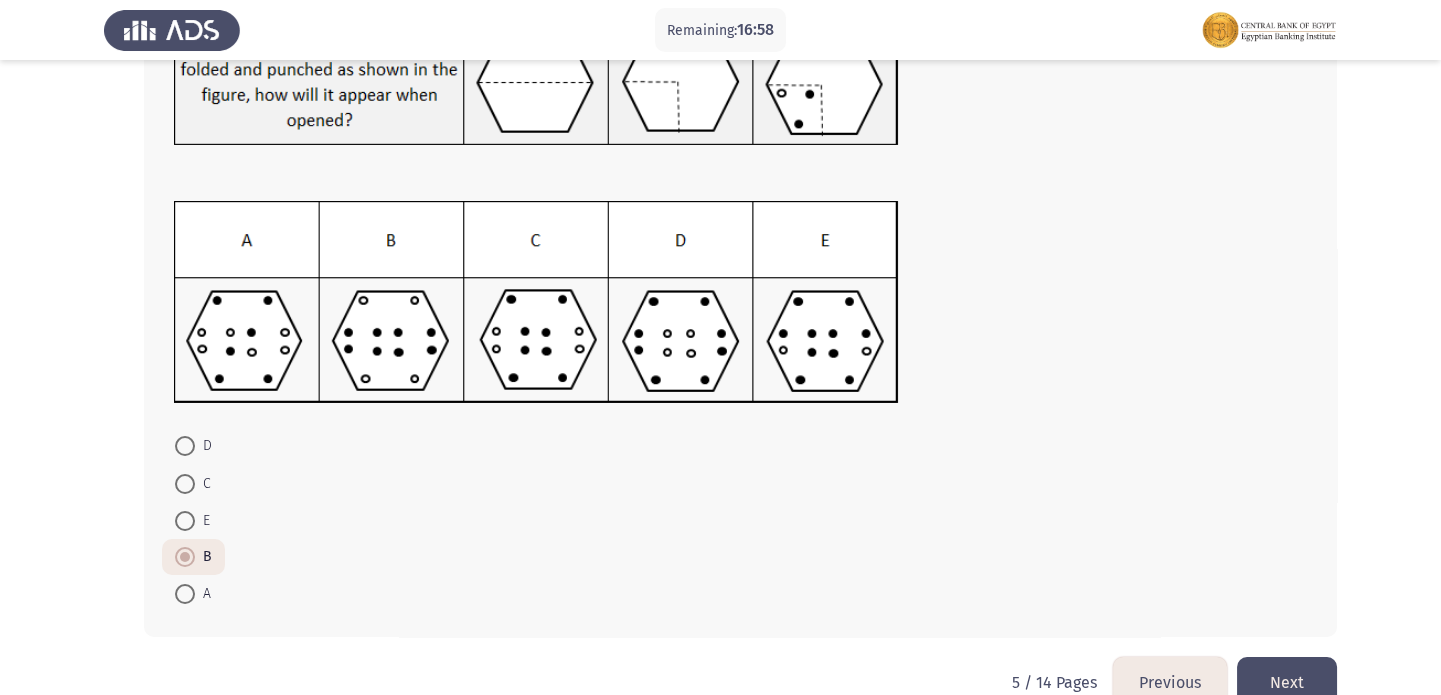 scroll, scrollTop: 181, scrollLeft: 0, axis: vertical 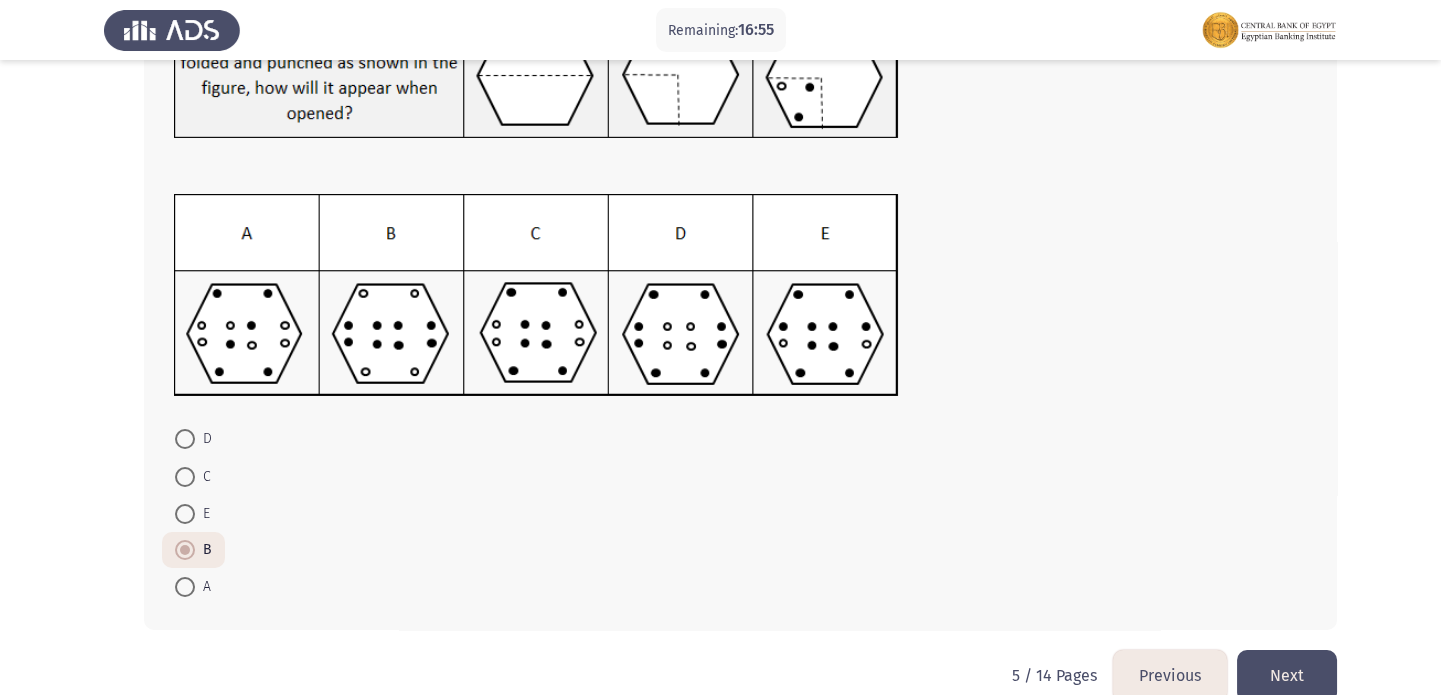 click on "Next" 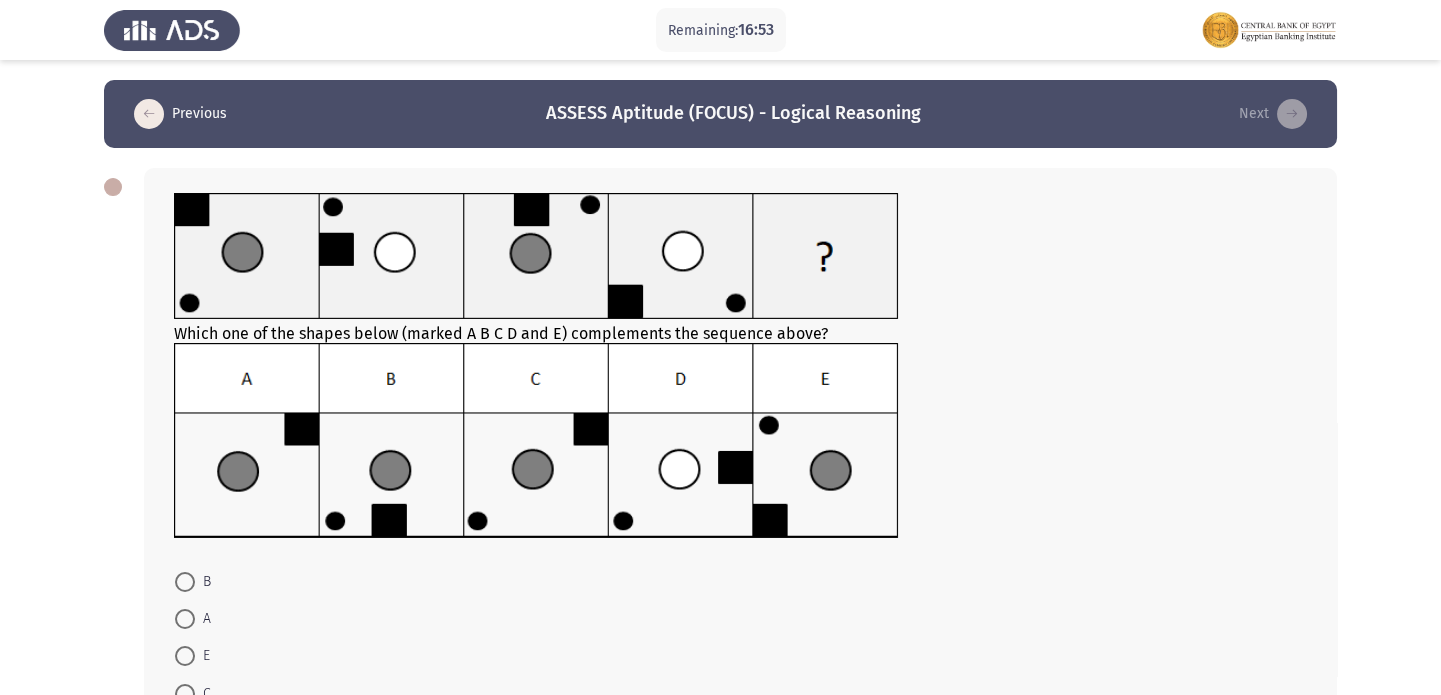 scroll, scrollTop: 30, scrollLeft: 0, axis: vertical 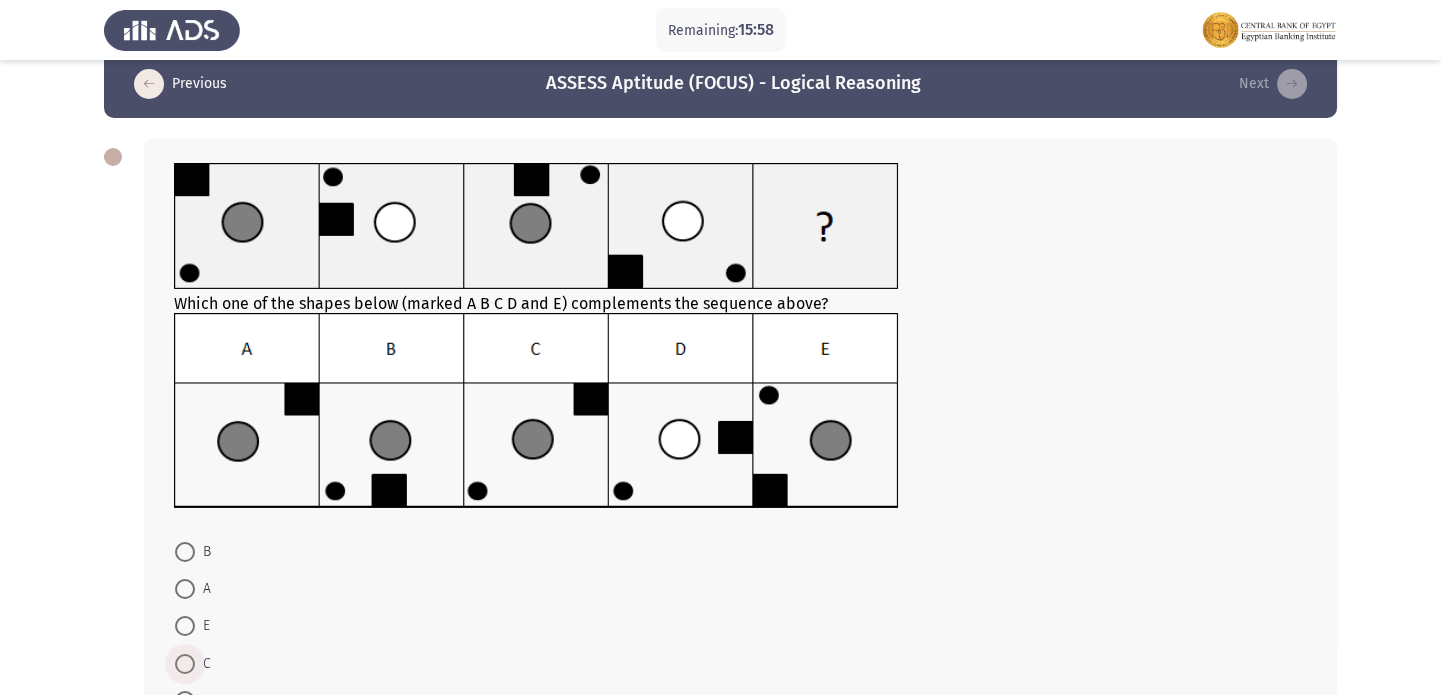 click at bounding box center [185, 664] 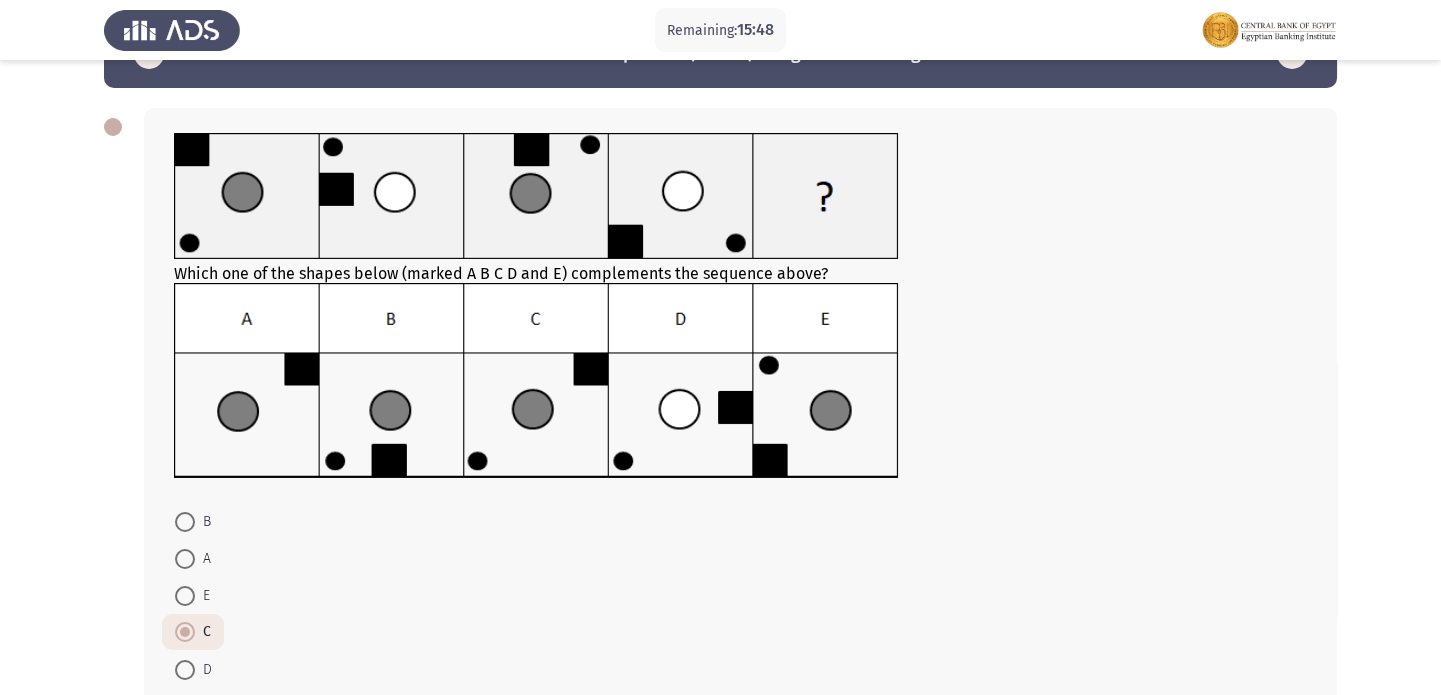 scroll, scrollTop: 30, scrollLeft: 0, axis: vertical 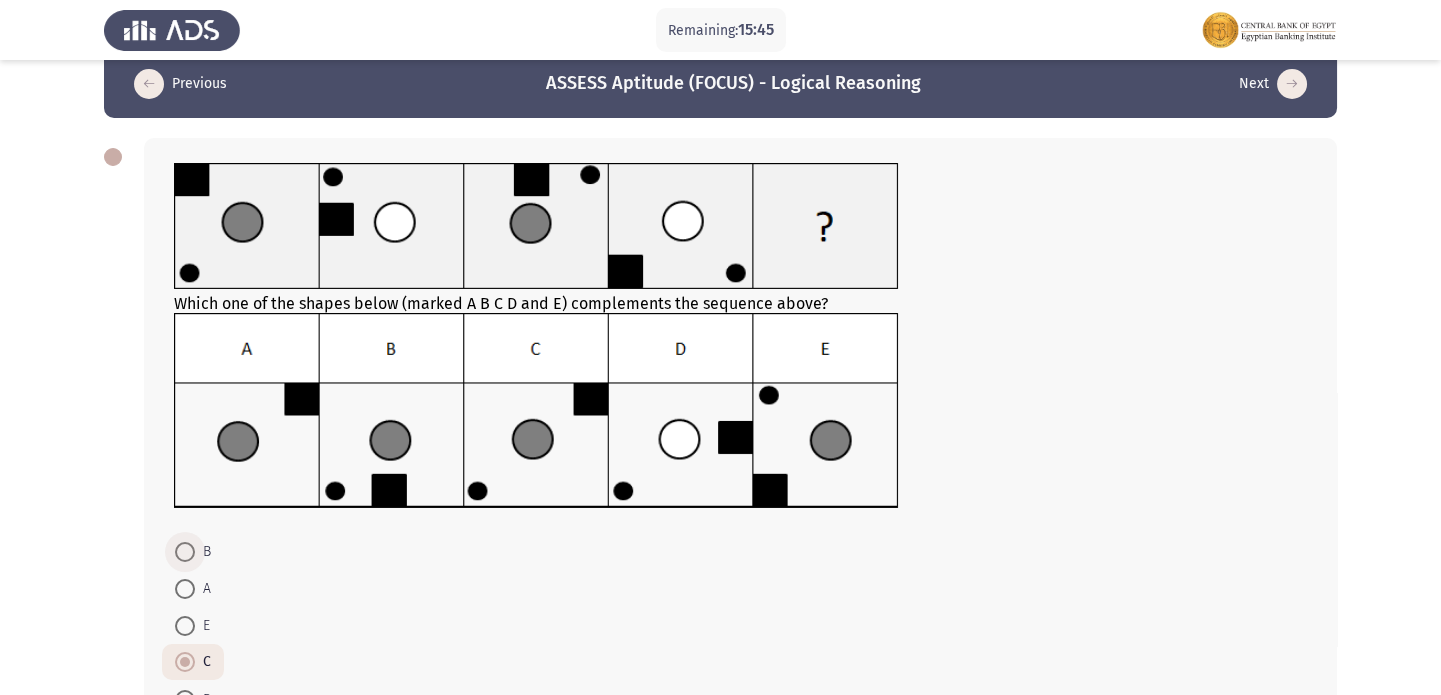 click at bounding box center [185, 552] 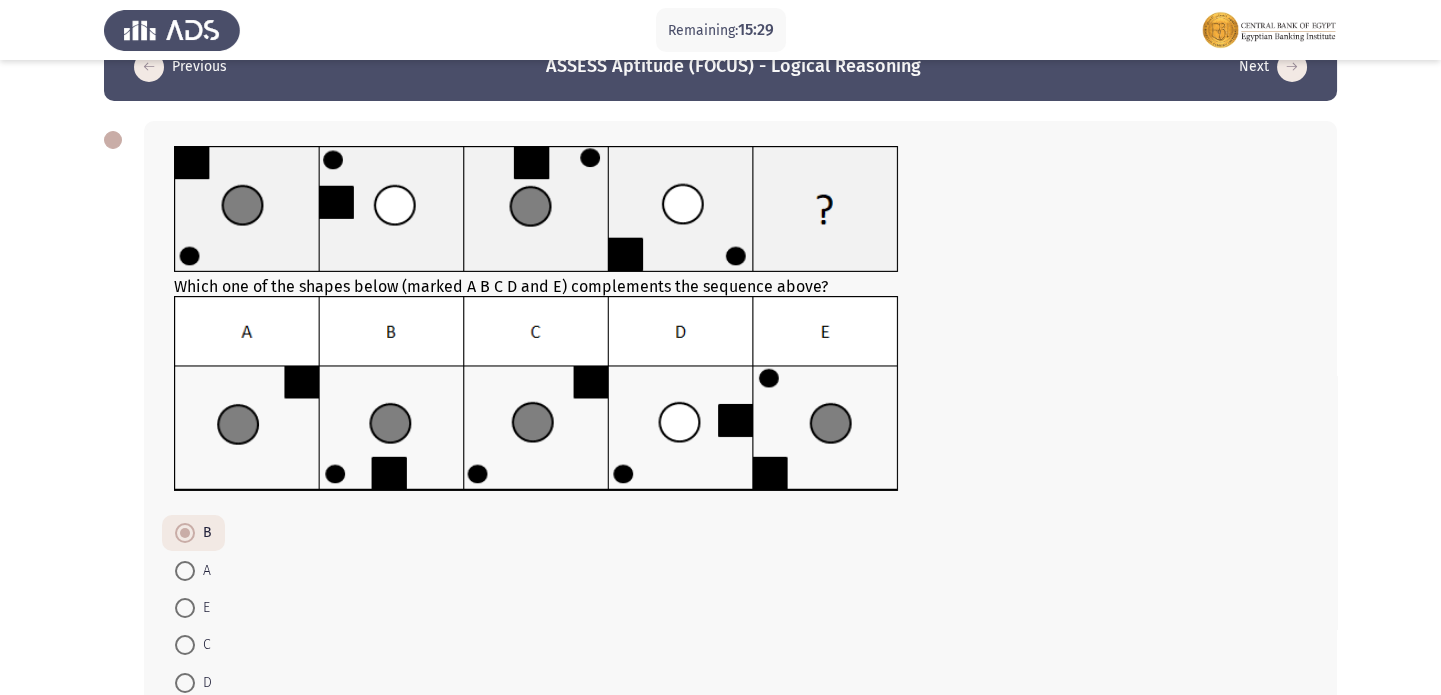 scroll, scrollTop: 60, scrollLeft: 0, axis: vertical 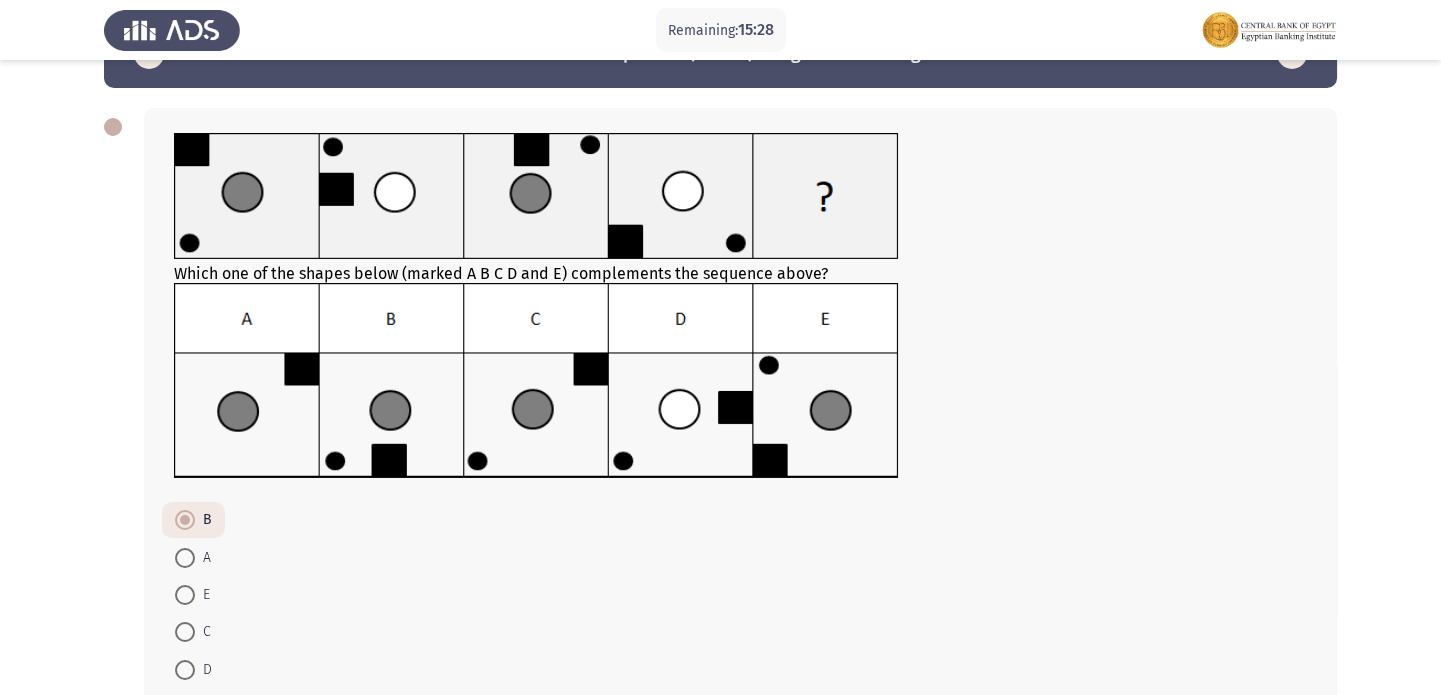 click at bounding box center [185, 632] 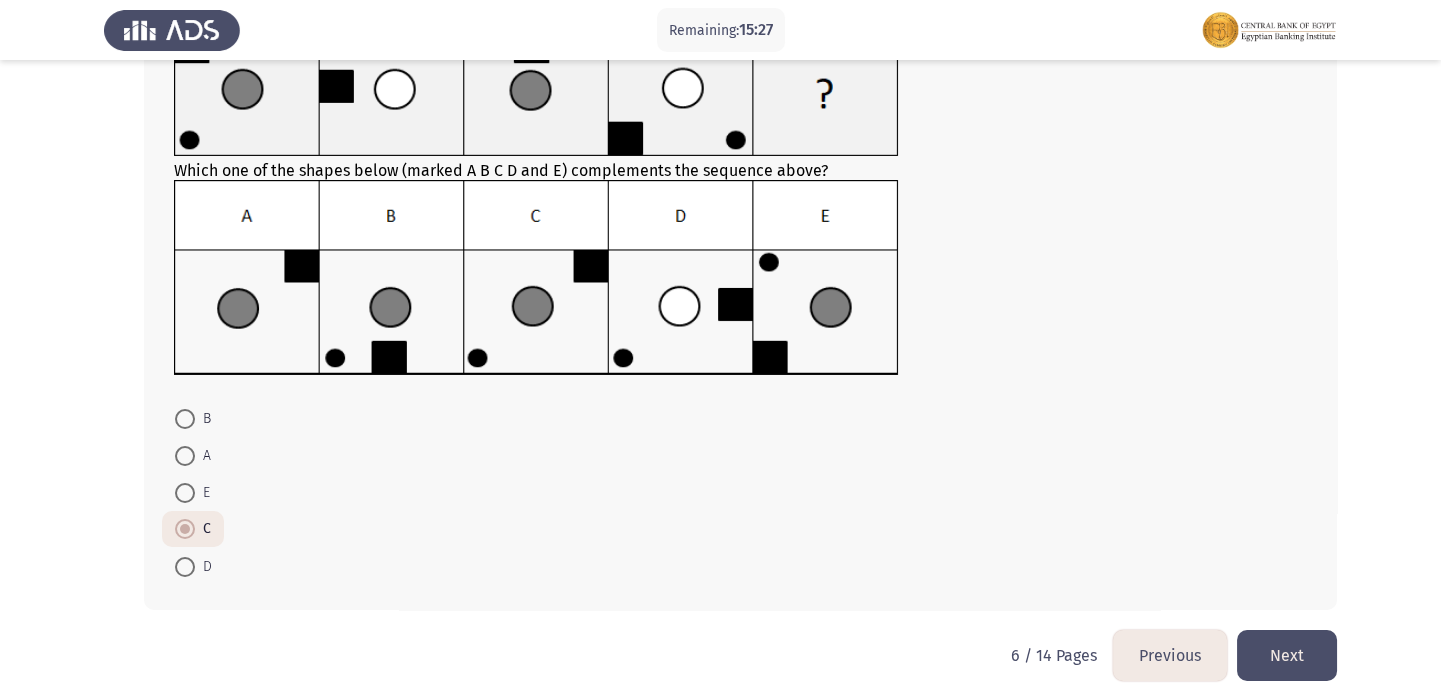 scroll, scrollTop: 177, scrollLeft: 0, axis: vertical 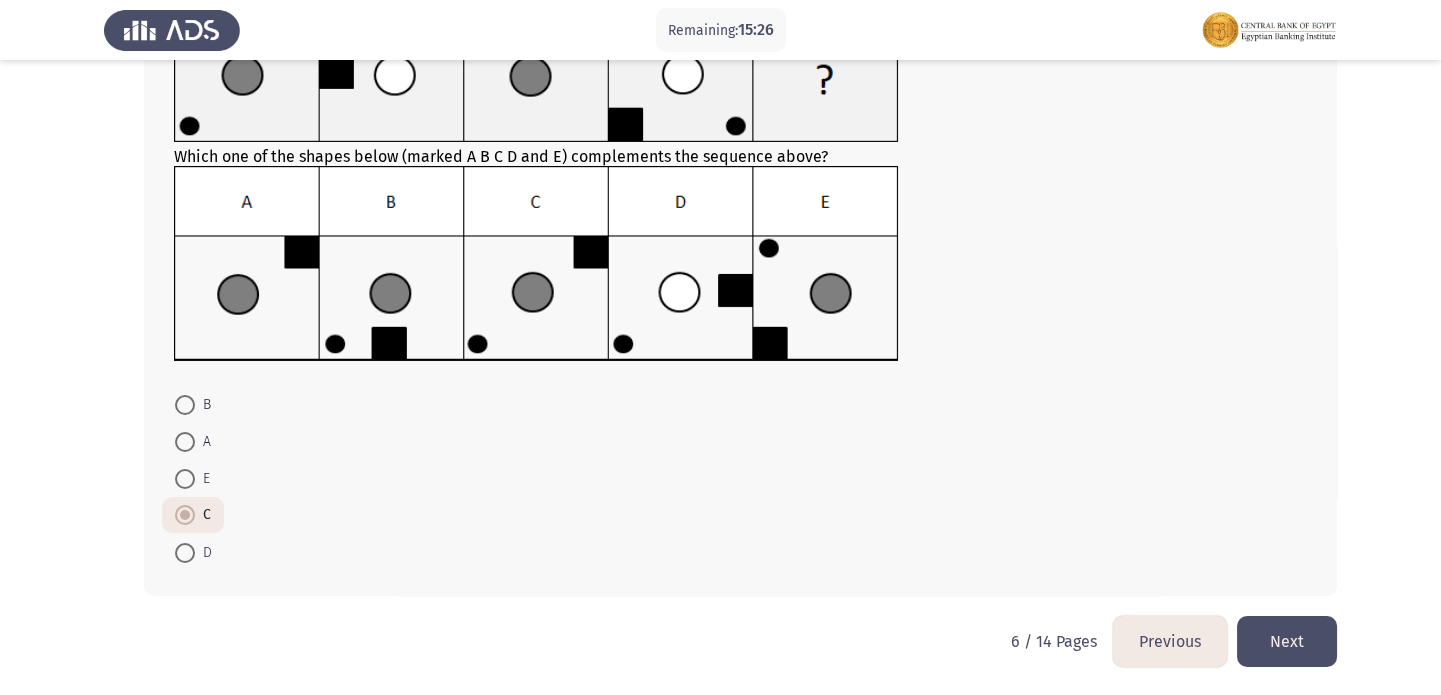 click on "Next" 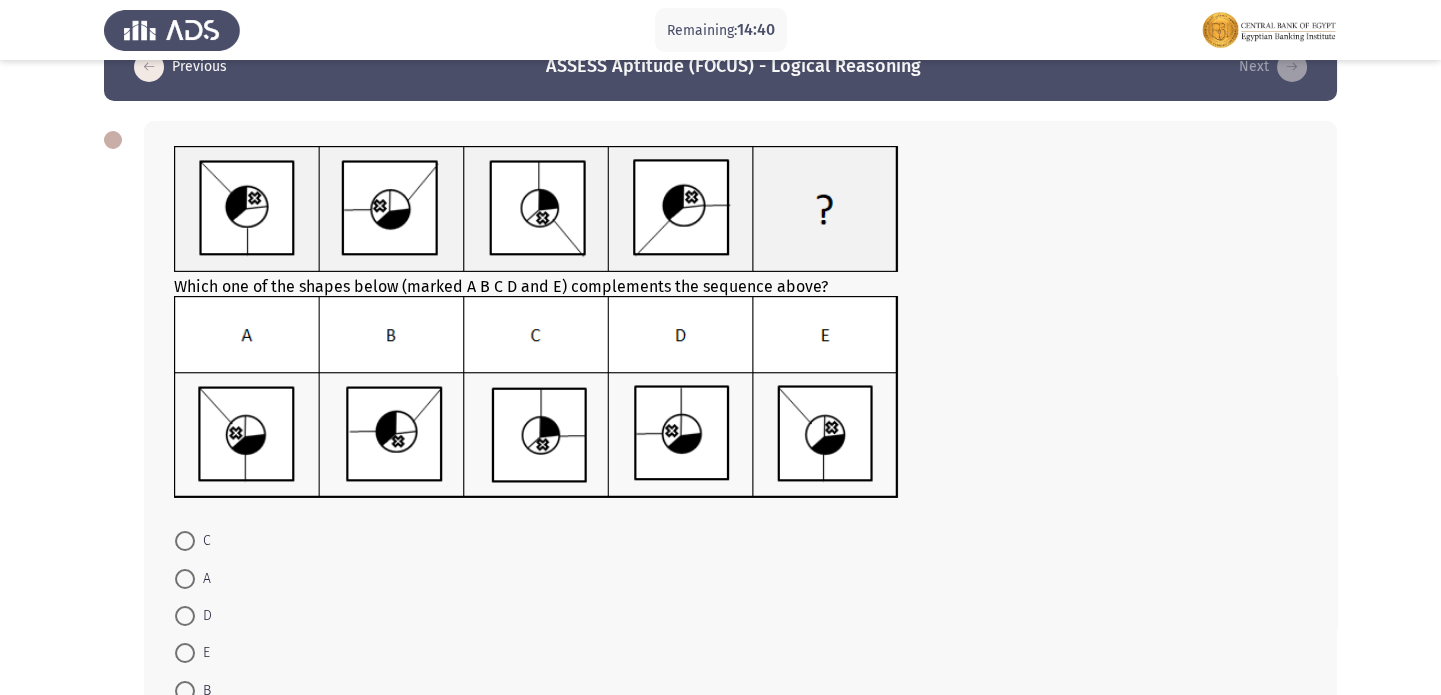 scroll, scrollTop: 60, scrollLeft: 0, axis: vertical 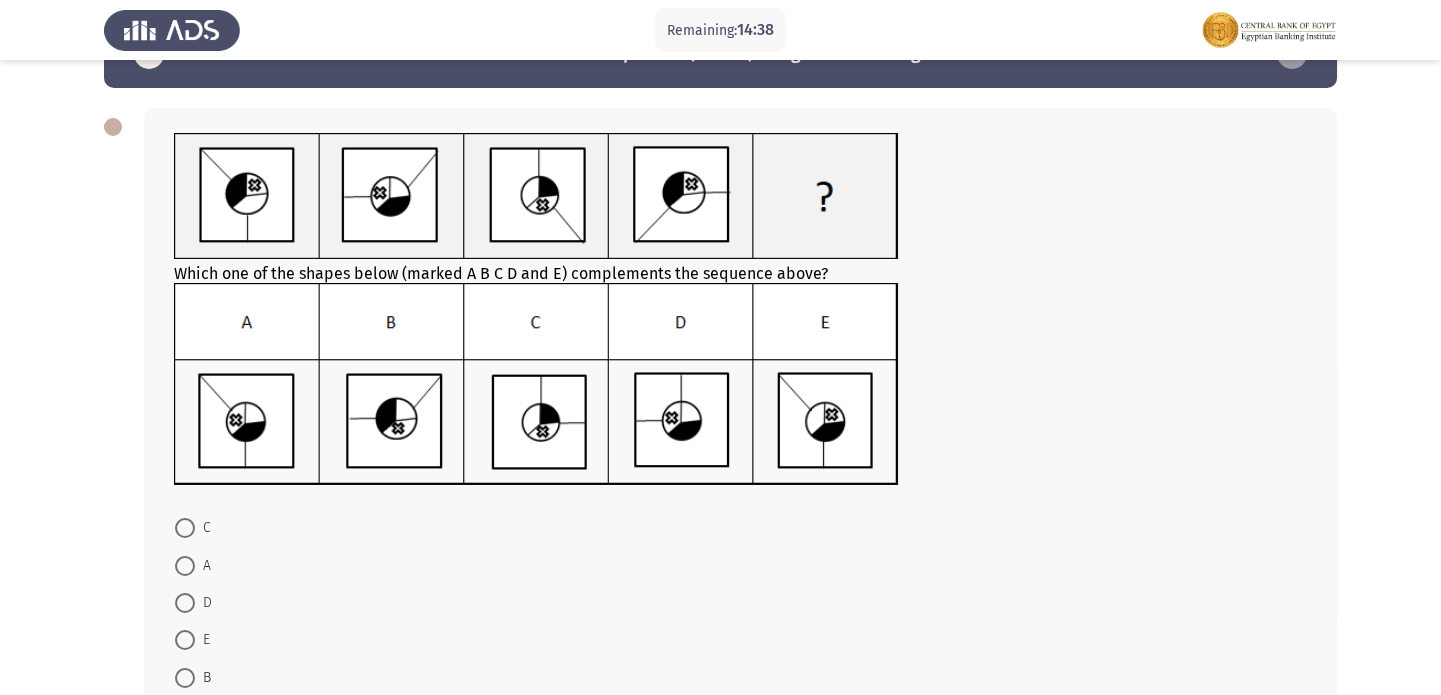 click at bounding box center (185, 566) 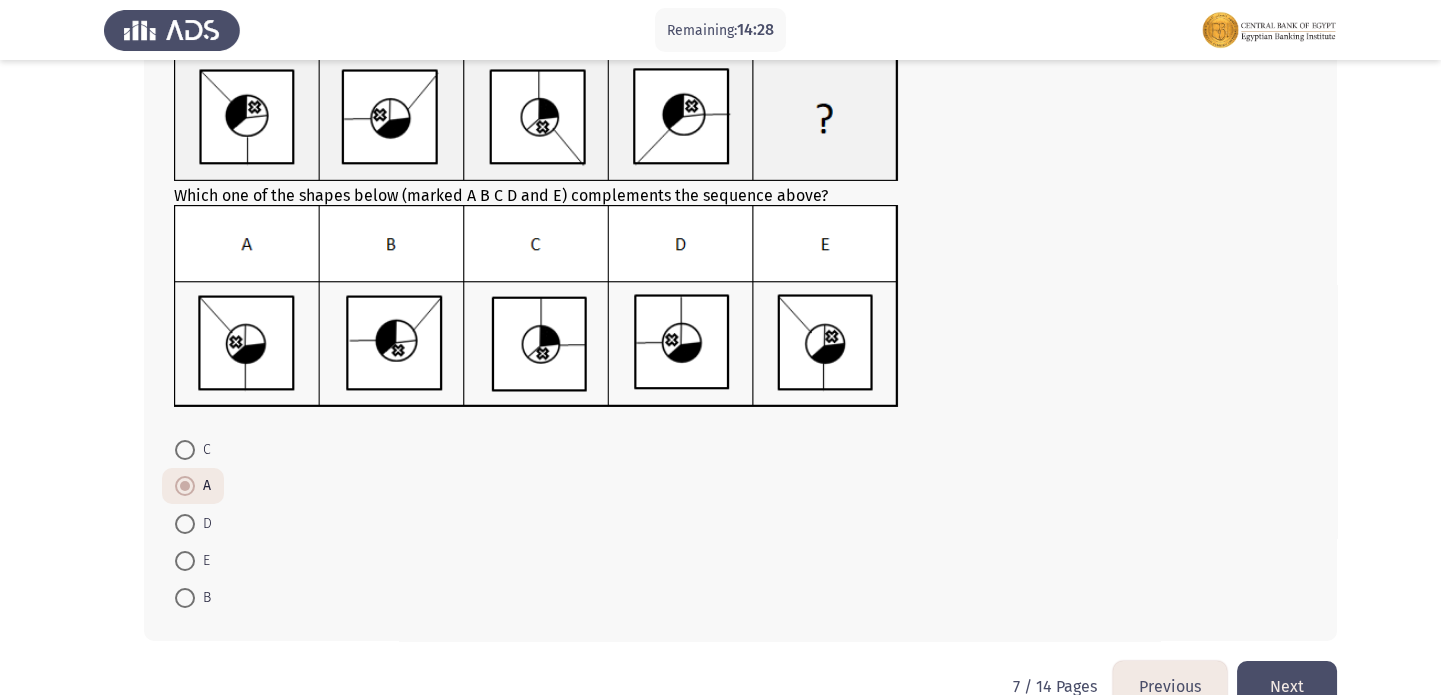 scroll, scrollTop: 151, scrollLeft: 0, axis: vertical 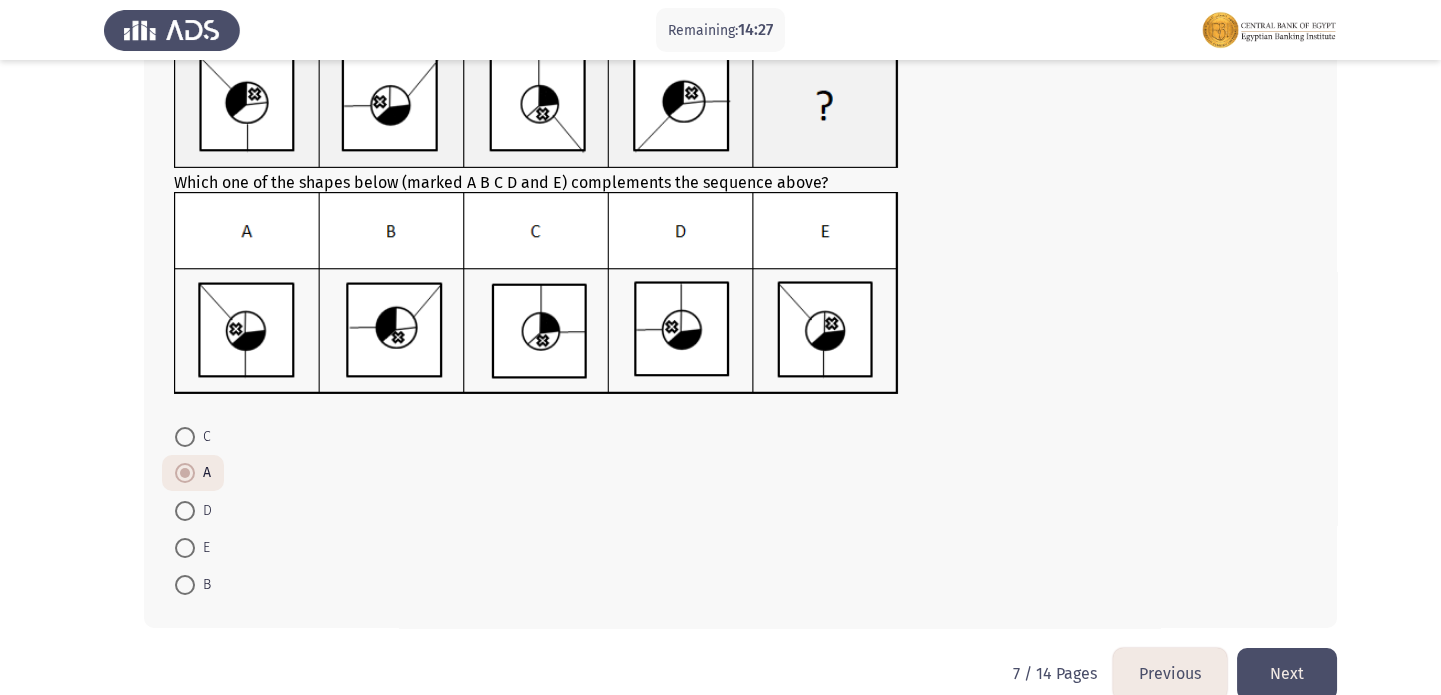 click on "Next" 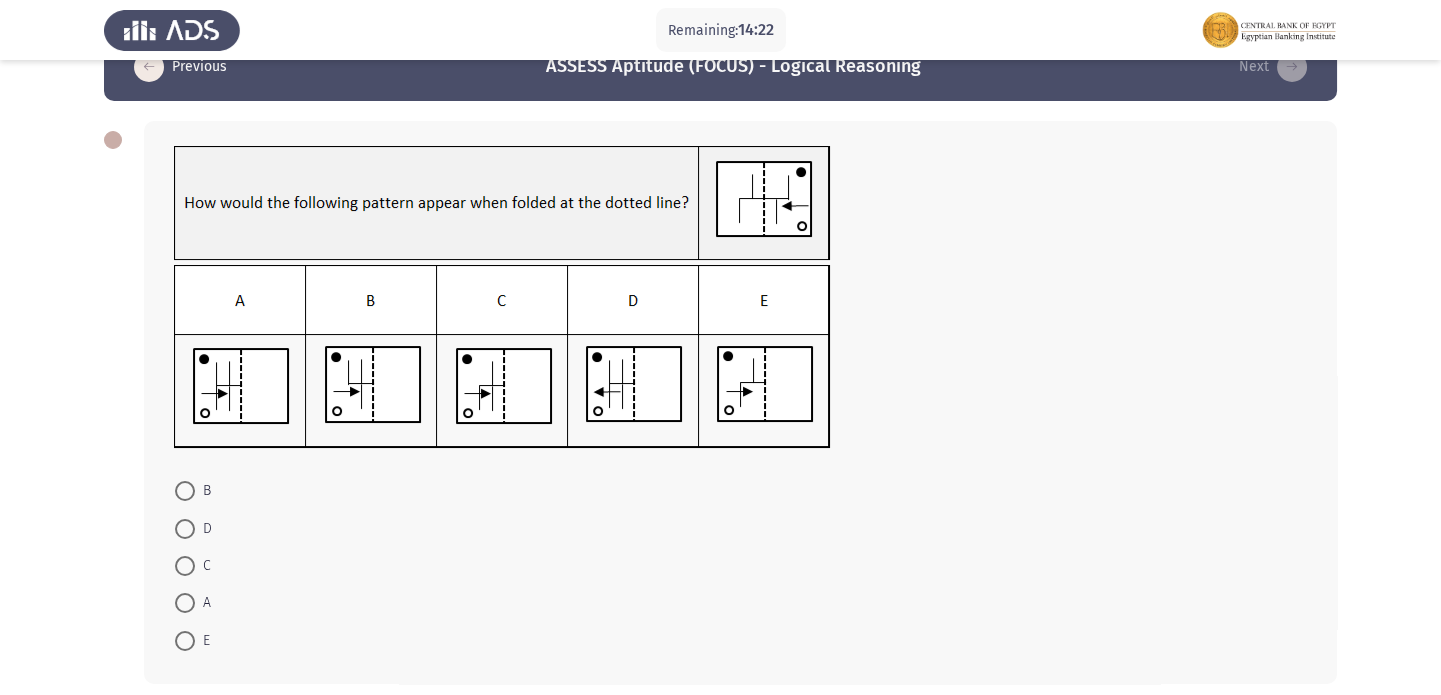 scroll, scrollTop: 60, scrollLeft: 0, axis: vertical 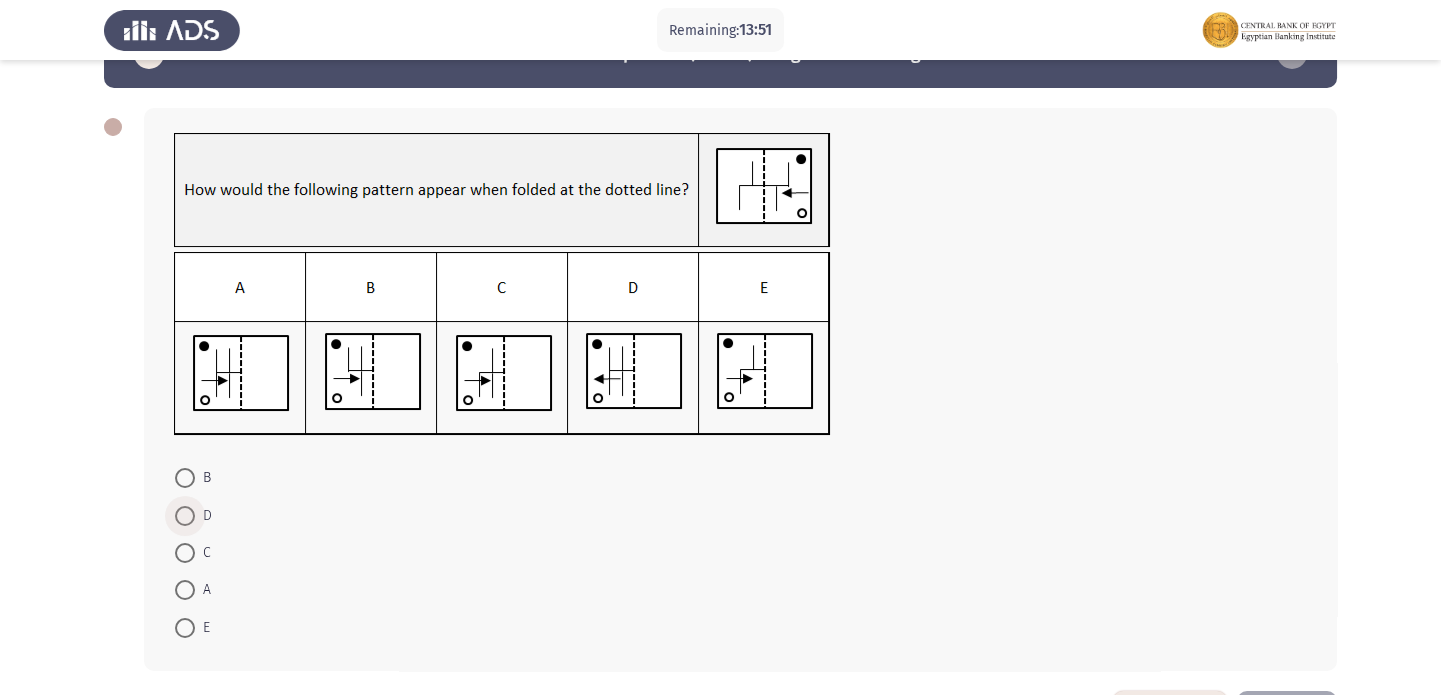 click at bounding box center (185, 516) 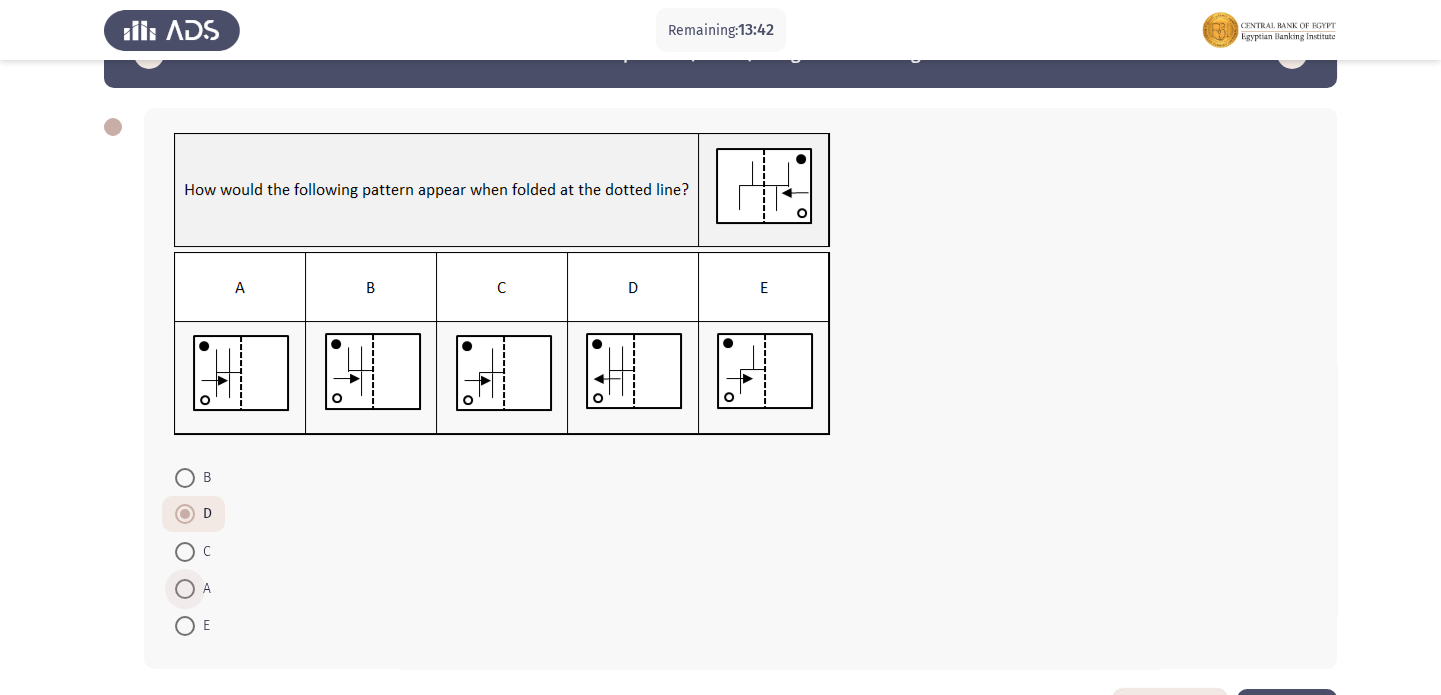 click at bounding box center [185, 589] 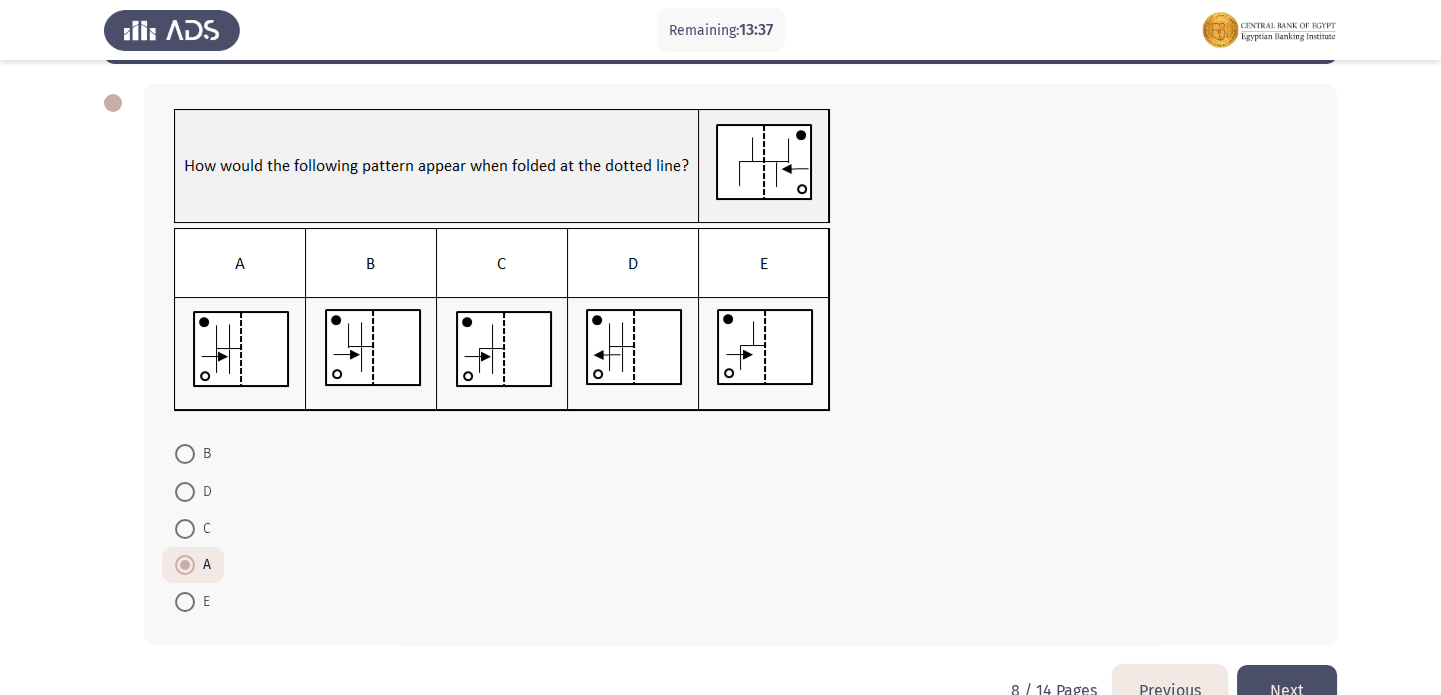 scroll, scrollTop: 90, scrollLeft: 0, axis: vertical 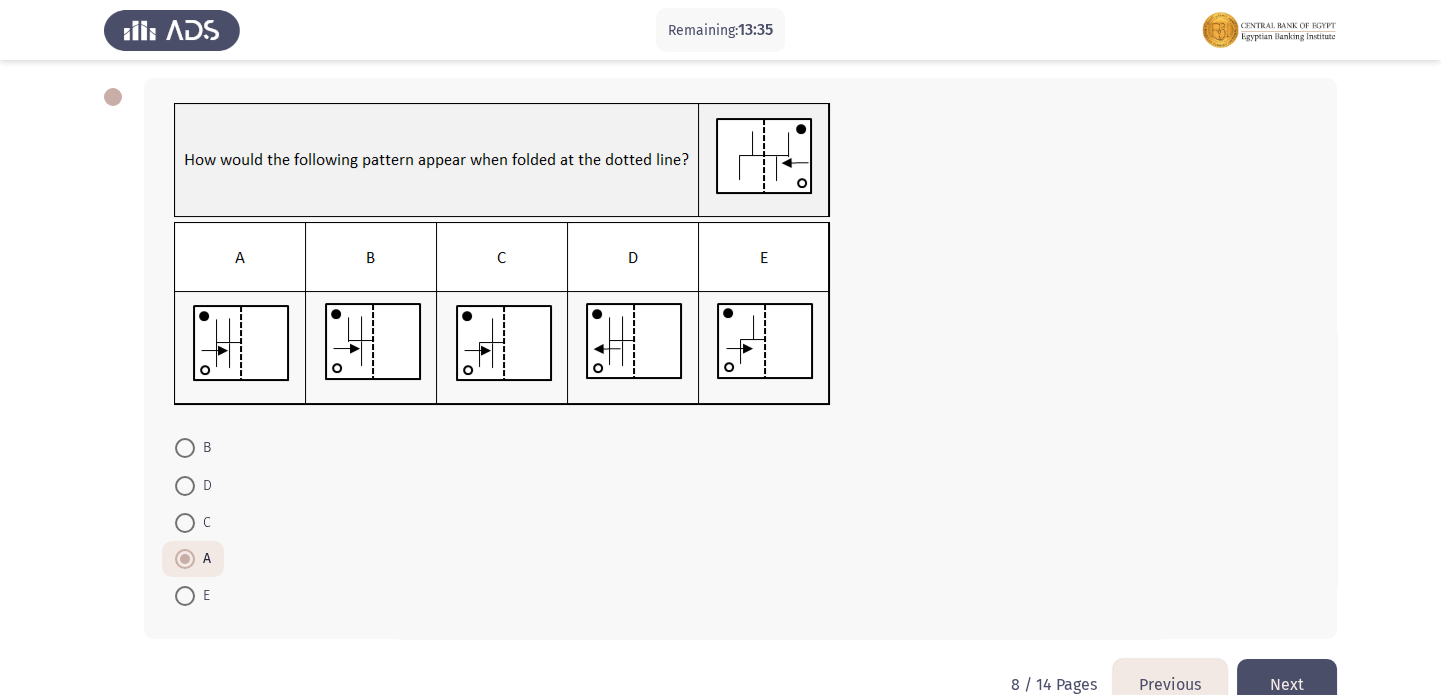 click on "Next" 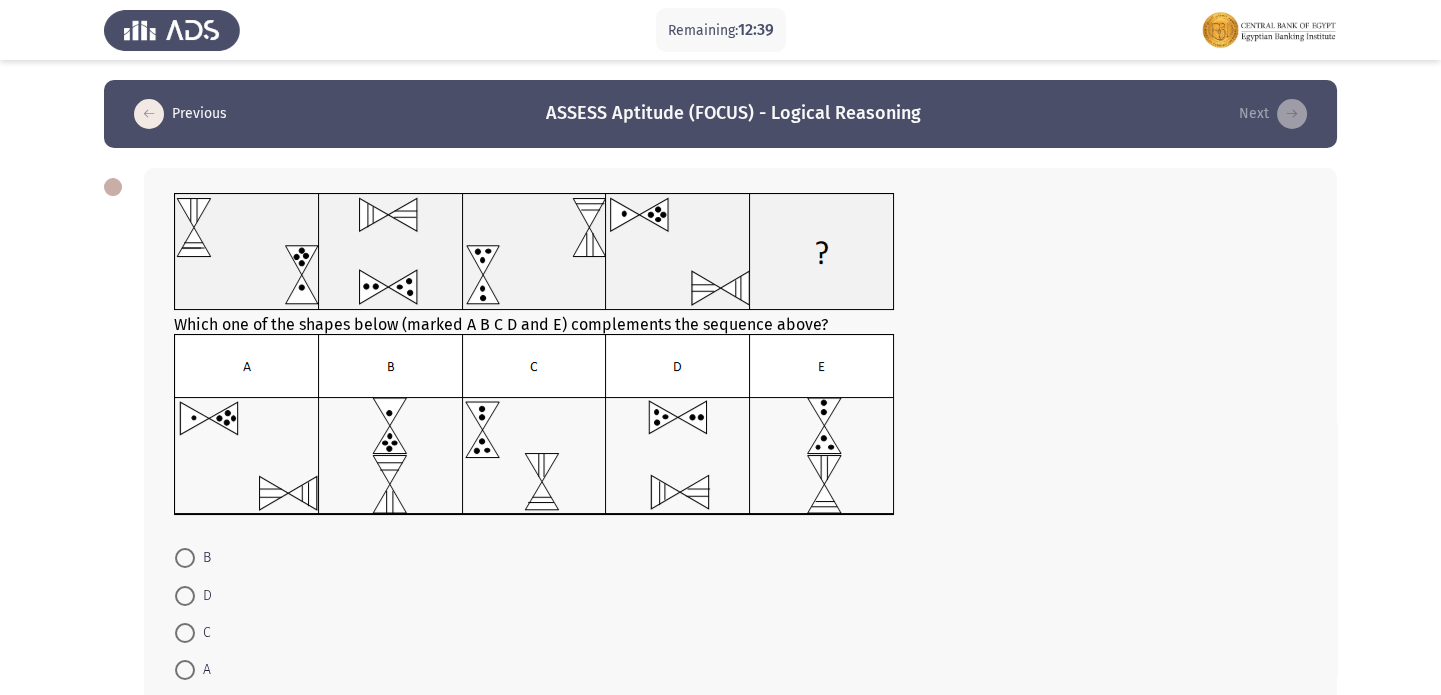scroll, scrollTop: 30, scrollLeft: 0, axis: vertical 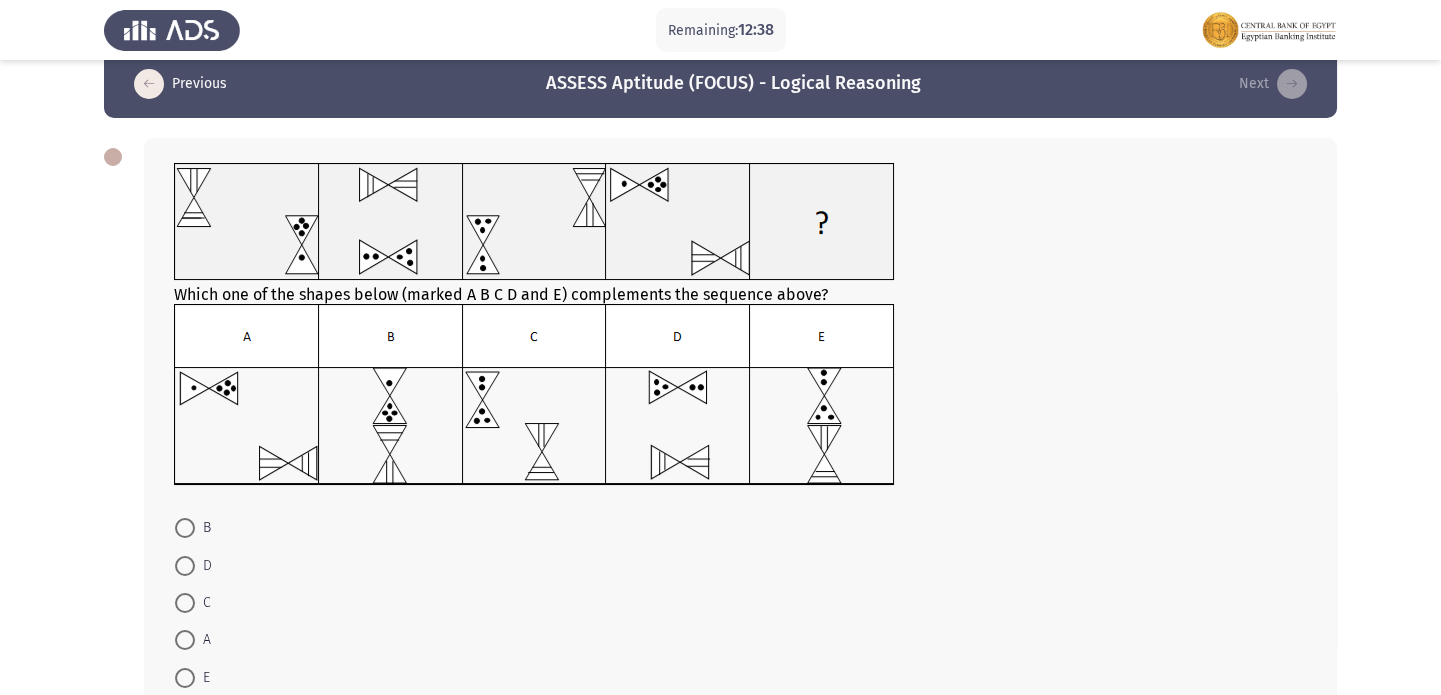click at bounding box center [185, 678] 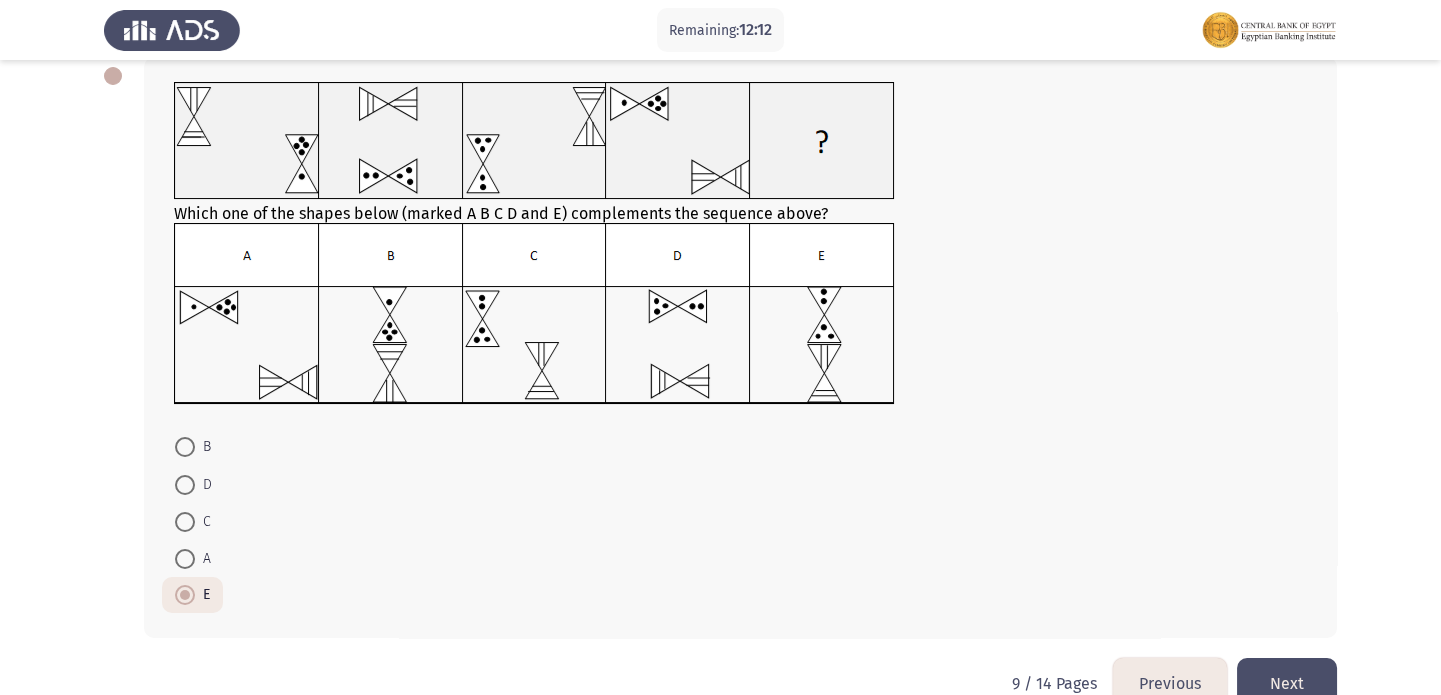 scroll, scrollTop: 120, scrollLeft: 0, axis: vertical 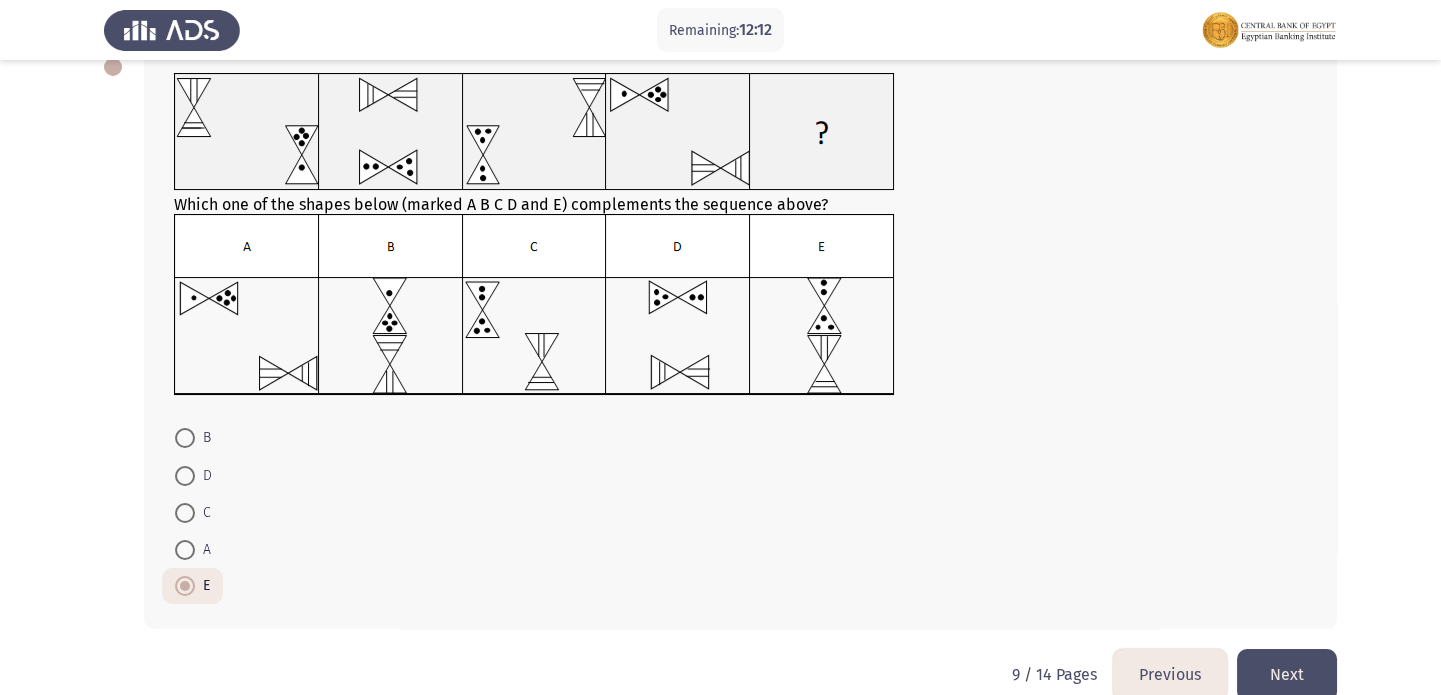 click on "Next" 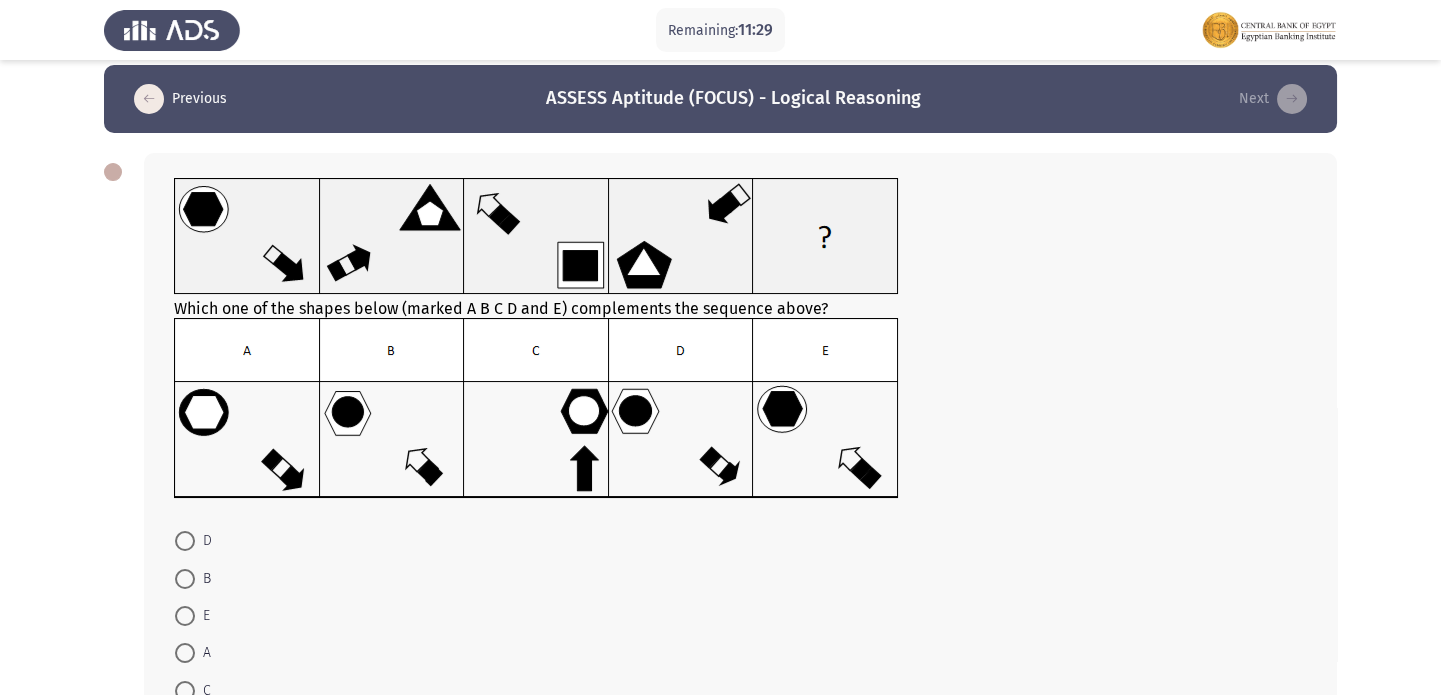 scroll, scrollTop: 30, scrollLeft: 0, axis: vertical 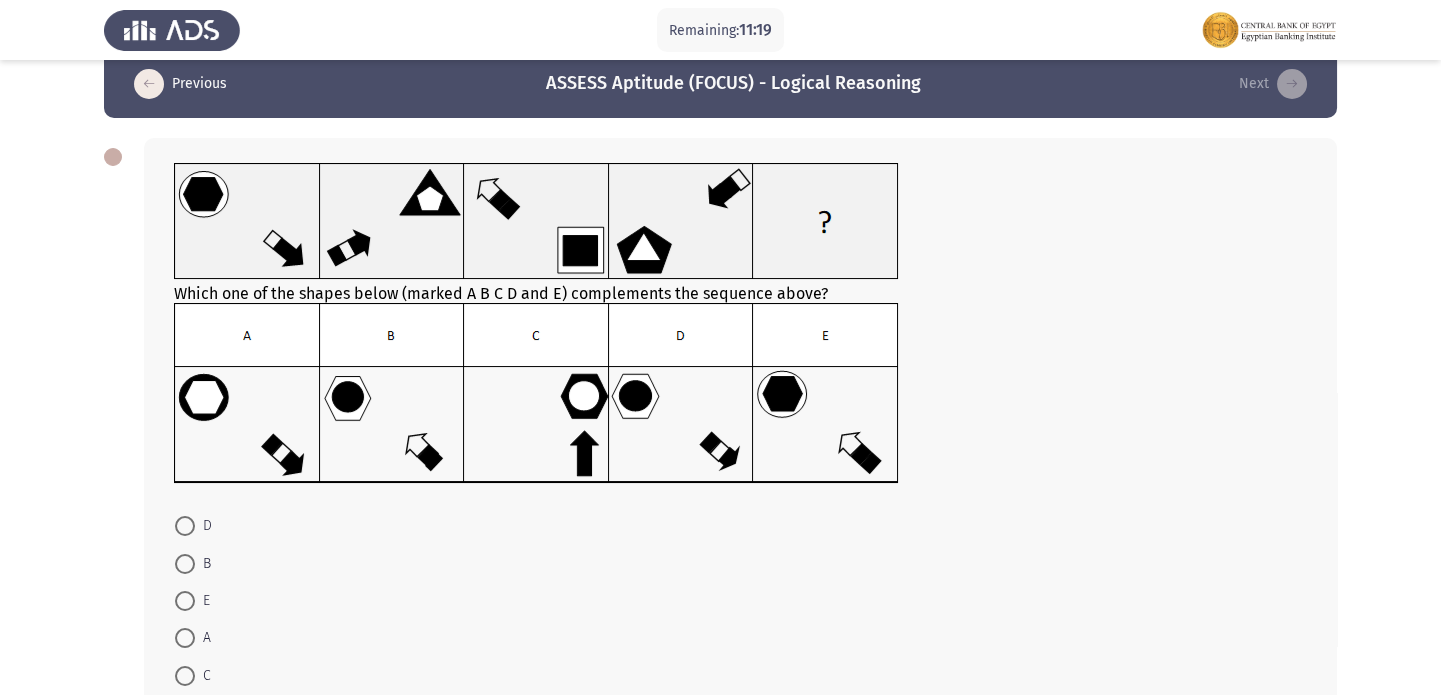 click at bounding box center (185, 638) 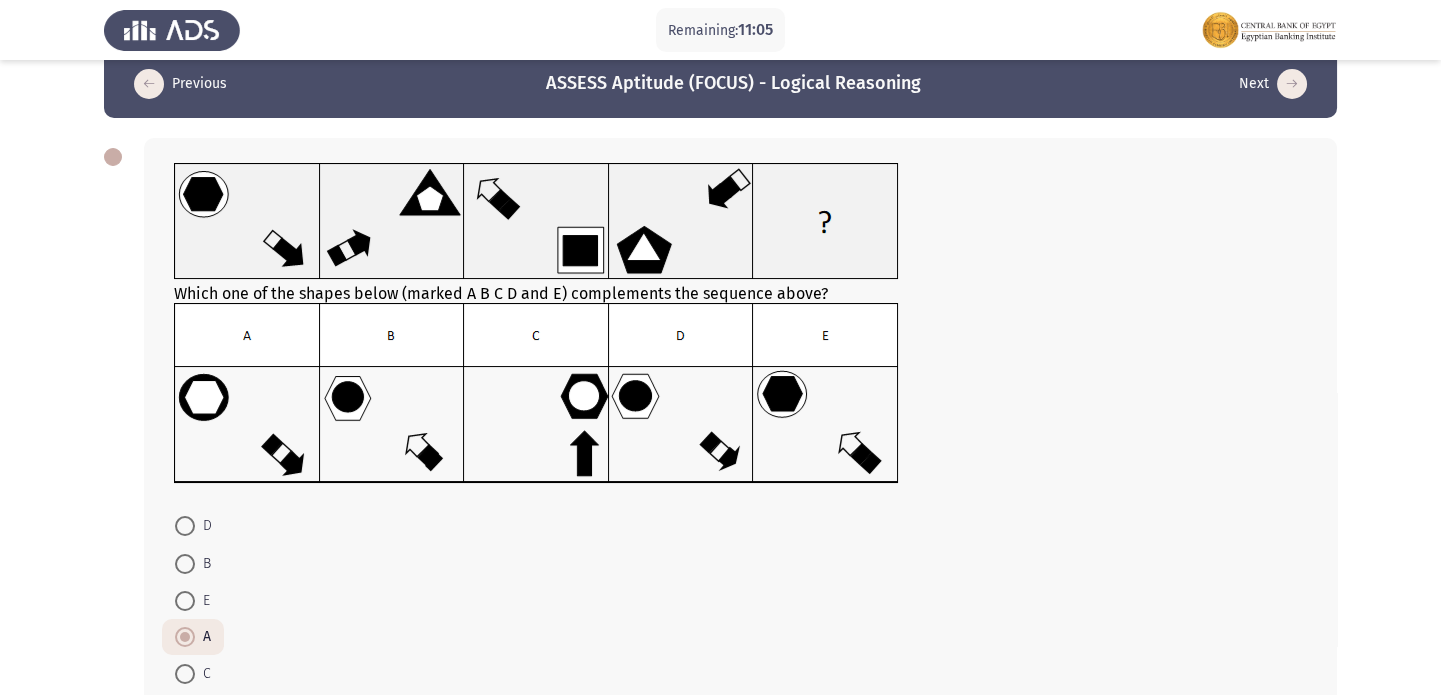 click at bounding box center (185, 526) 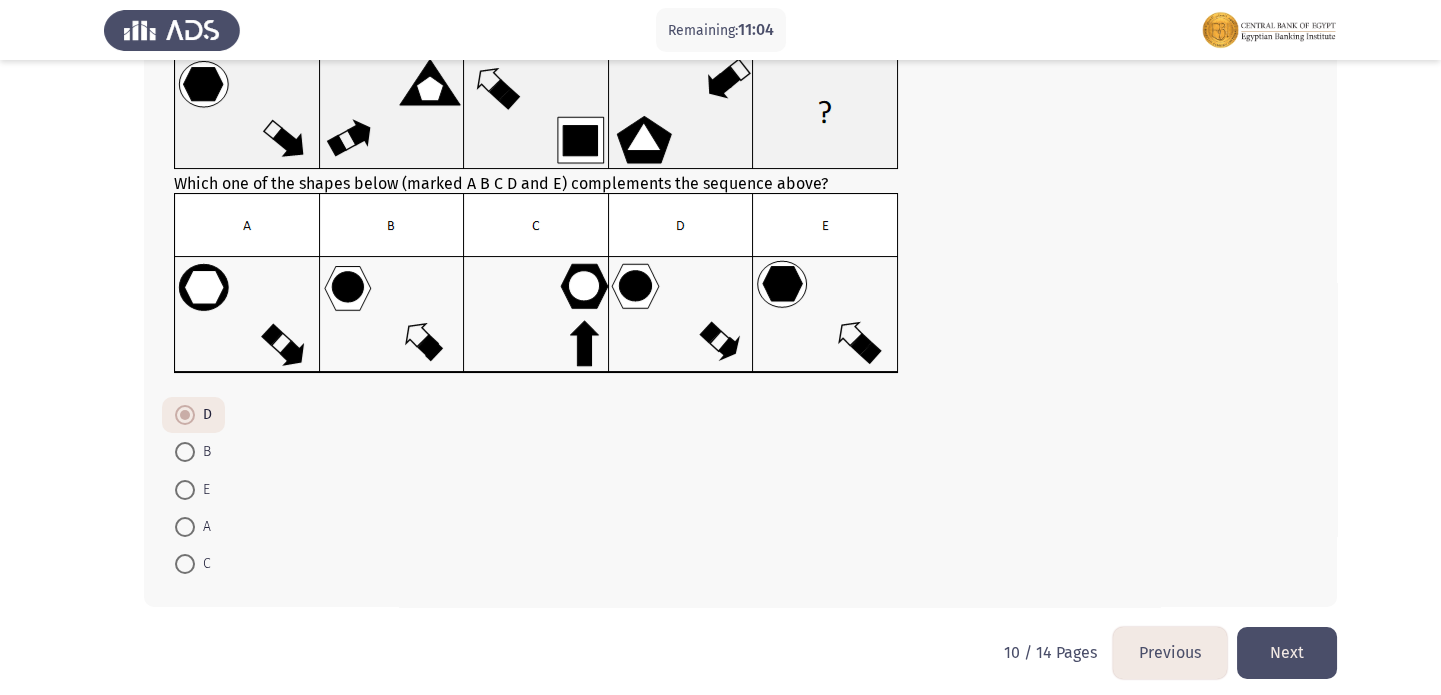 scroll, scrollTop: 151, scrollLeft: 0, axis: vertical 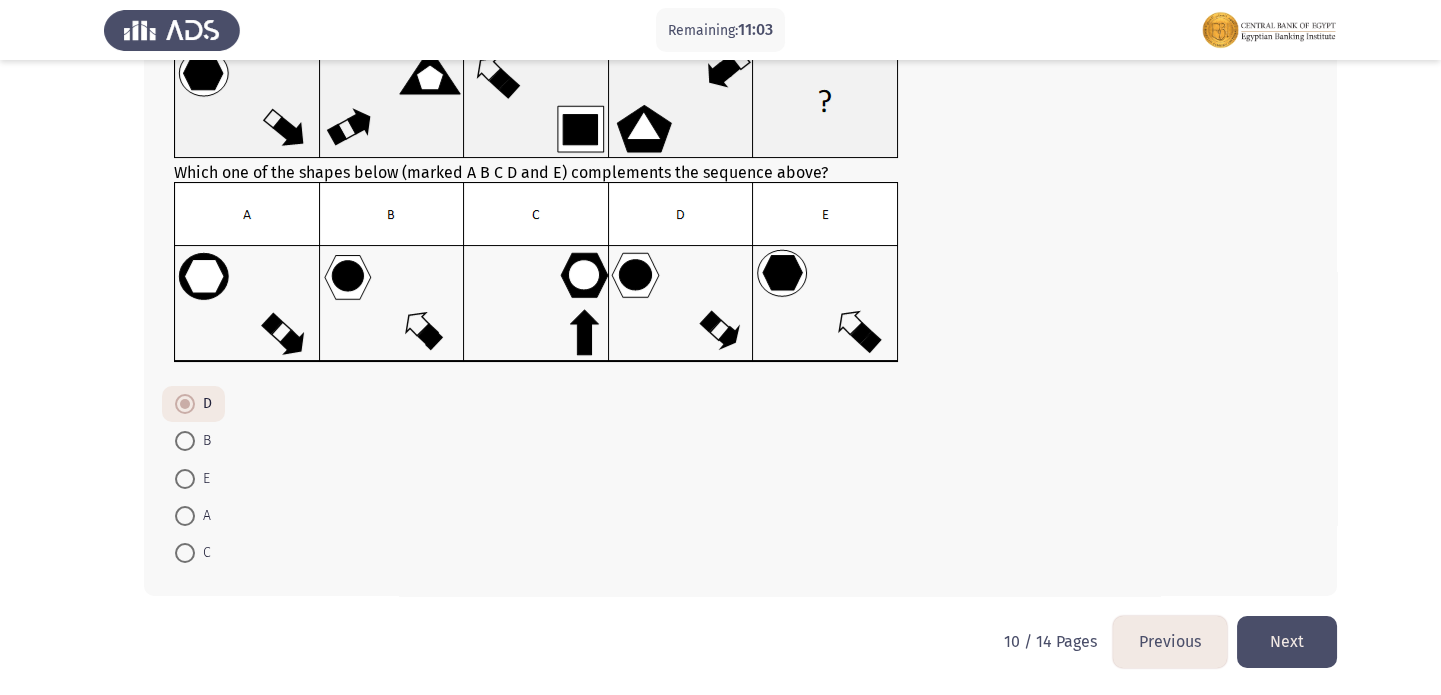 click on "Next" 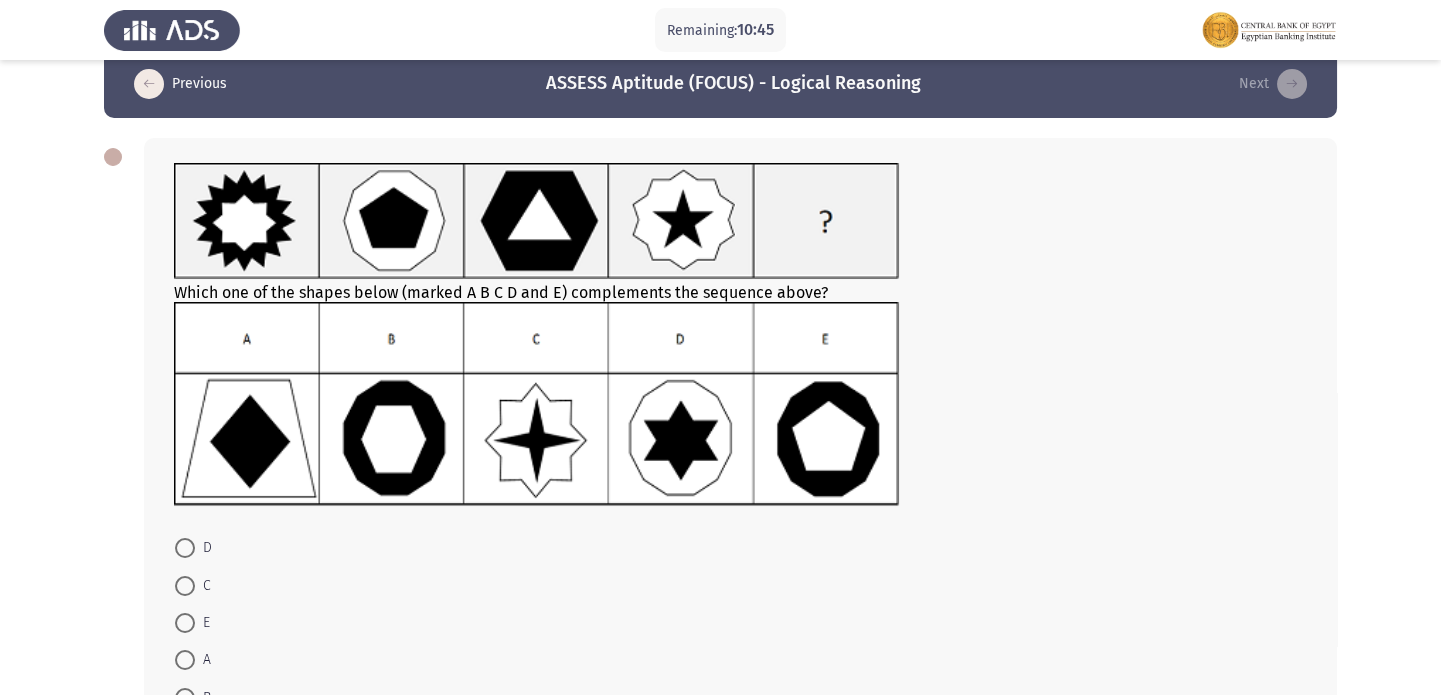 scroll, scrollTop: 60, scrollLeft: 0, axis: vertical 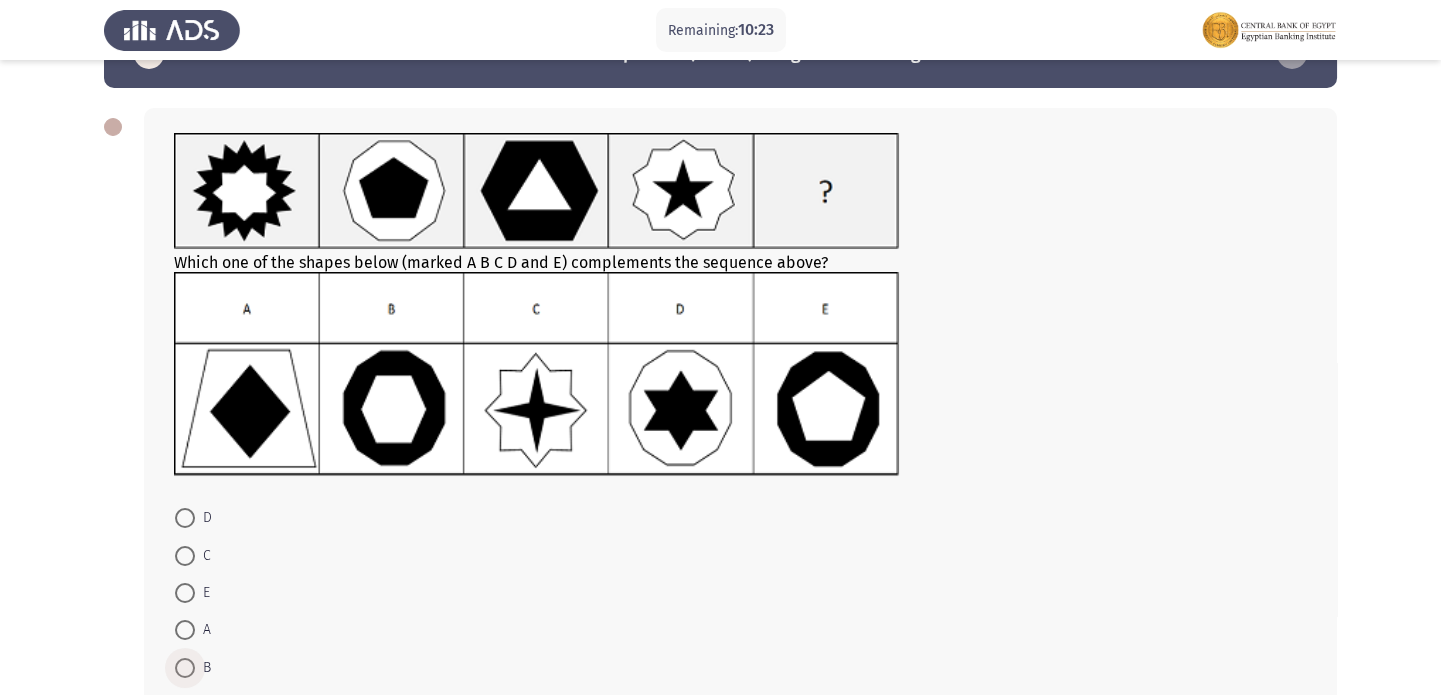 click at bounding box center (185, 668) 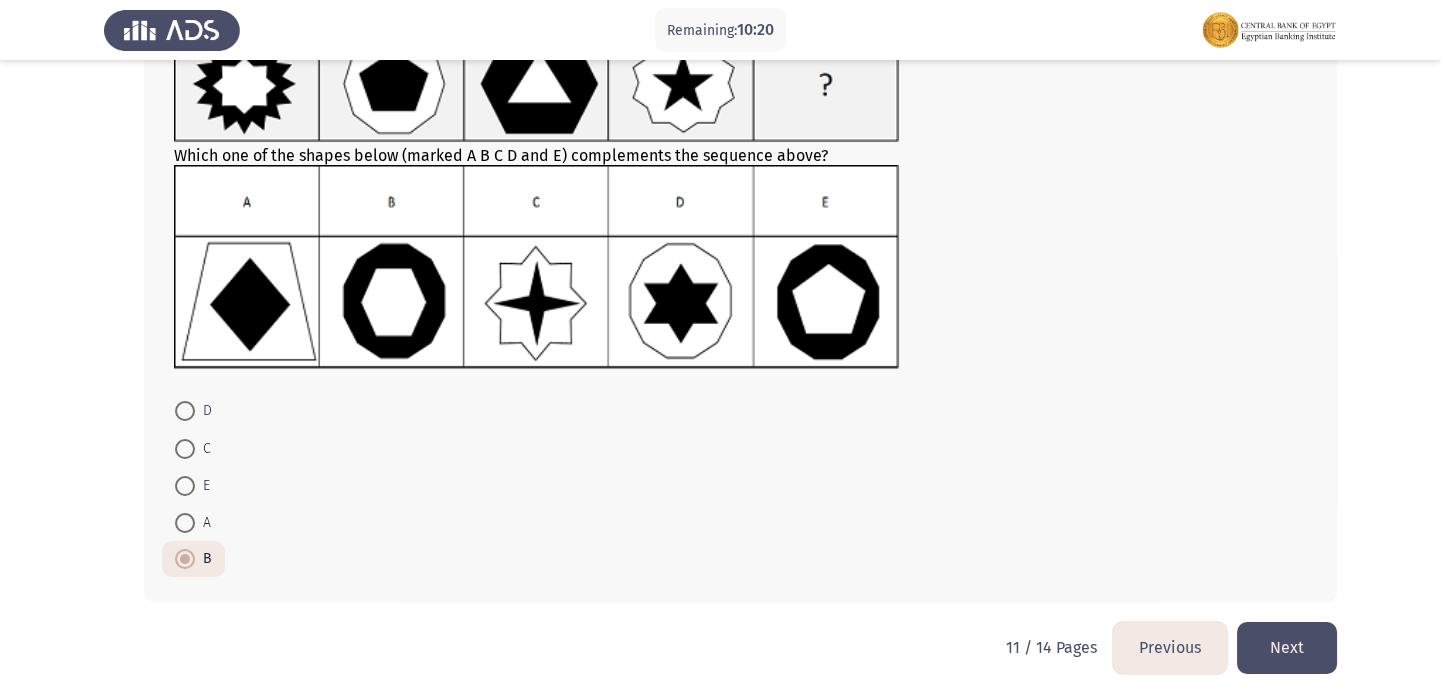 scroll, scrollTop: 173, scrollLeft: 0, axis: vertical 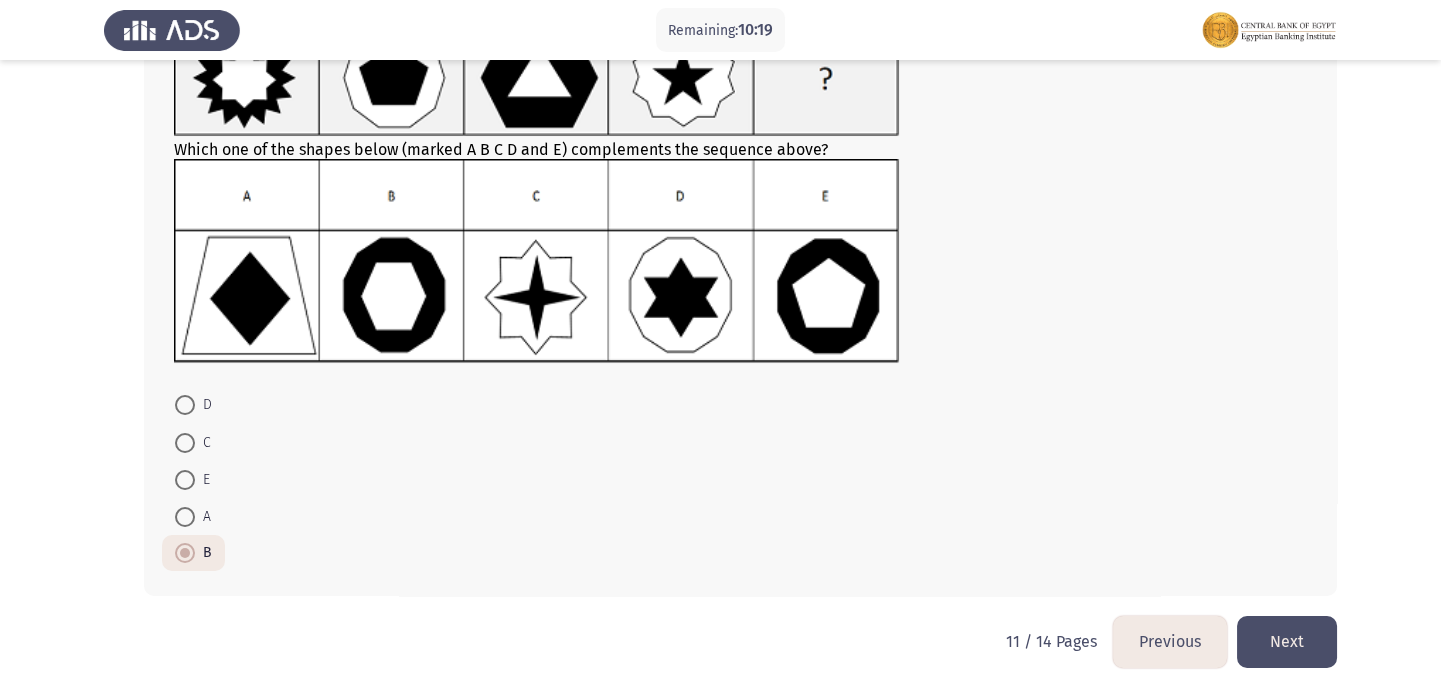 click on "Next" 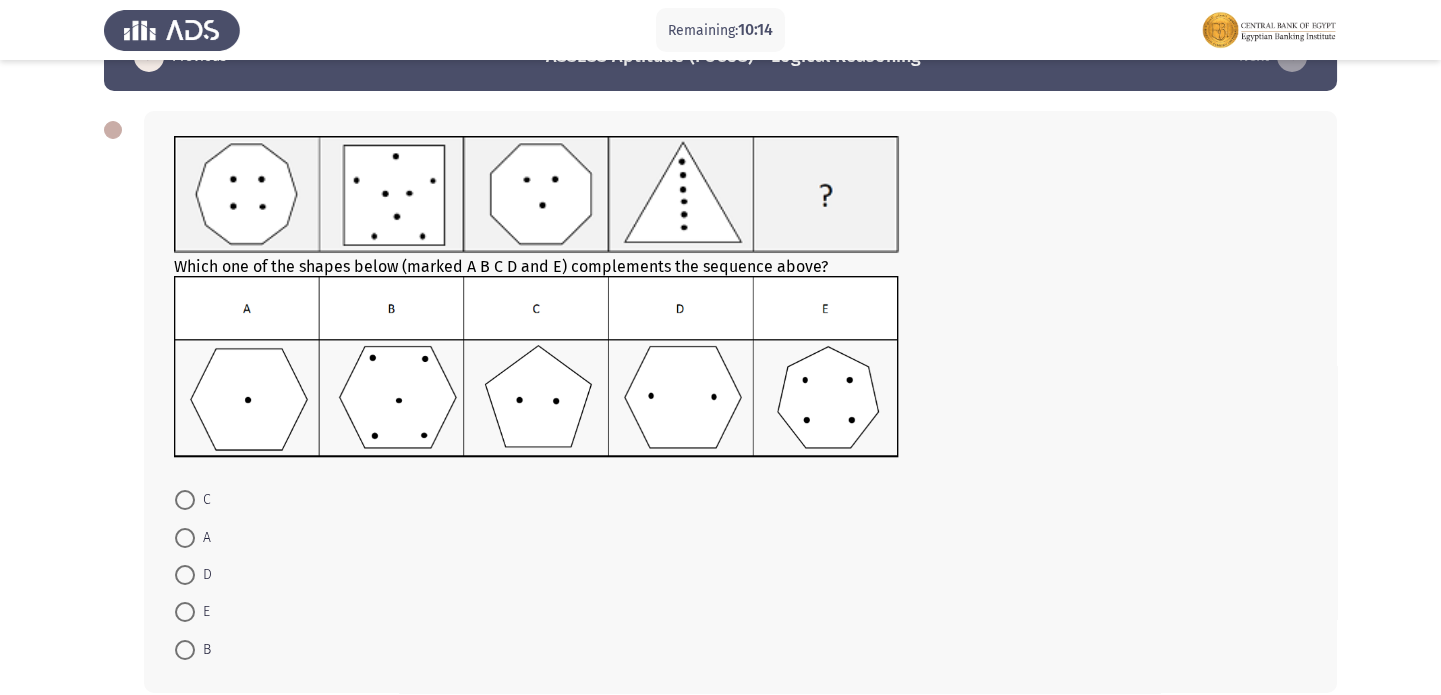scroll, scrollTop: 30, scrollLeft: 0, axis: vertical 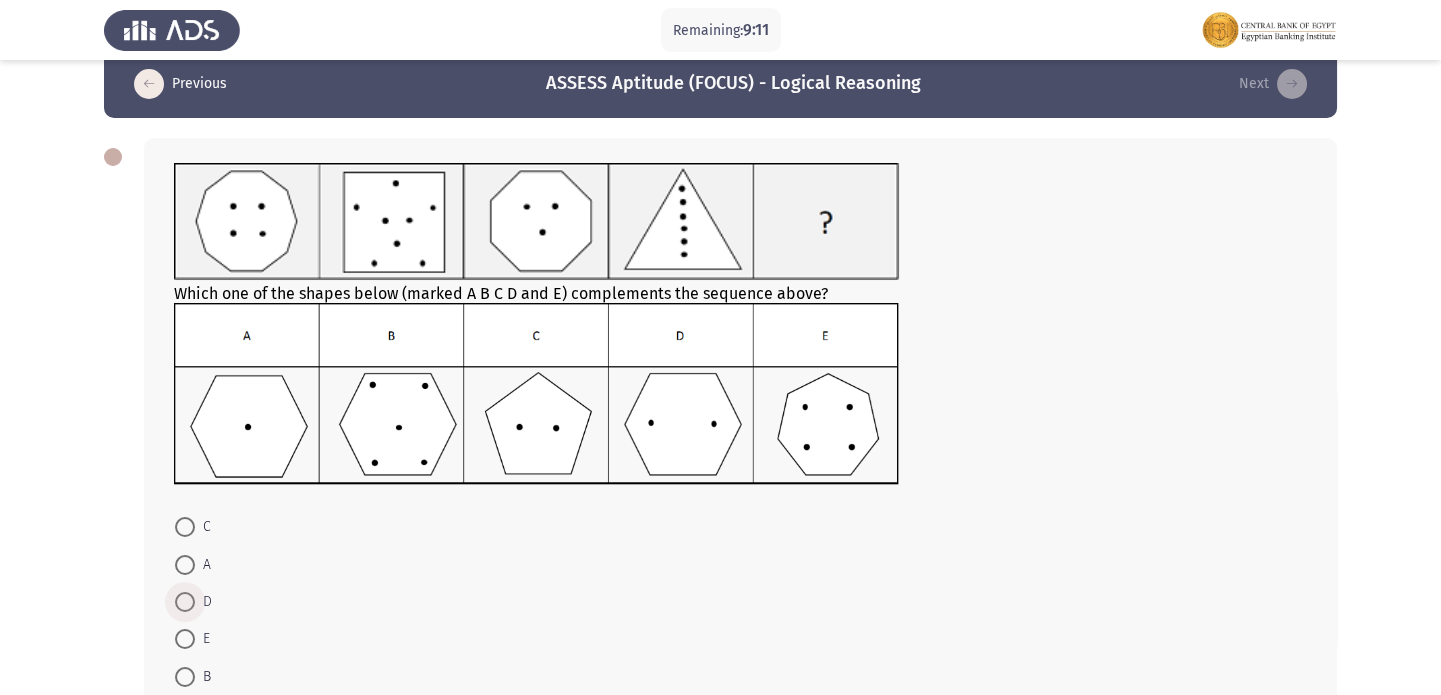 click at bounding box center (185, 602) 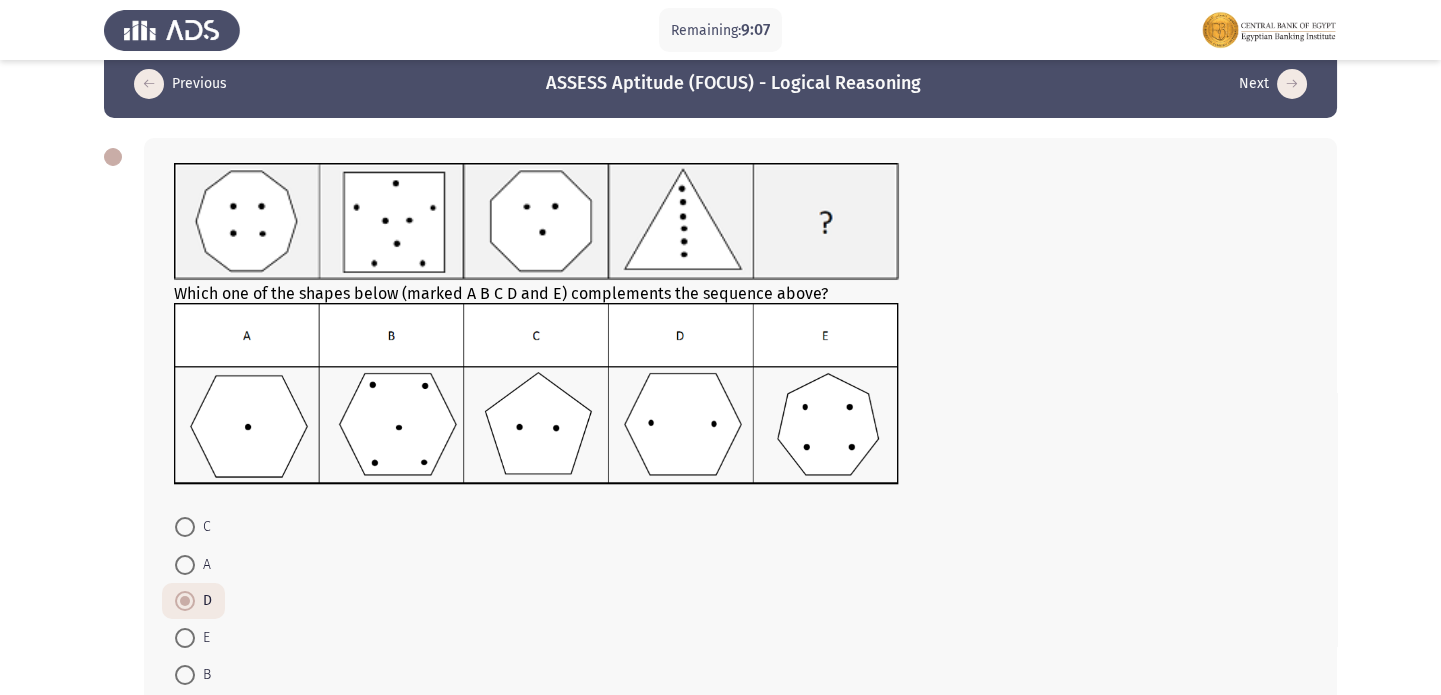 click at bounding box center (185, 527) 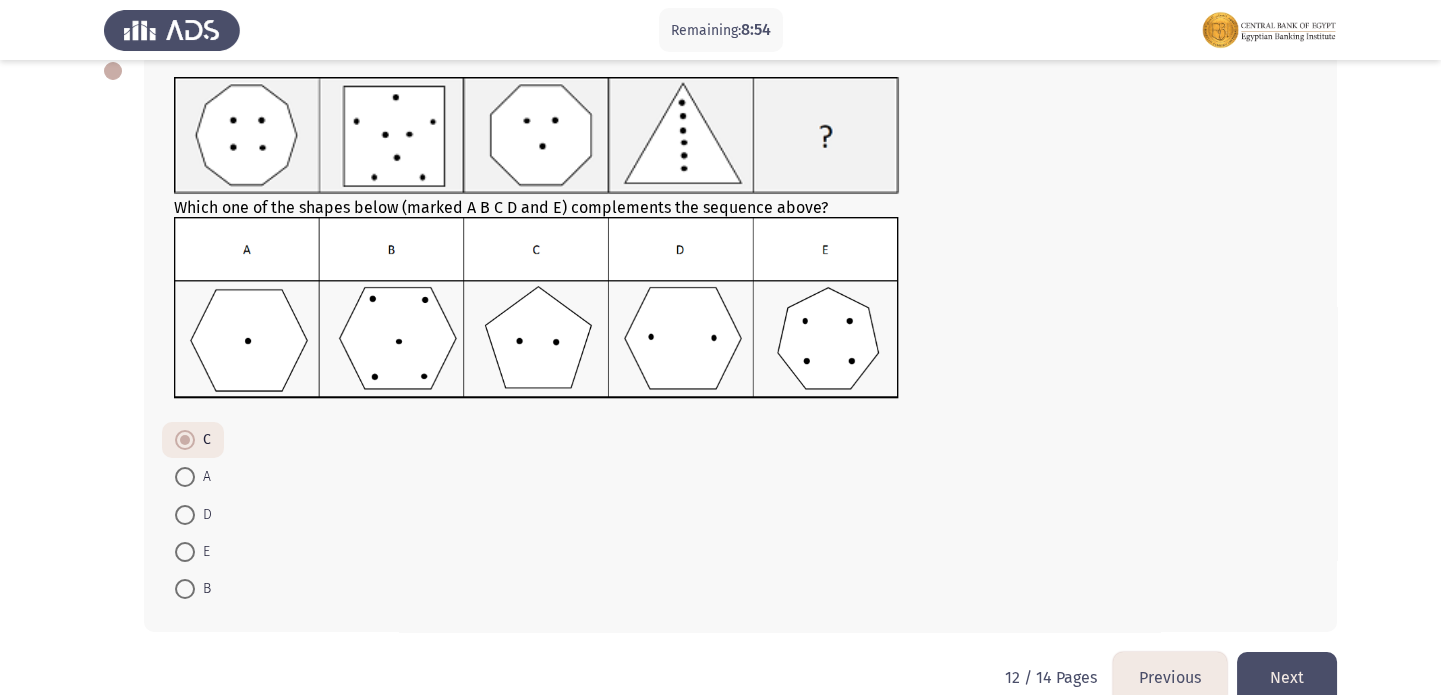 scroll, scrollTop: 120, scrollLeft: 0, axis: vertical 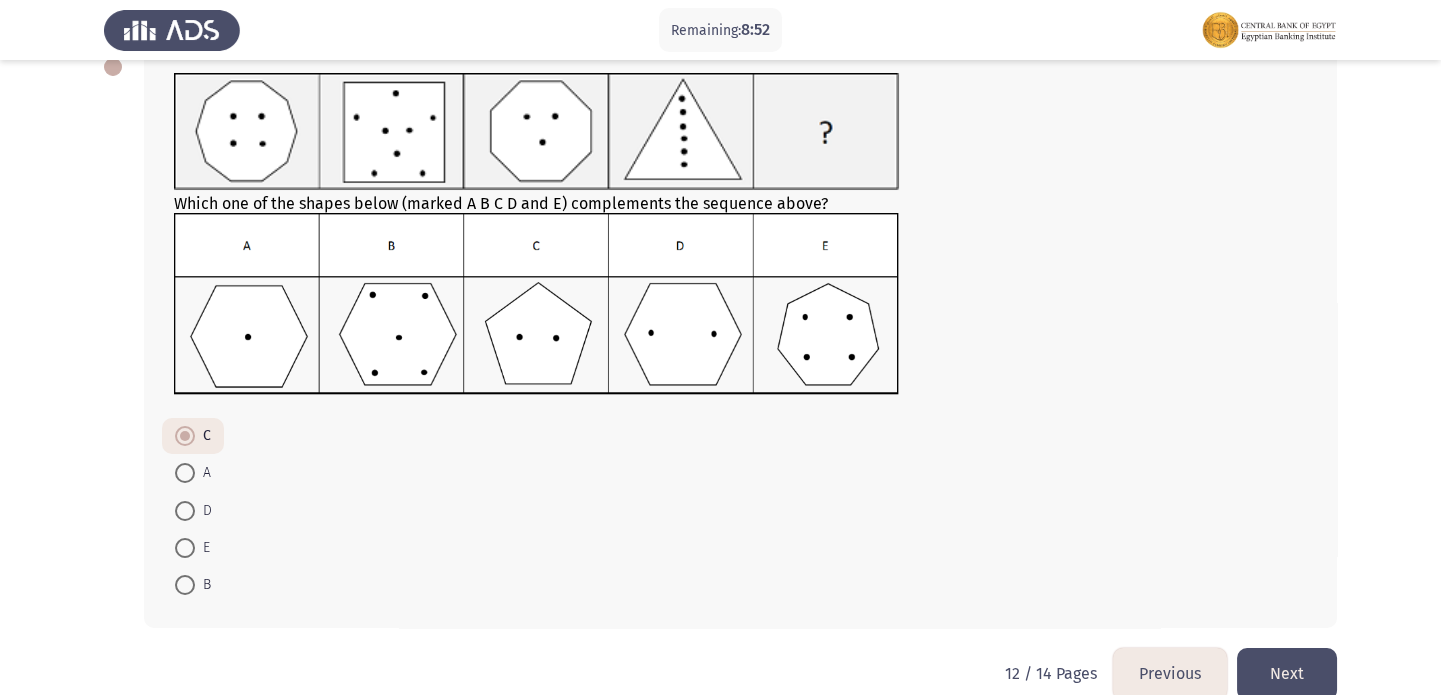 click on "D" at bounding box center (193, 509) 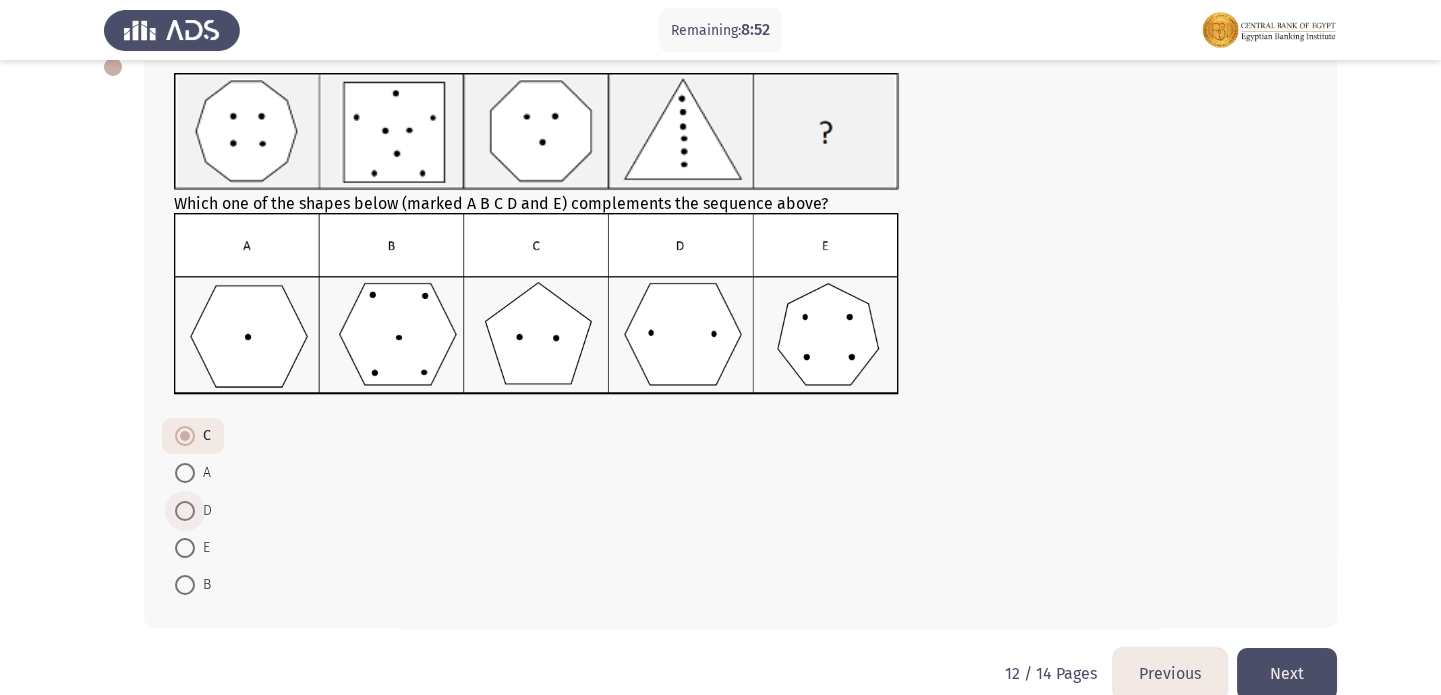 click at bounding box center (185, 511) 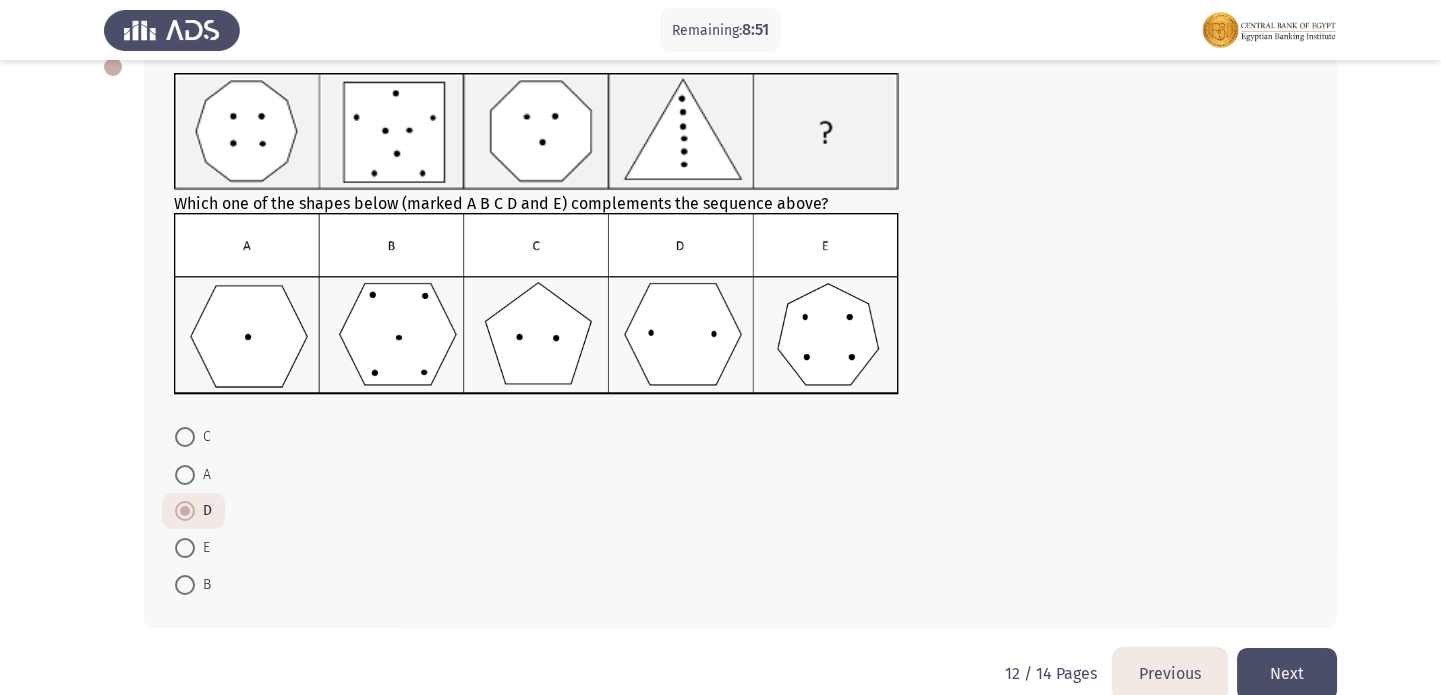 scroll, scrollTop: 151, scrollLeft: 0, axis: vertical 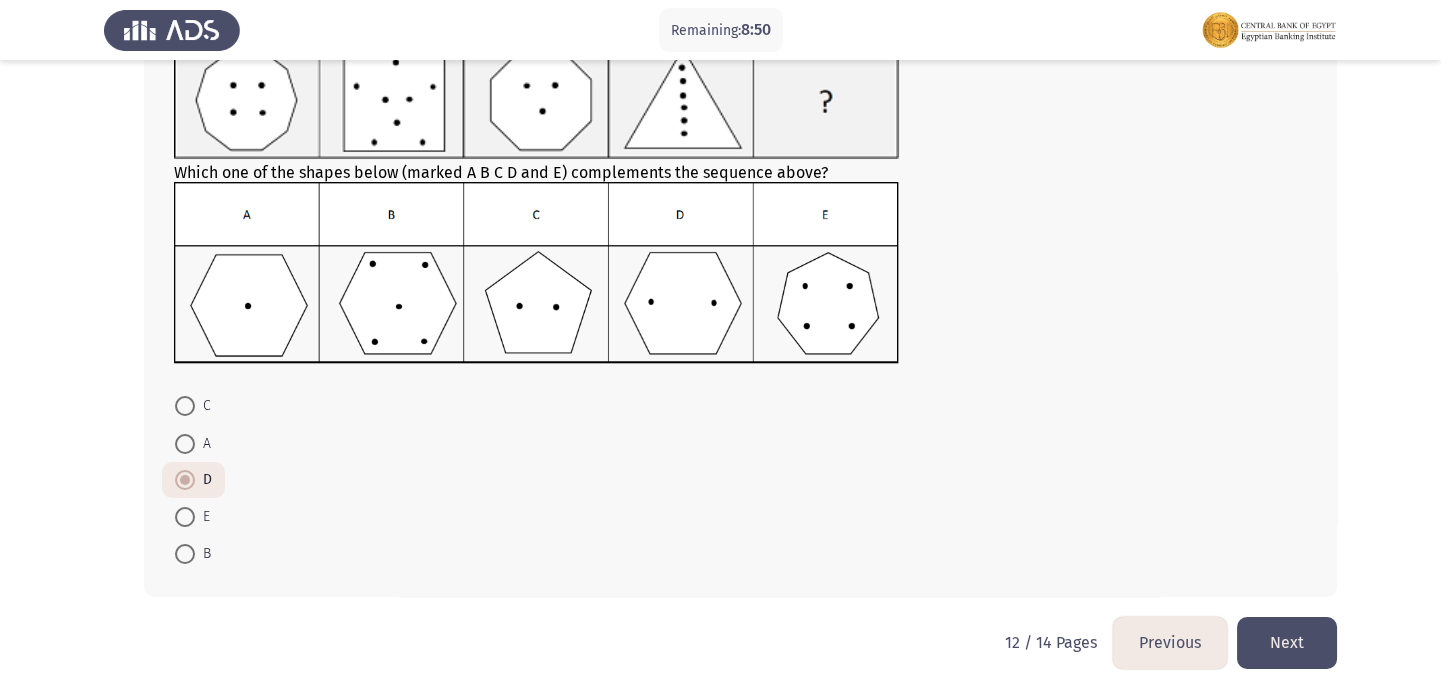 click on "Next" 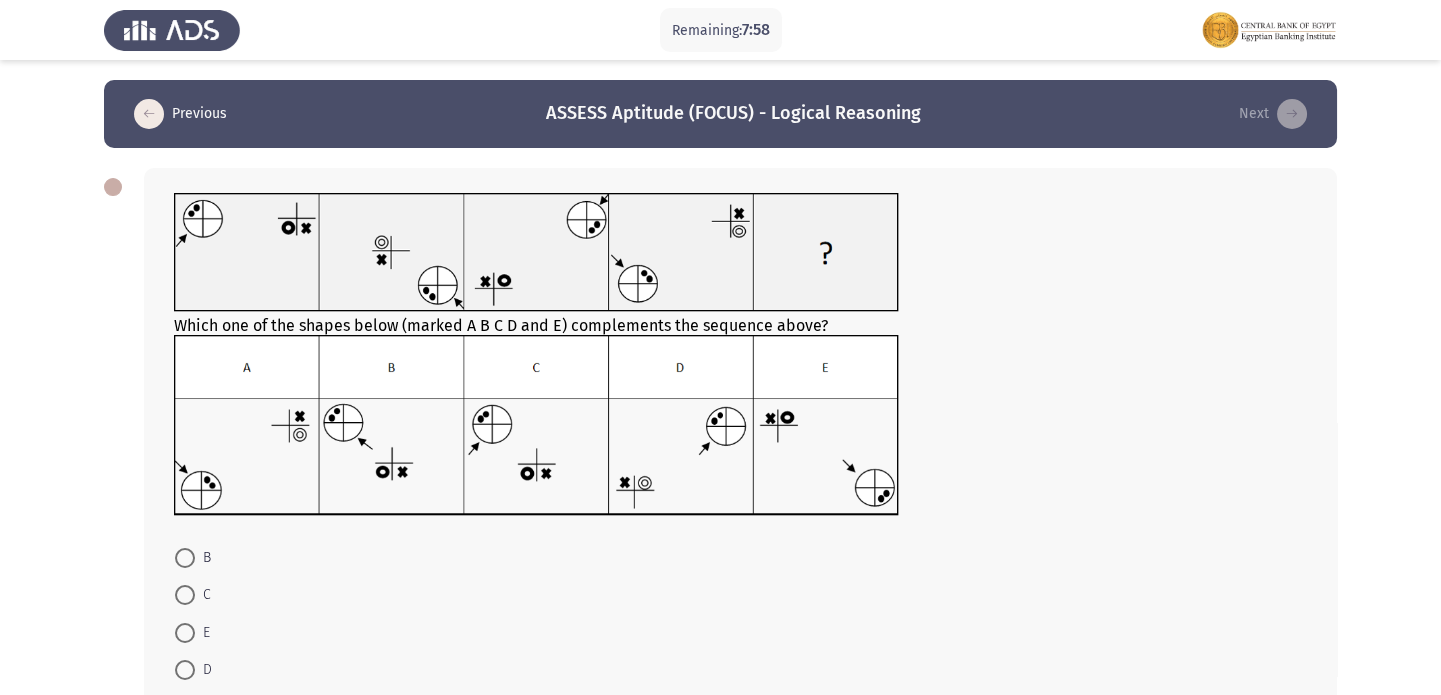 click at bounding box center (185, 633) 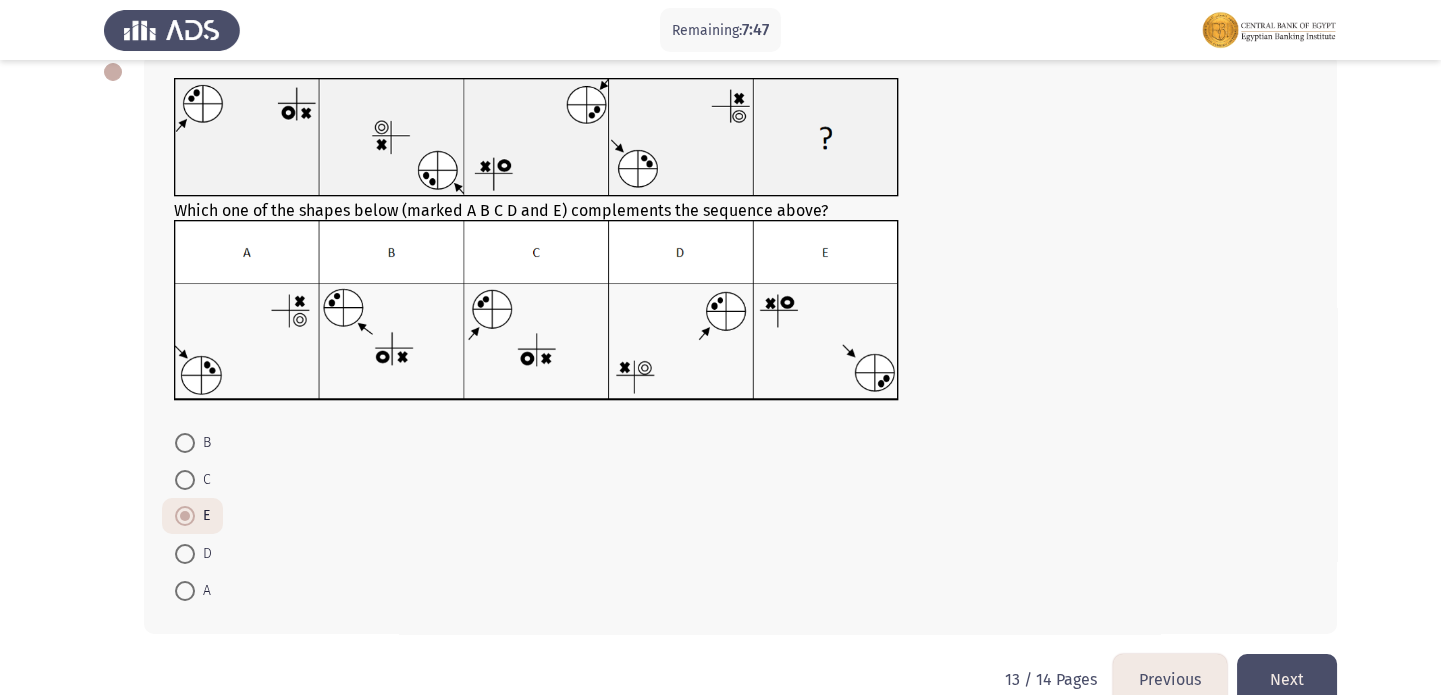 scroll, scrollTop: 120, scrollLeft: 0, axis: vertical 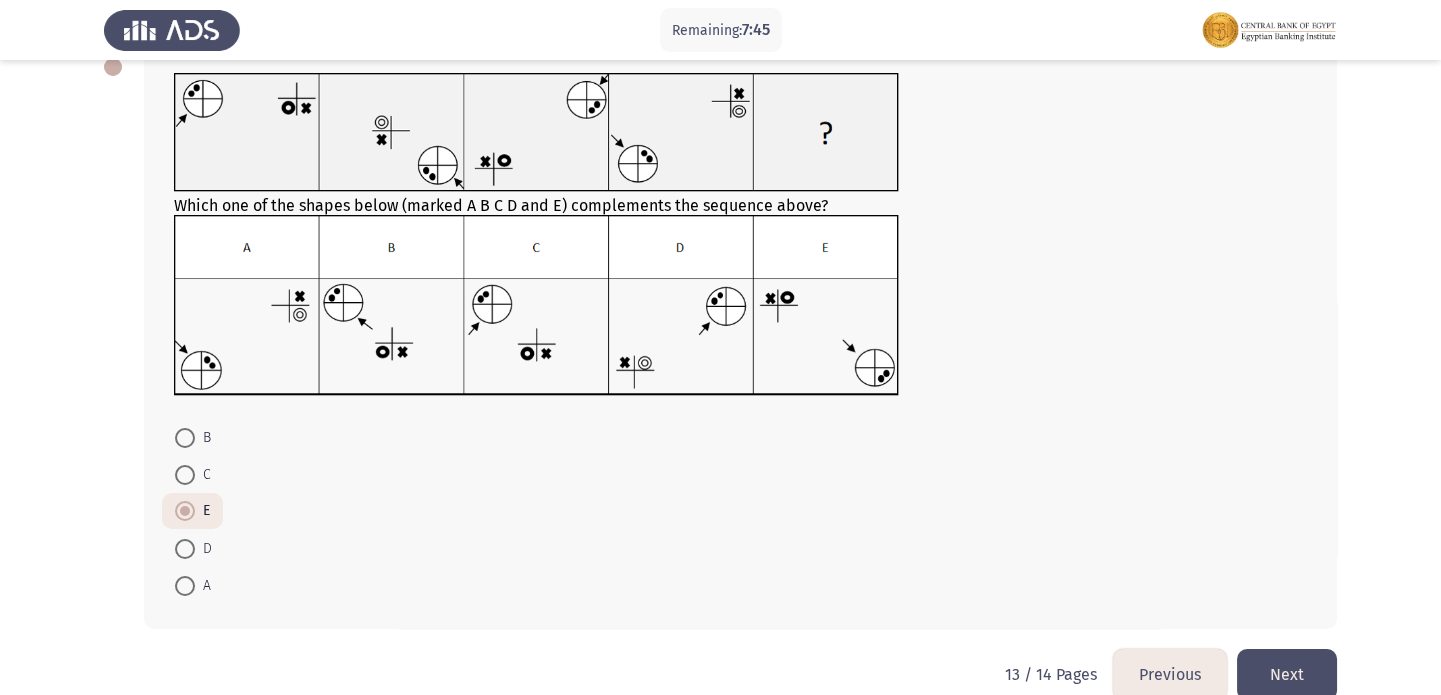 click on "Next" 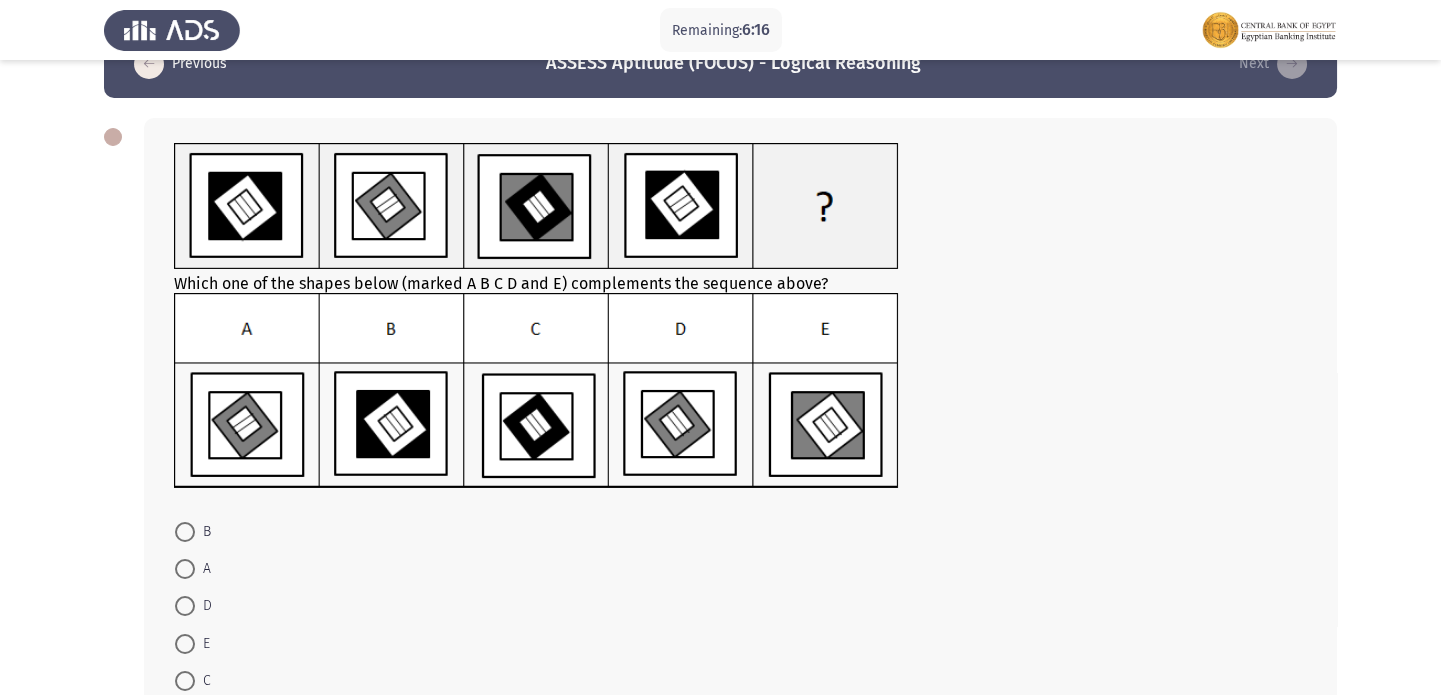 scroll, scrollTop: 60, scrollLeft: 0, axis: vertical 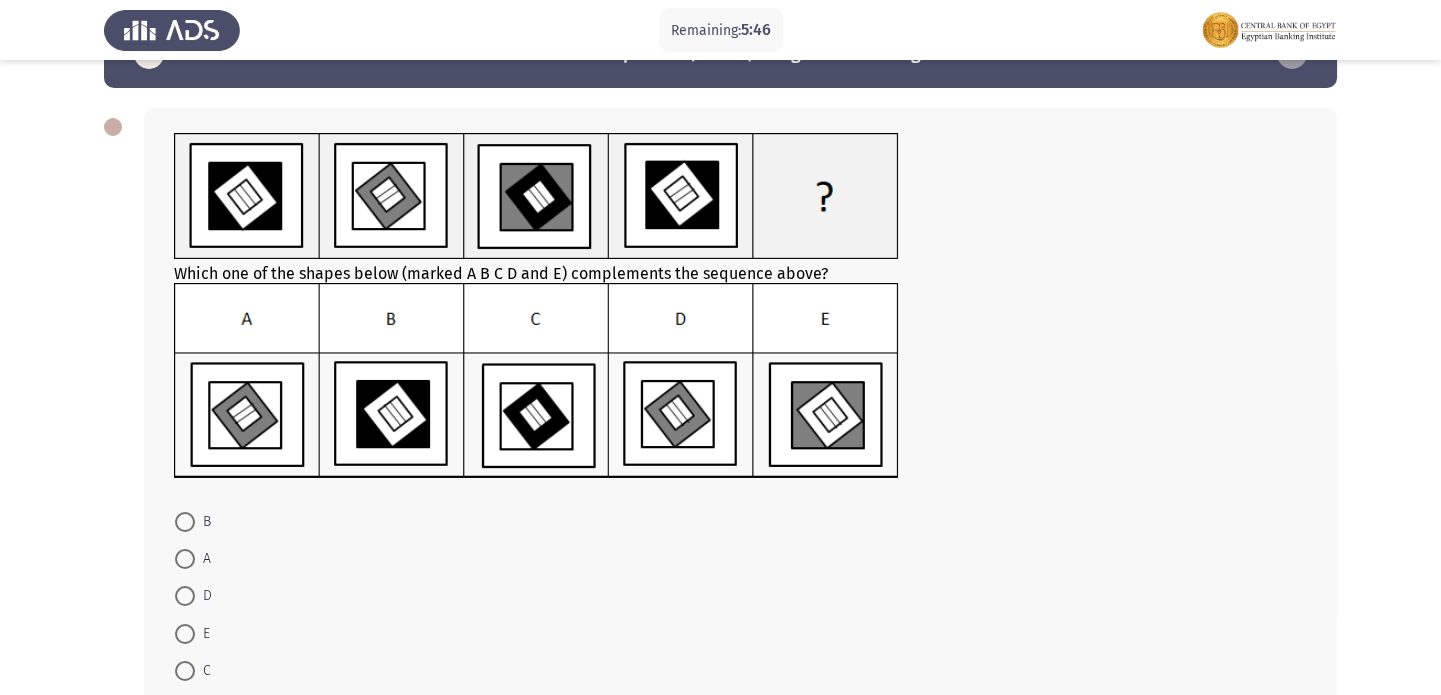 click at bounding box center (185, 634) 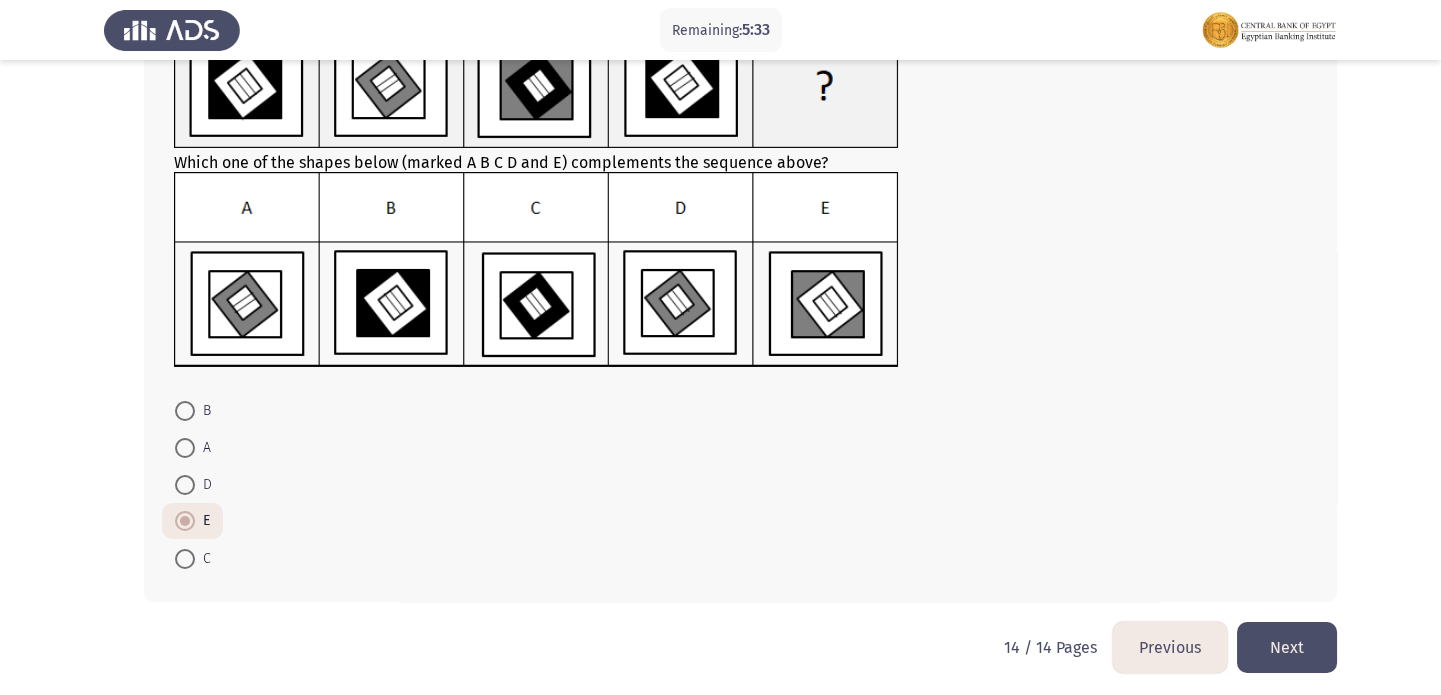scroll, scrollTop: 177, scrollLeft: 0, axis: vertical 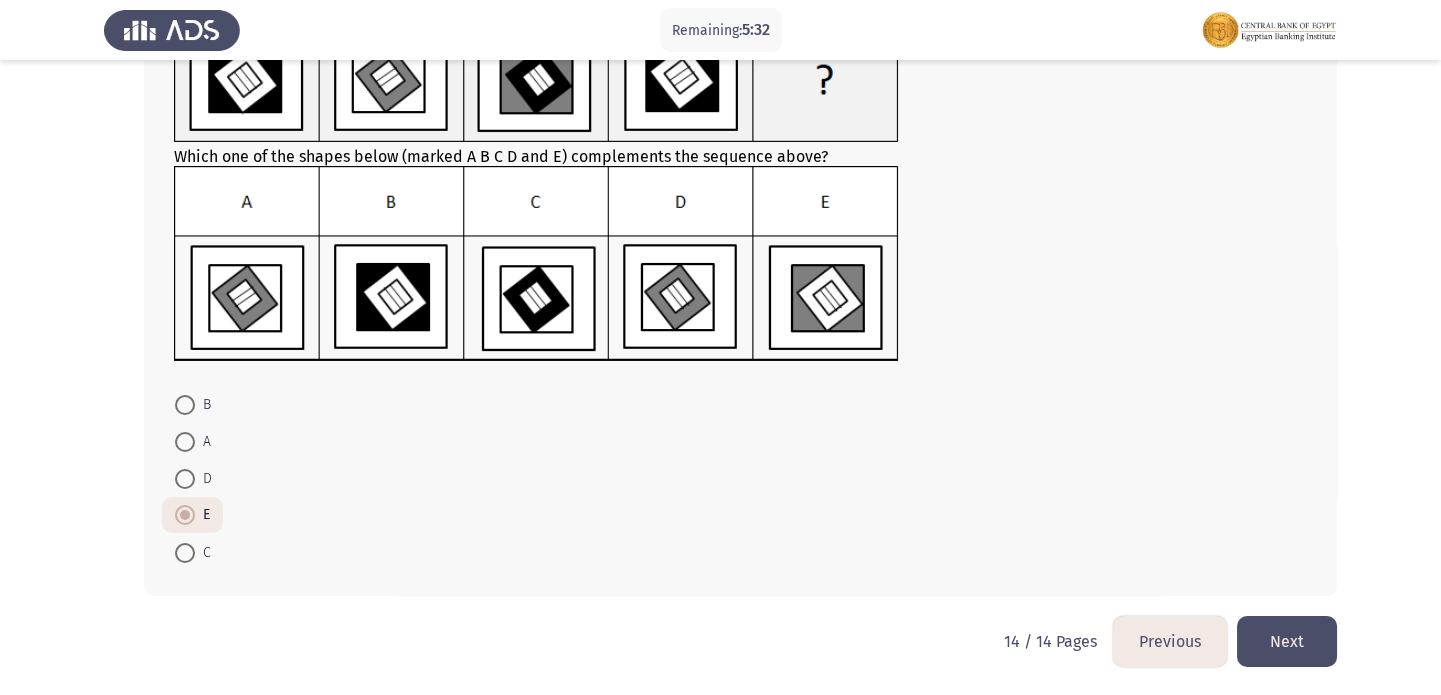 click on "Next" 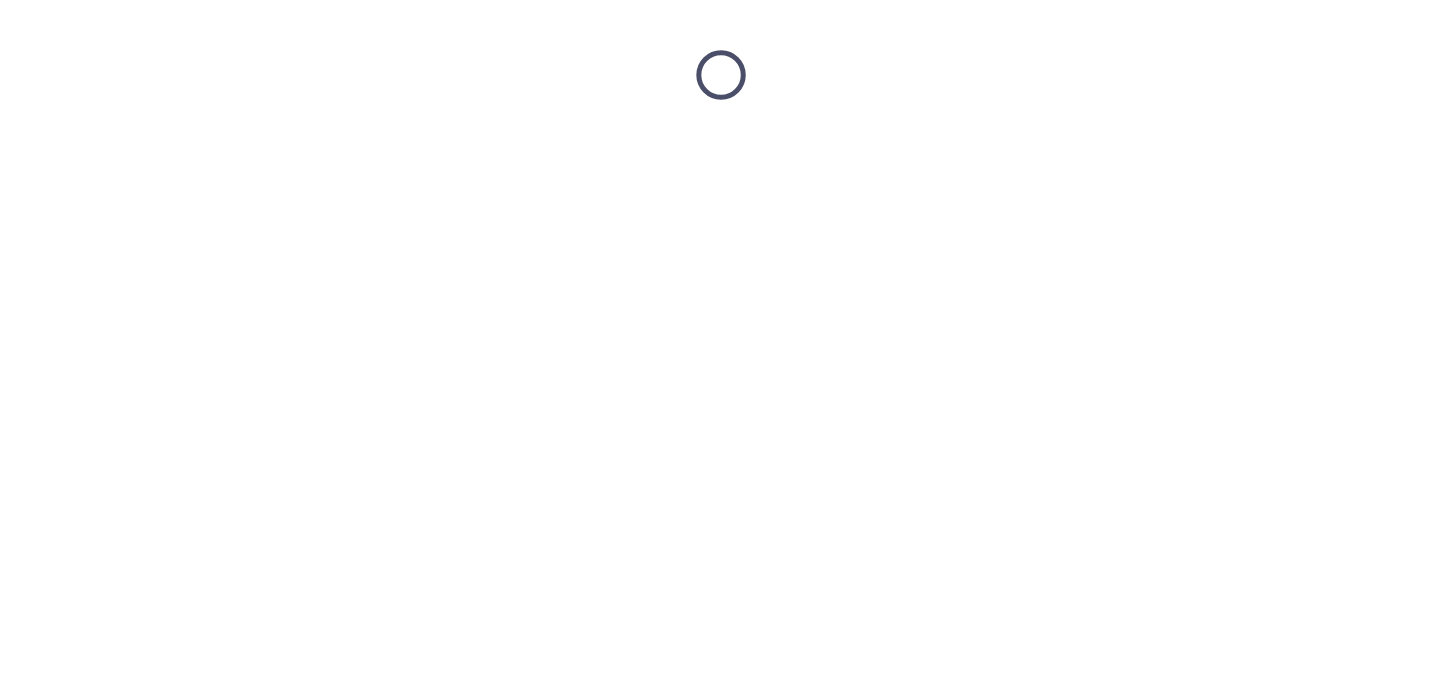 scroll, scrollTop: 0, scrollLeft: 0, axis: both 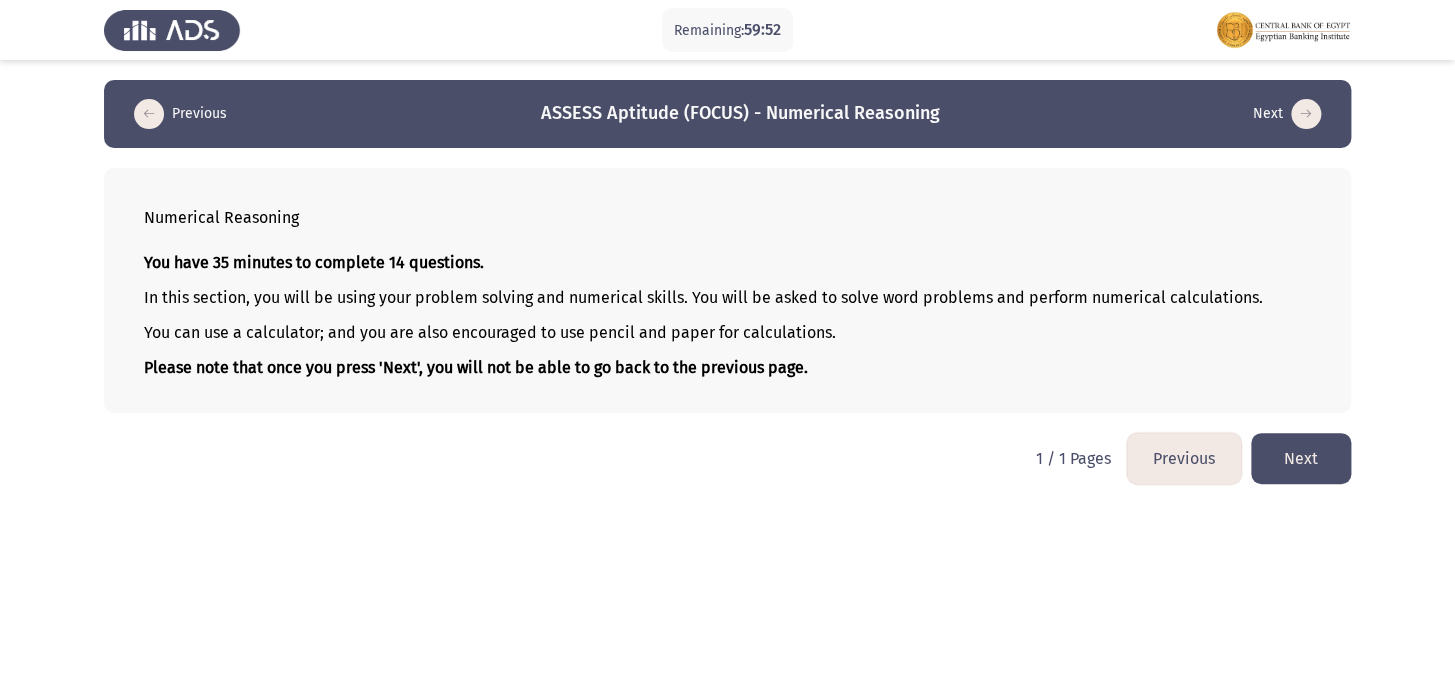 click on "Next" 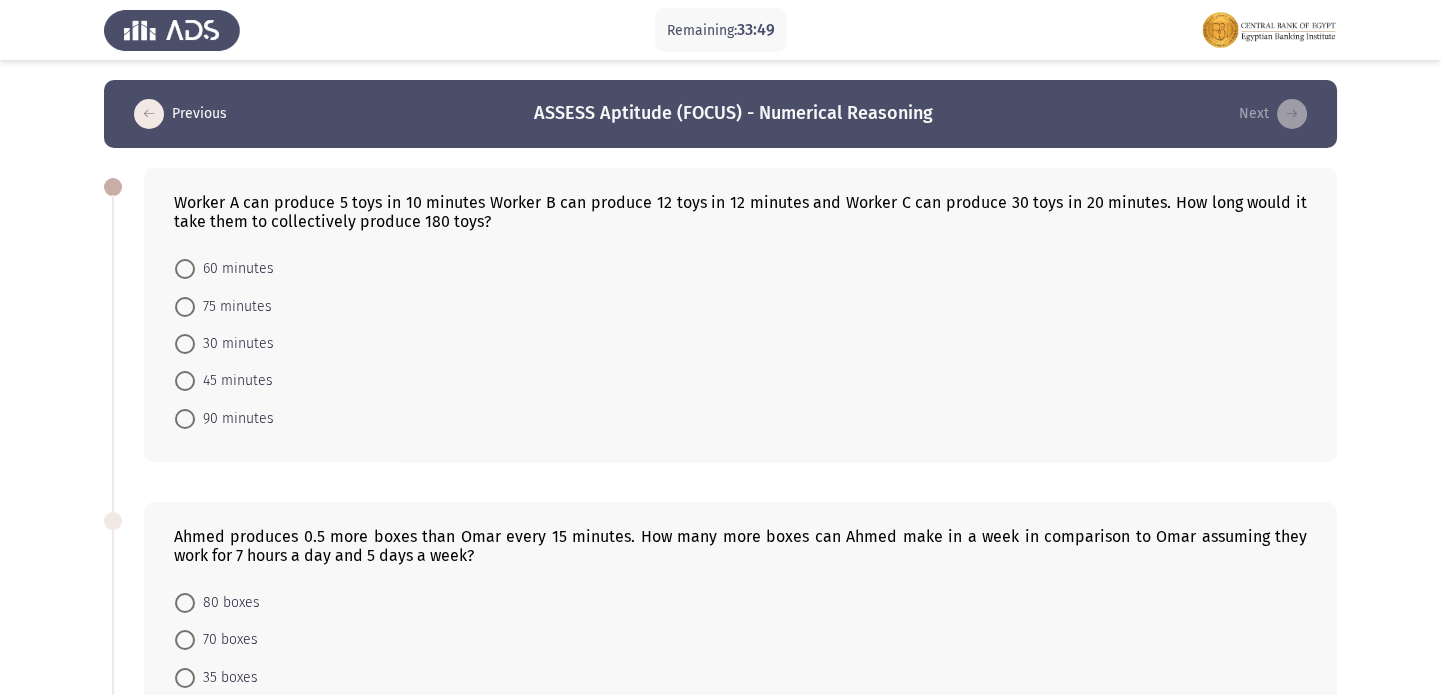 click at bounding box center (185, 344) 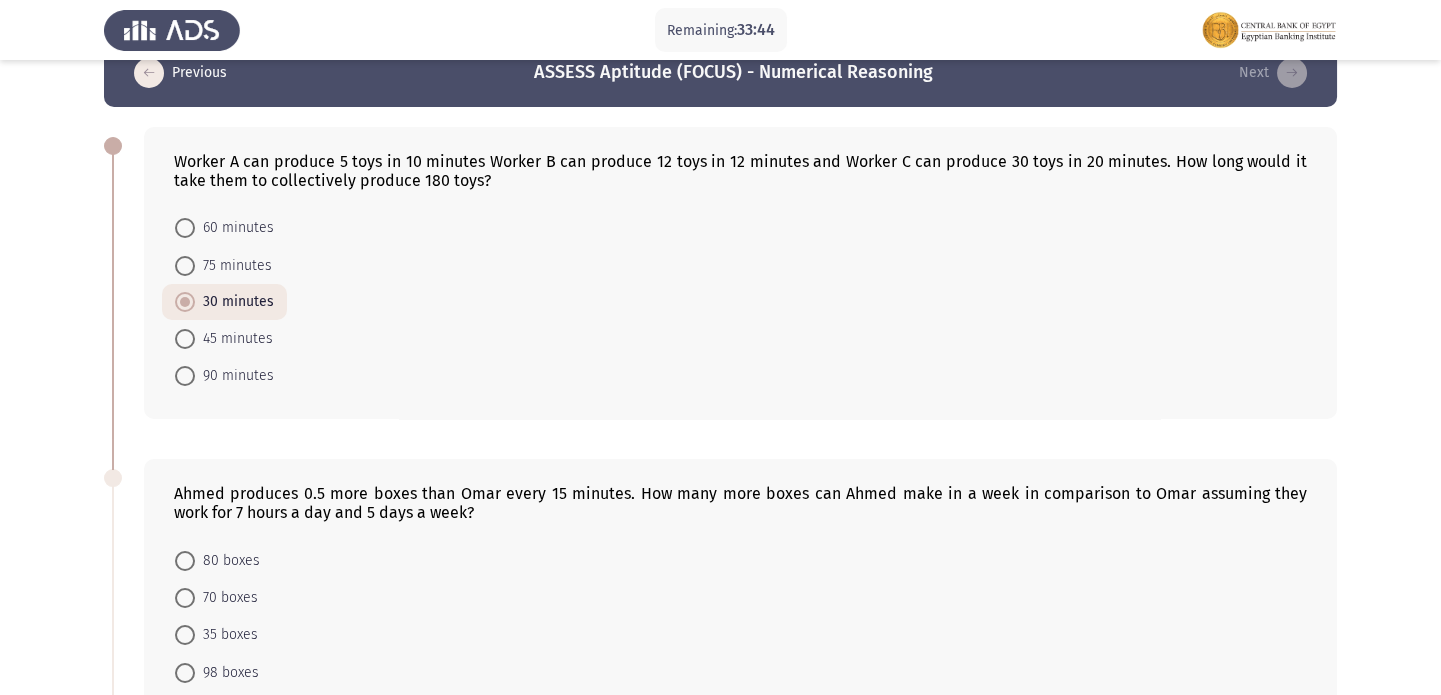scroll, scrollTop: 30, scrollLeft: 0, axis: vertical 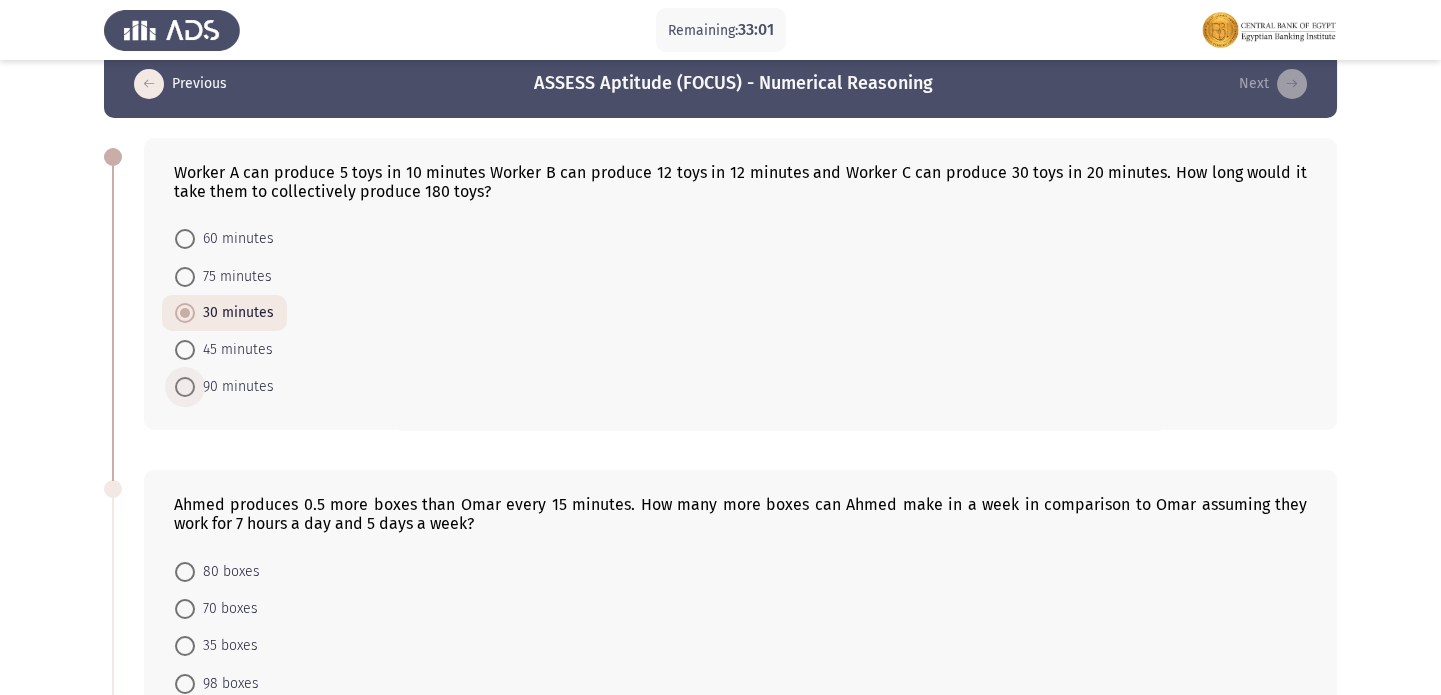 click at bounding box center [185, 387] 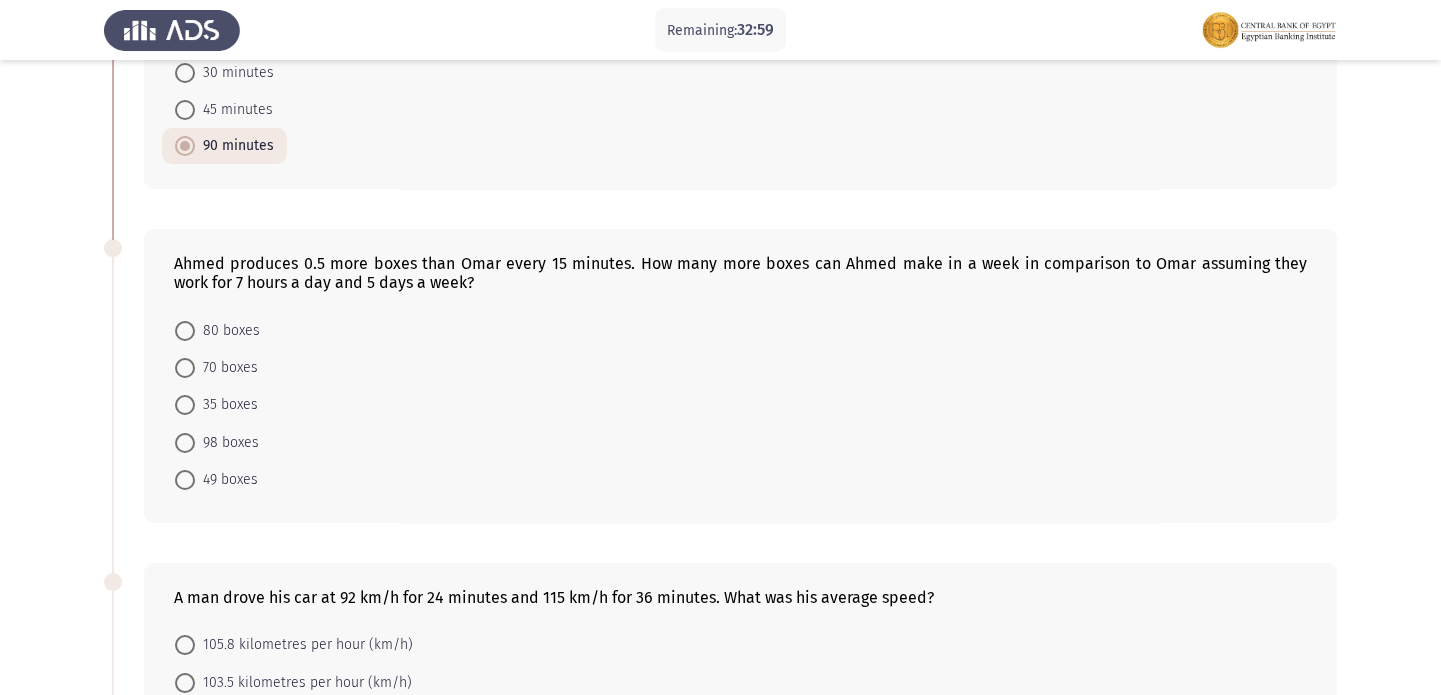 scroll, scrollTop: 272, scrollLeft: 0, axis: vertical 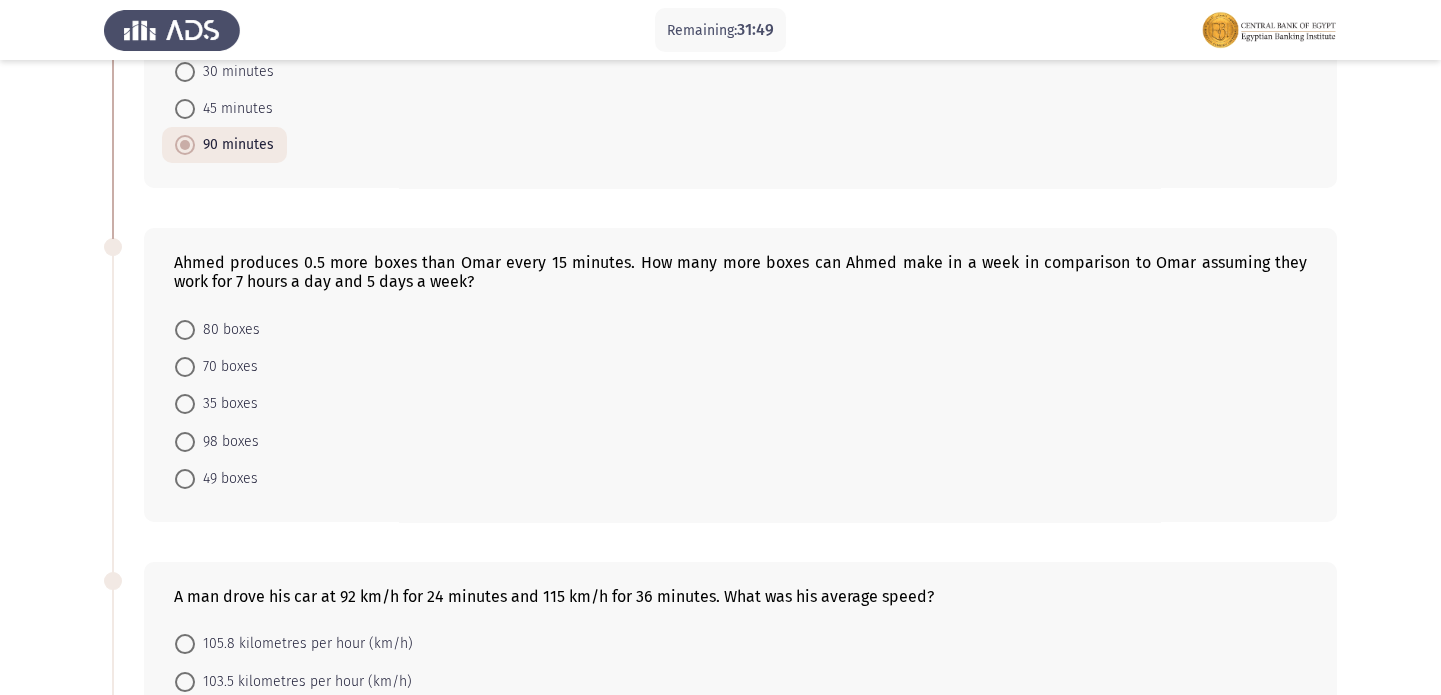 click on "80 boxes" at bounding box center (227, 330) 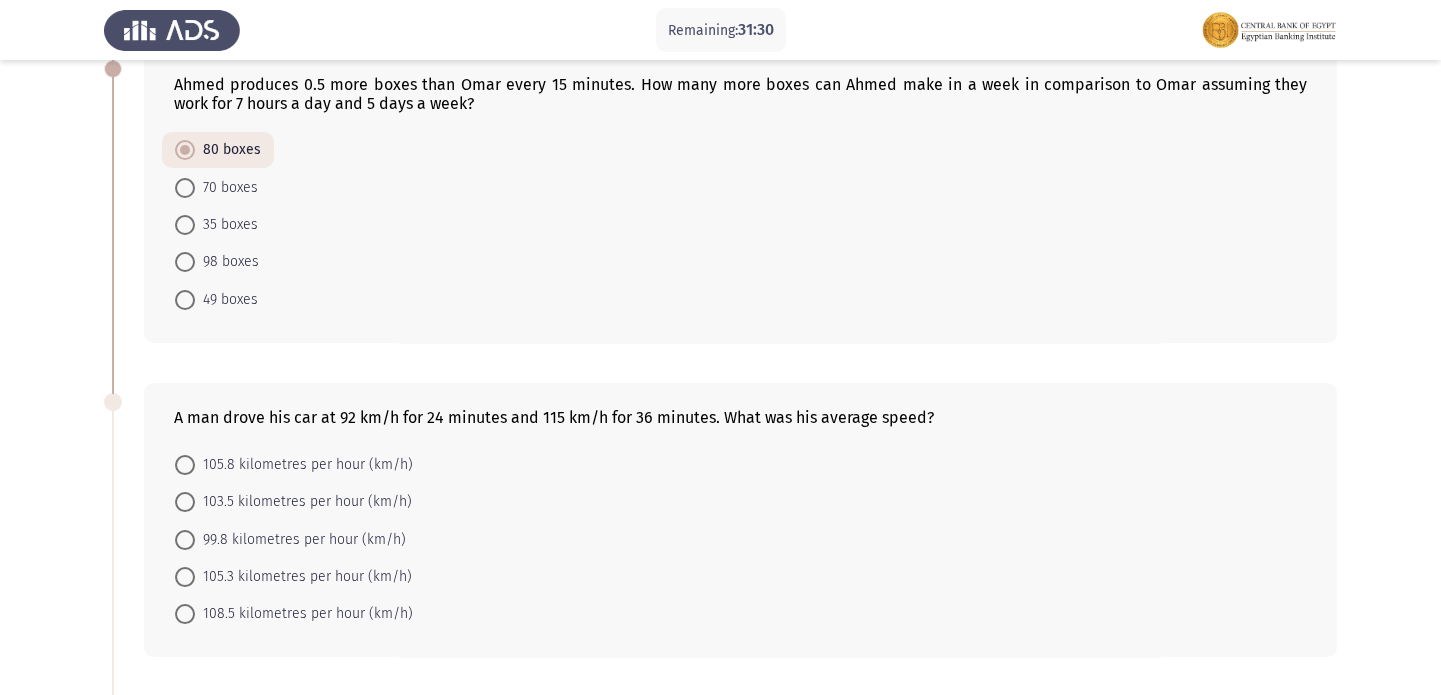 scroll, scrollTop: 454, scrollLeft: 0, axis: vertical 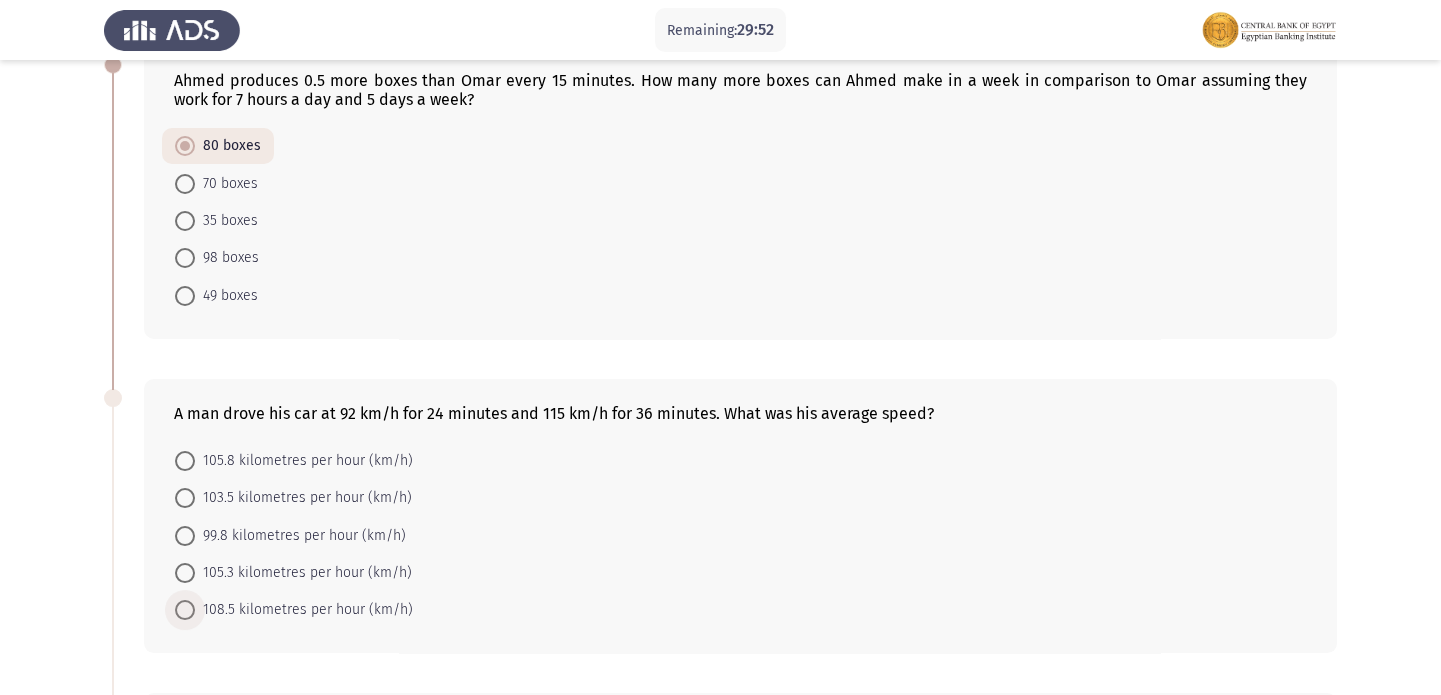 click on "108.5 kilometres per hour (km/h)" at bounding box center (304, 610) 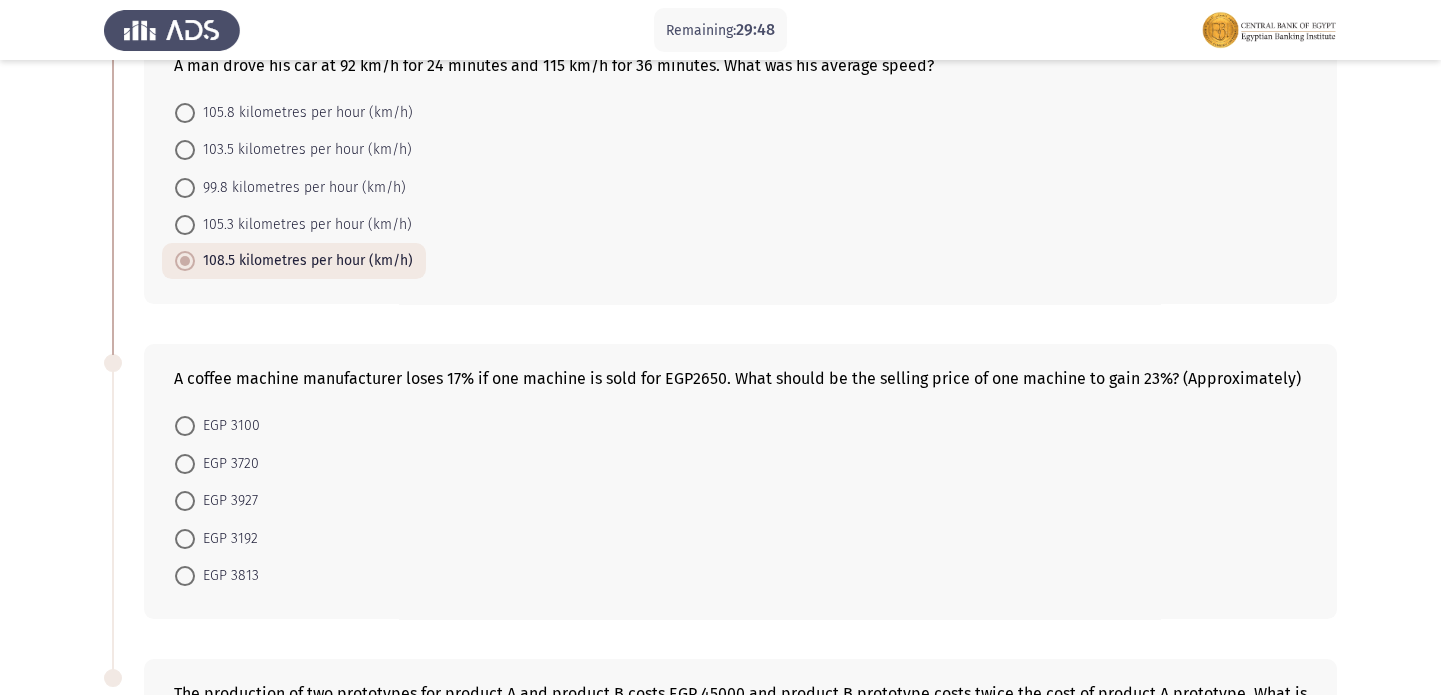 scroll, scrollTop: 818, scrollLeft: 0, axis: vertical 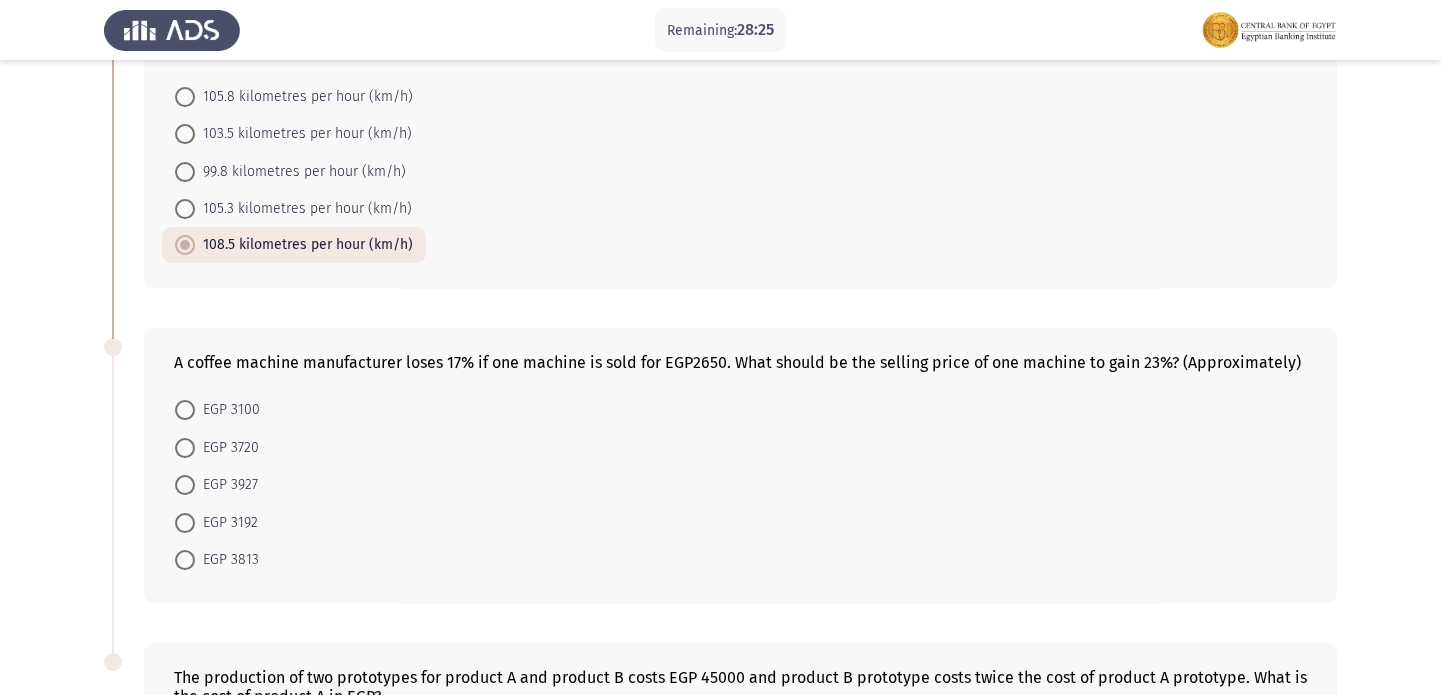 click on "EGP 3192" at bounding box center (226, 523) 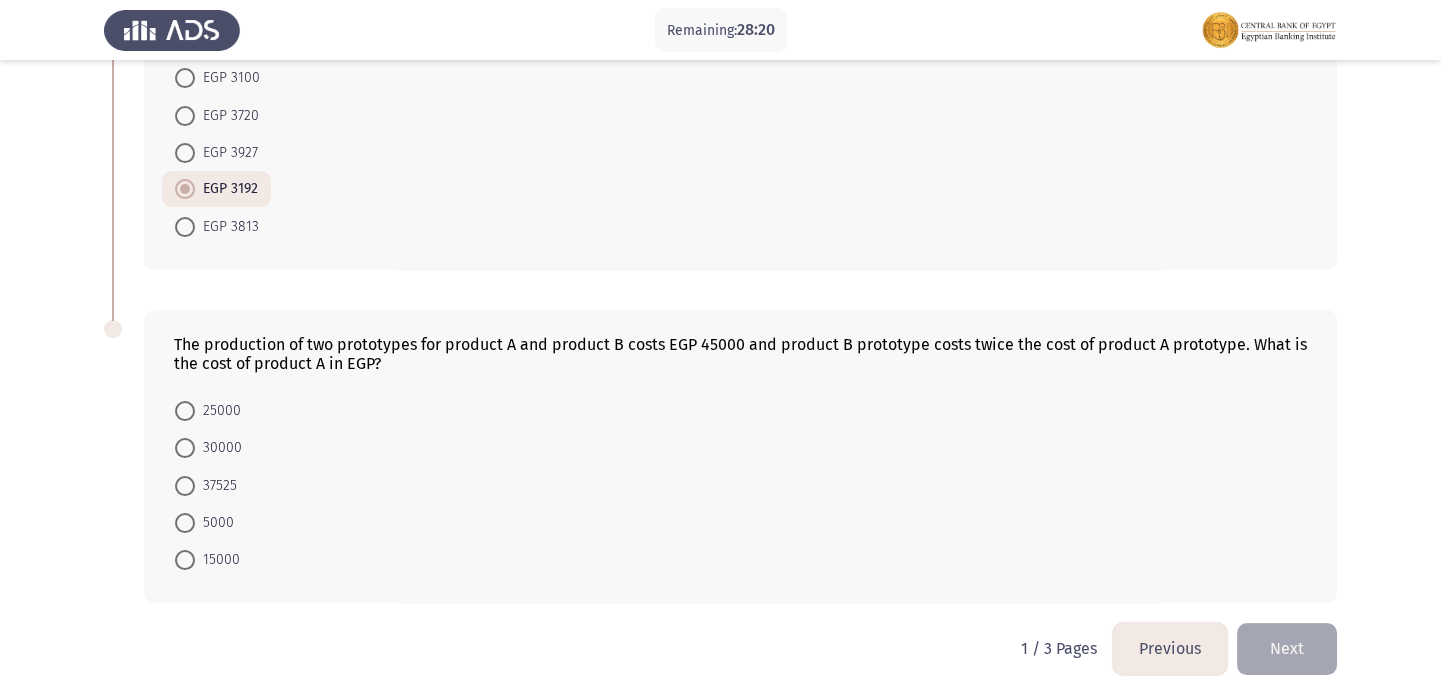 scroll, scrollTop: 1151, scrollLeft: 0, axis: vertical 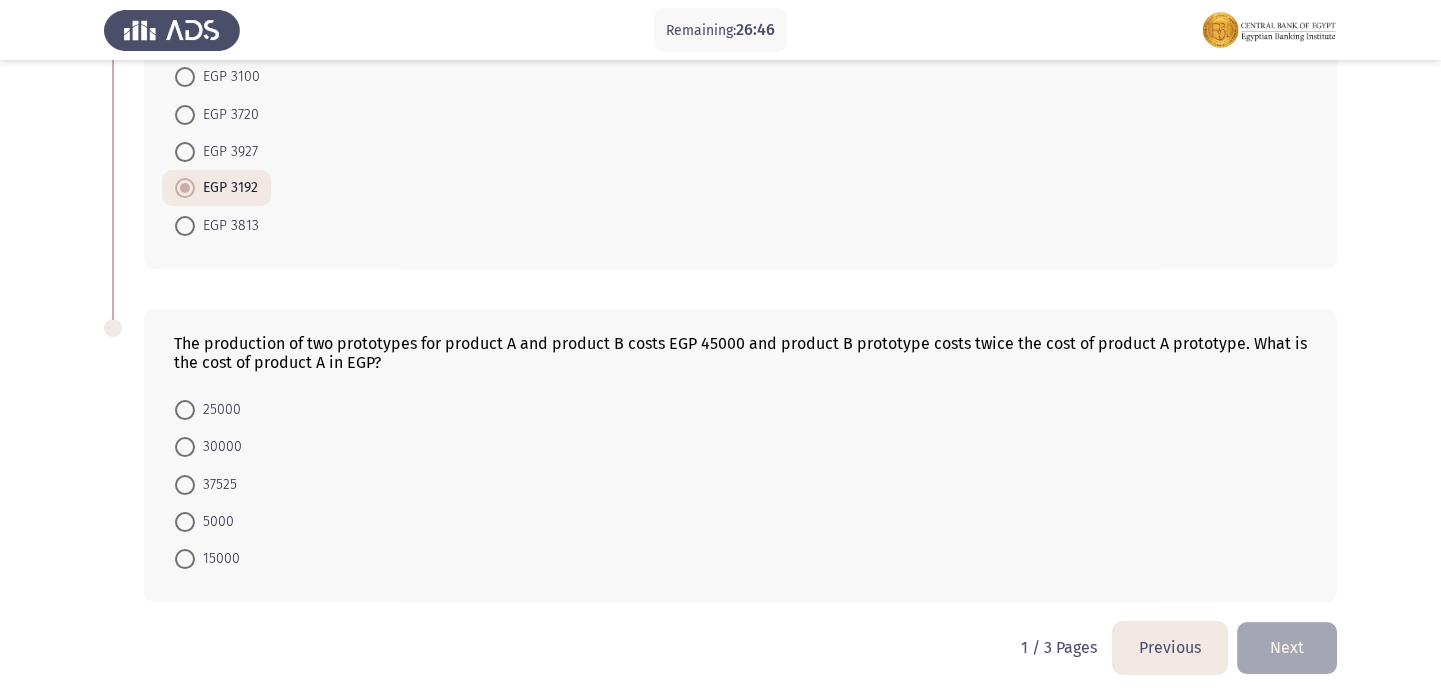 click at bounding box center [185, 410] 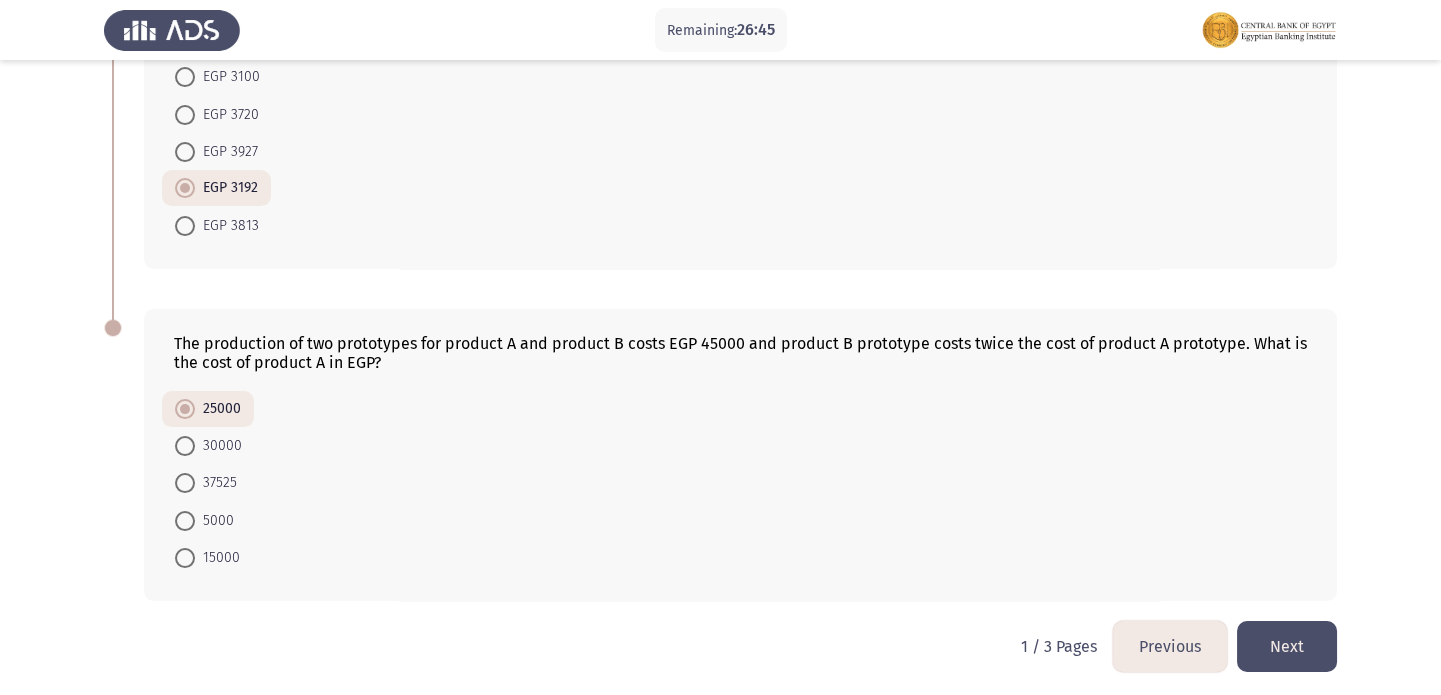 click on "Next" 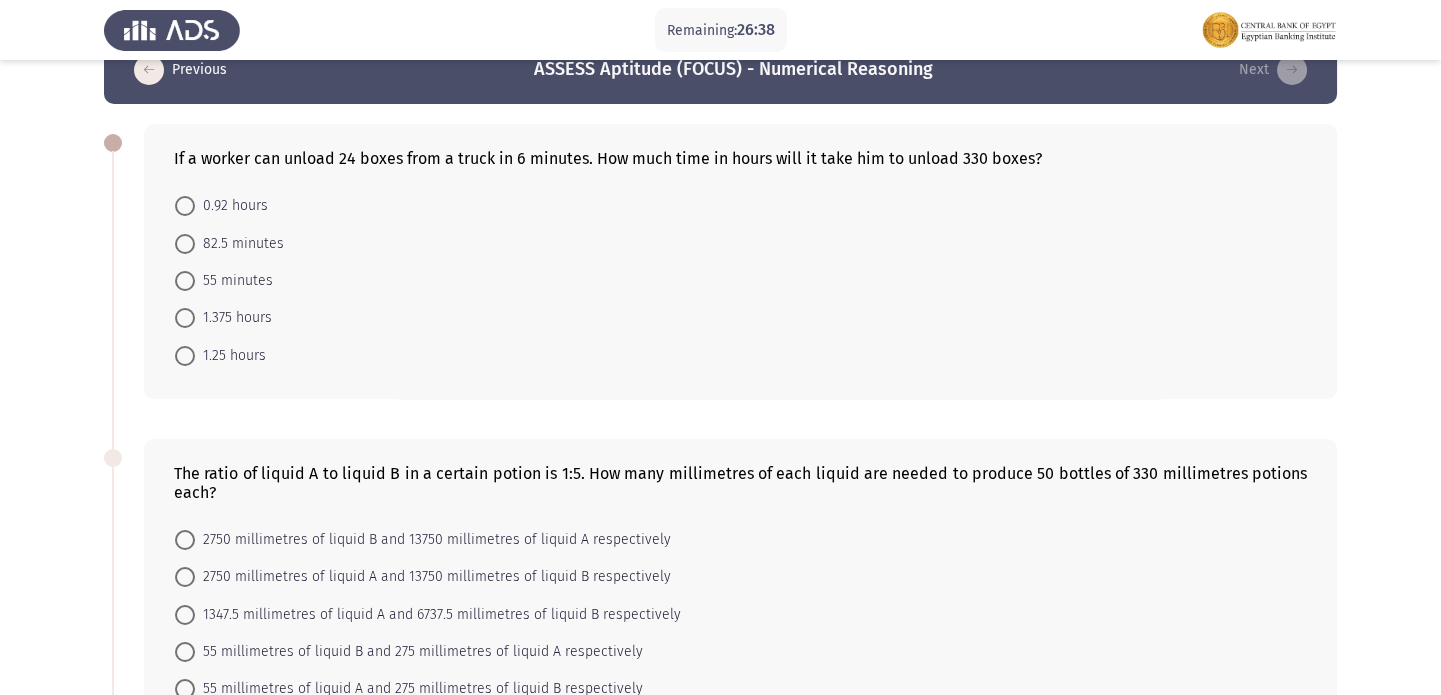 scroll, scrollTop: 0, scrollLeft: 0, axis: both 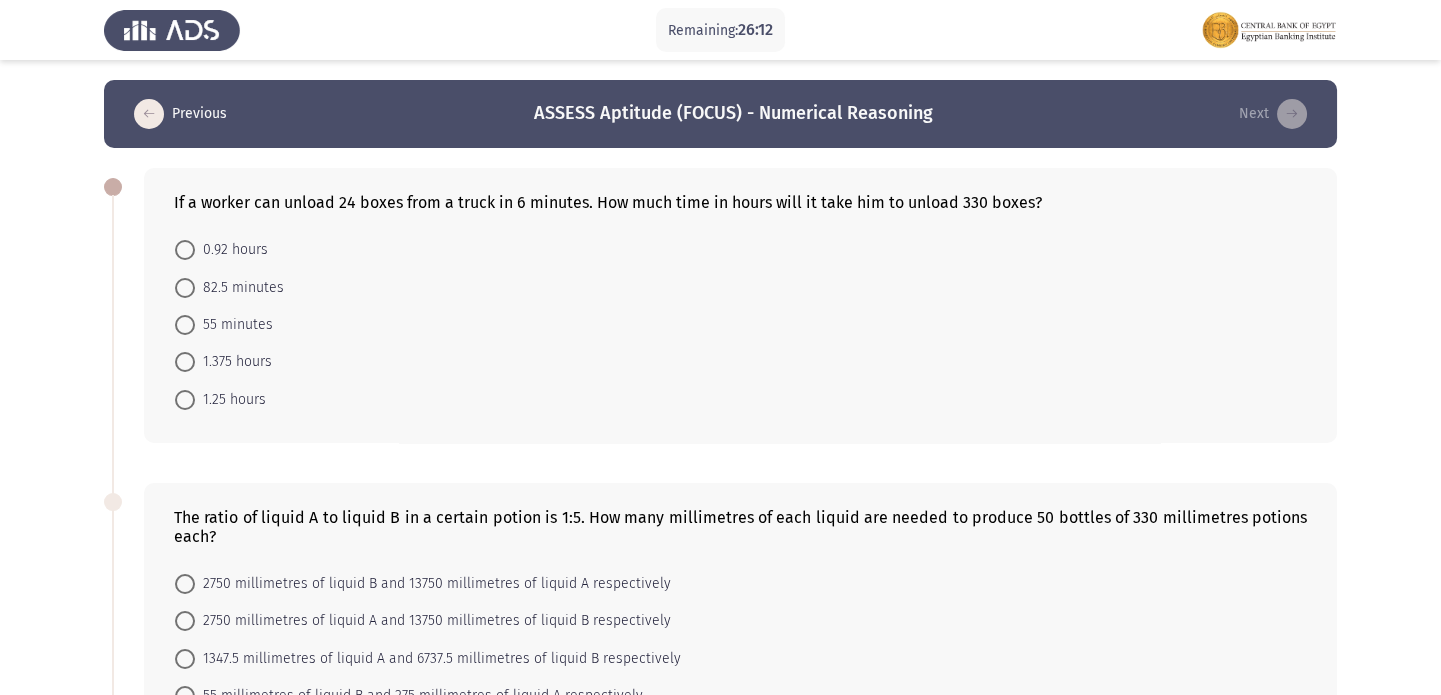 click at bounding box center [185, 325] 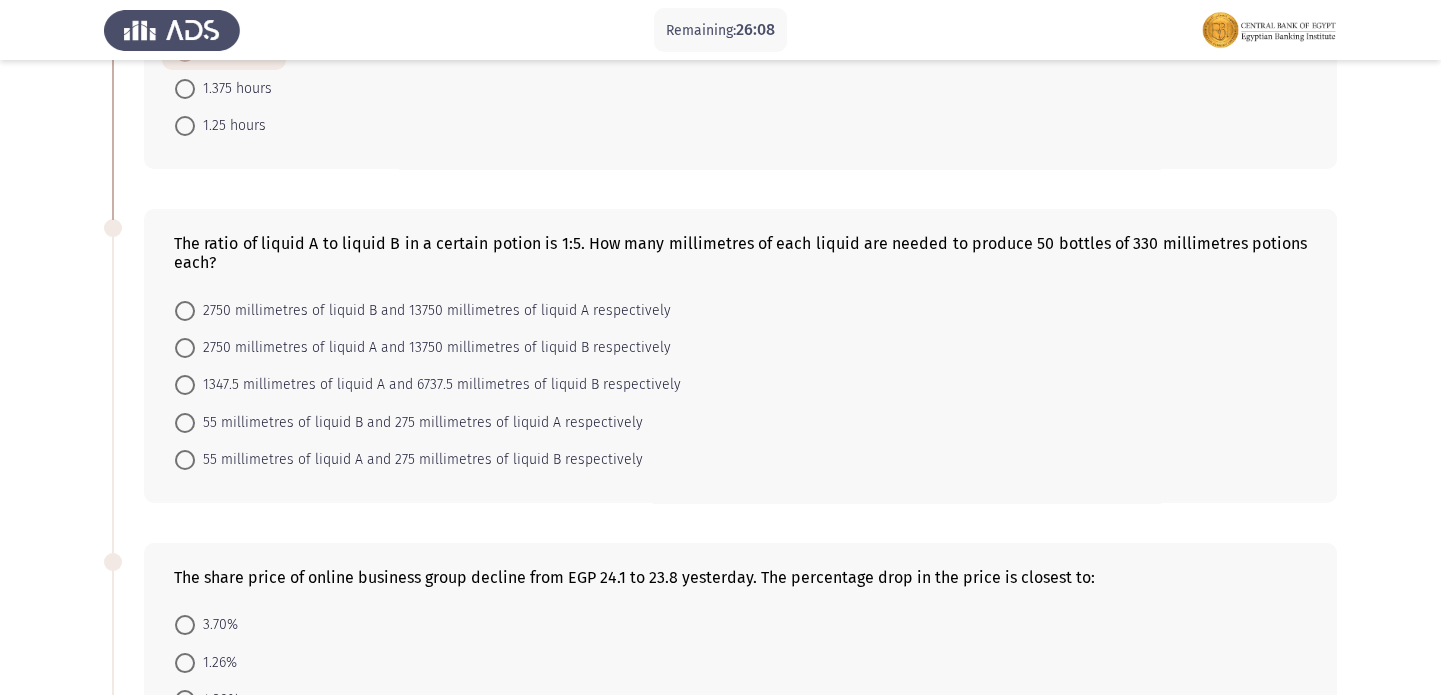 scroll, scrollTop: 302, scrollLeft: 0, axis: vertical 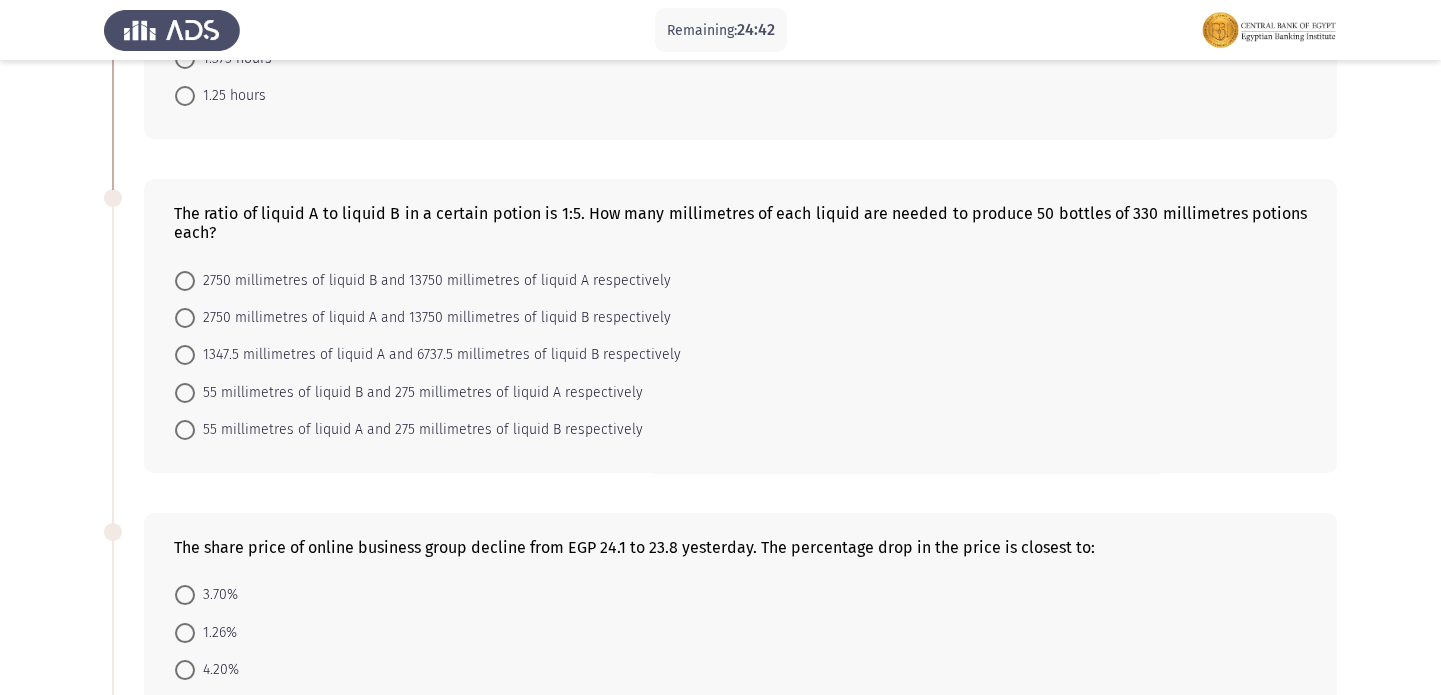 click at bounding box center (185, 430) 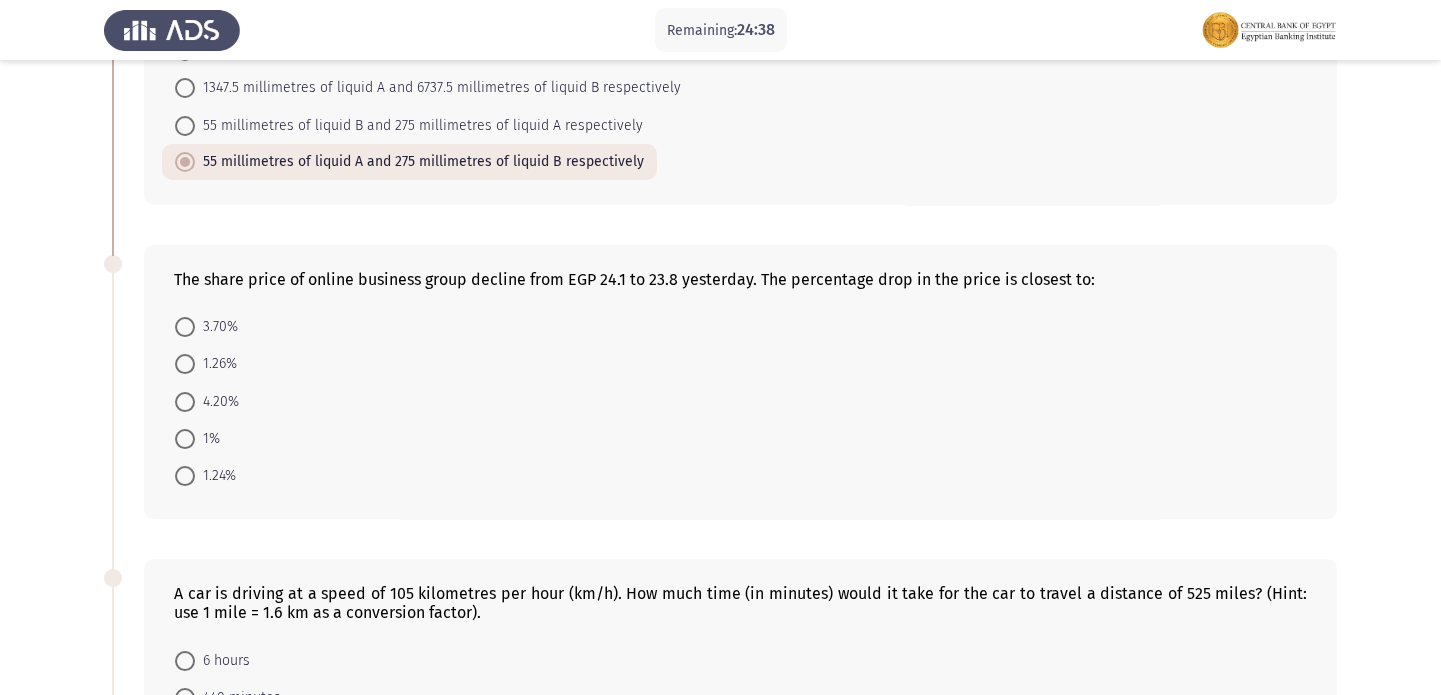 scroll, scrollTop: 575, scrollLeft: 0, axis: vertical 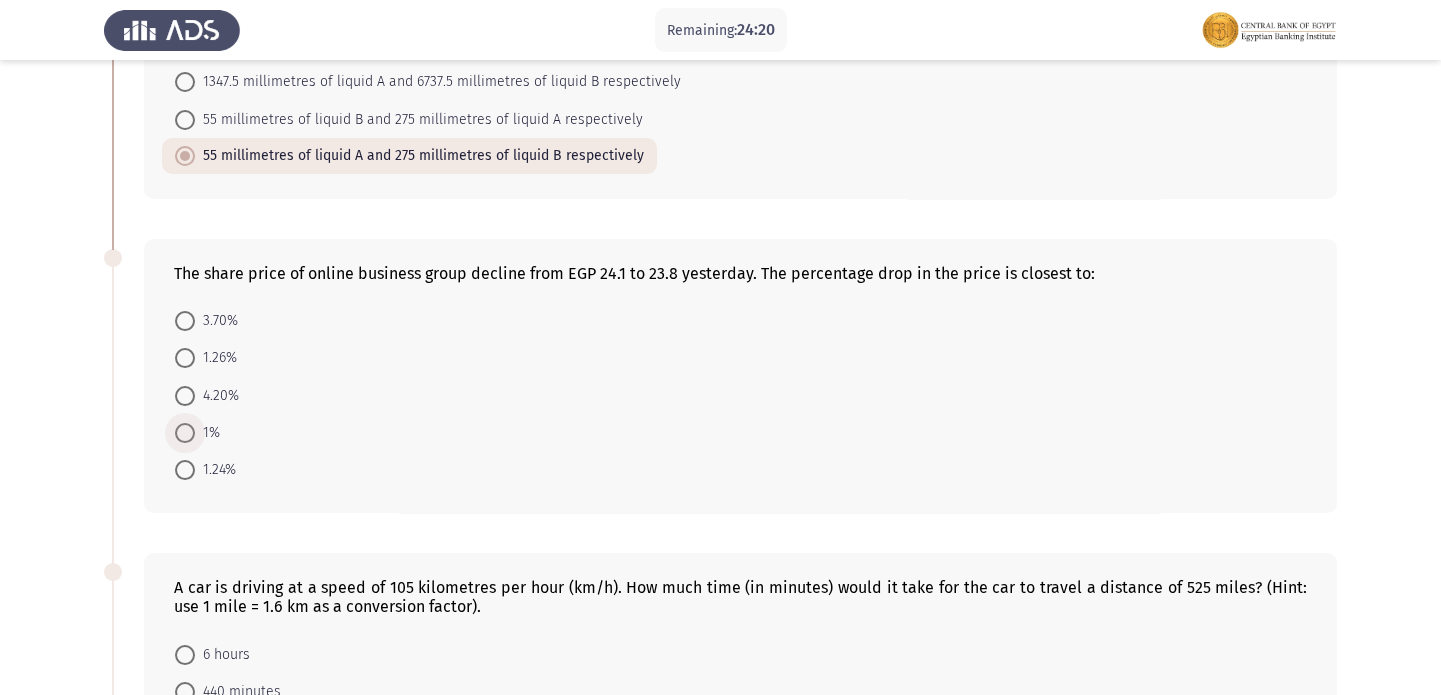 click at bounding box center [185, 433] 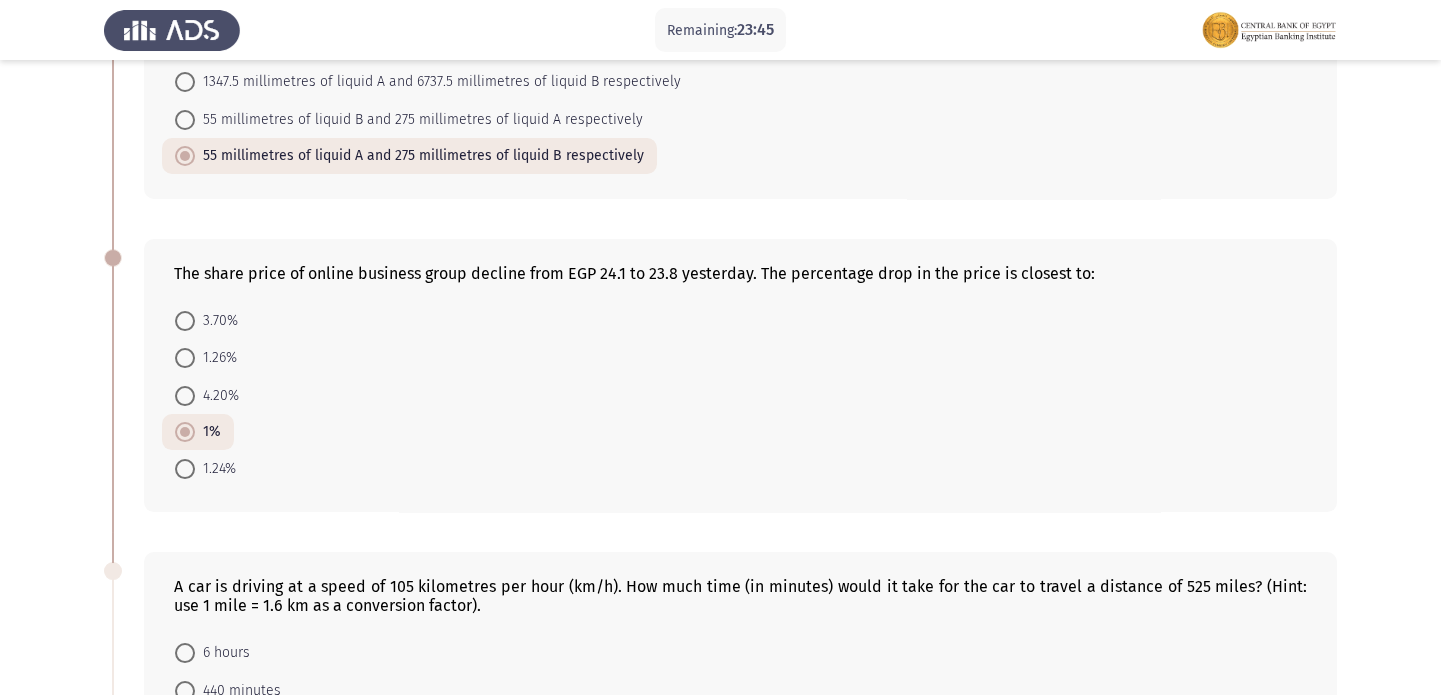 click on "1.26%" at bounding box center (216, 358) 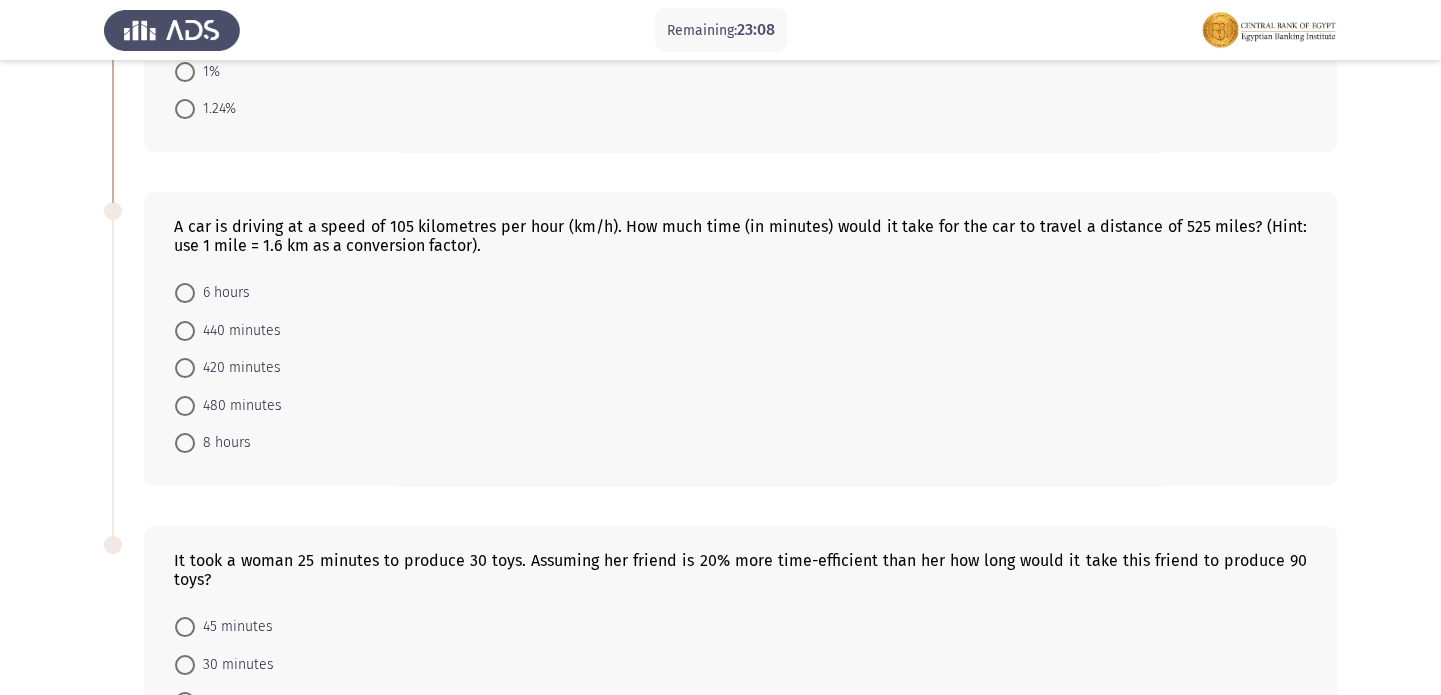 scroll, scrollTop: 1000, scrollLeft: 0, axis: vertical 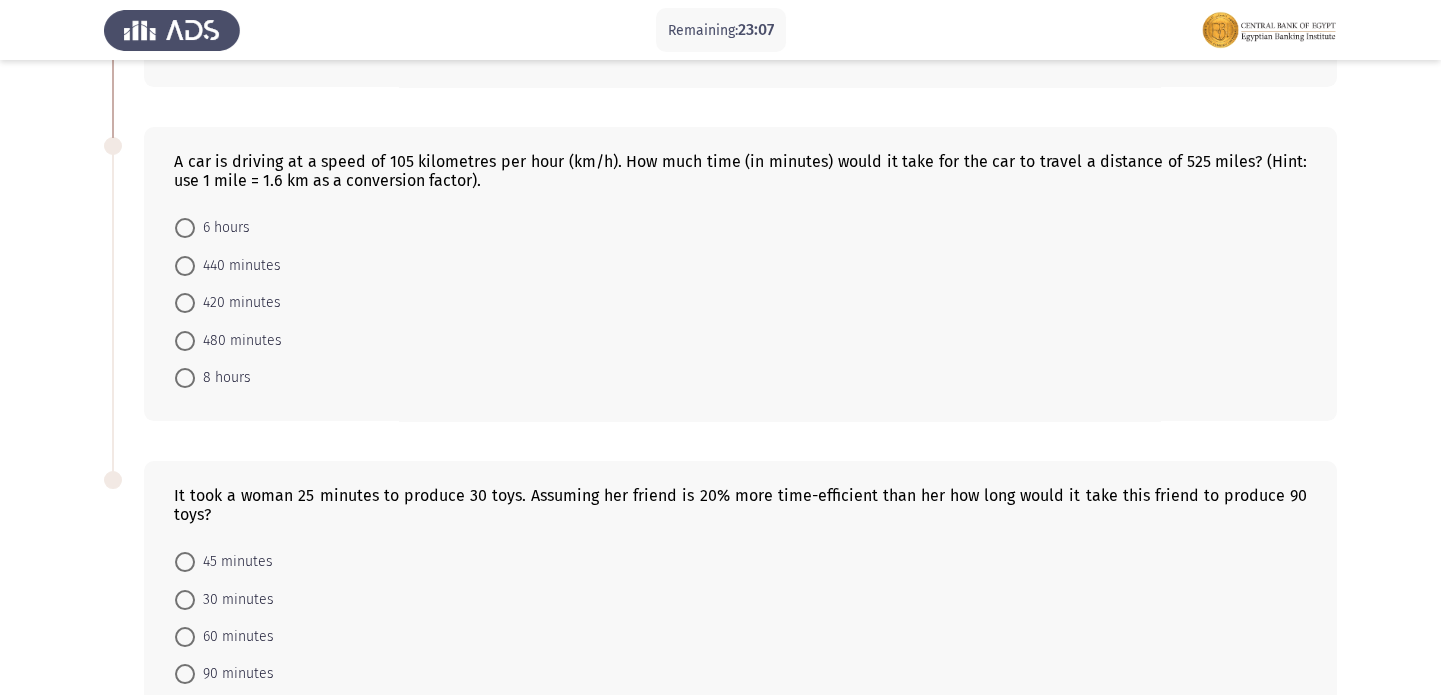 click at bounding box center [185, 378] 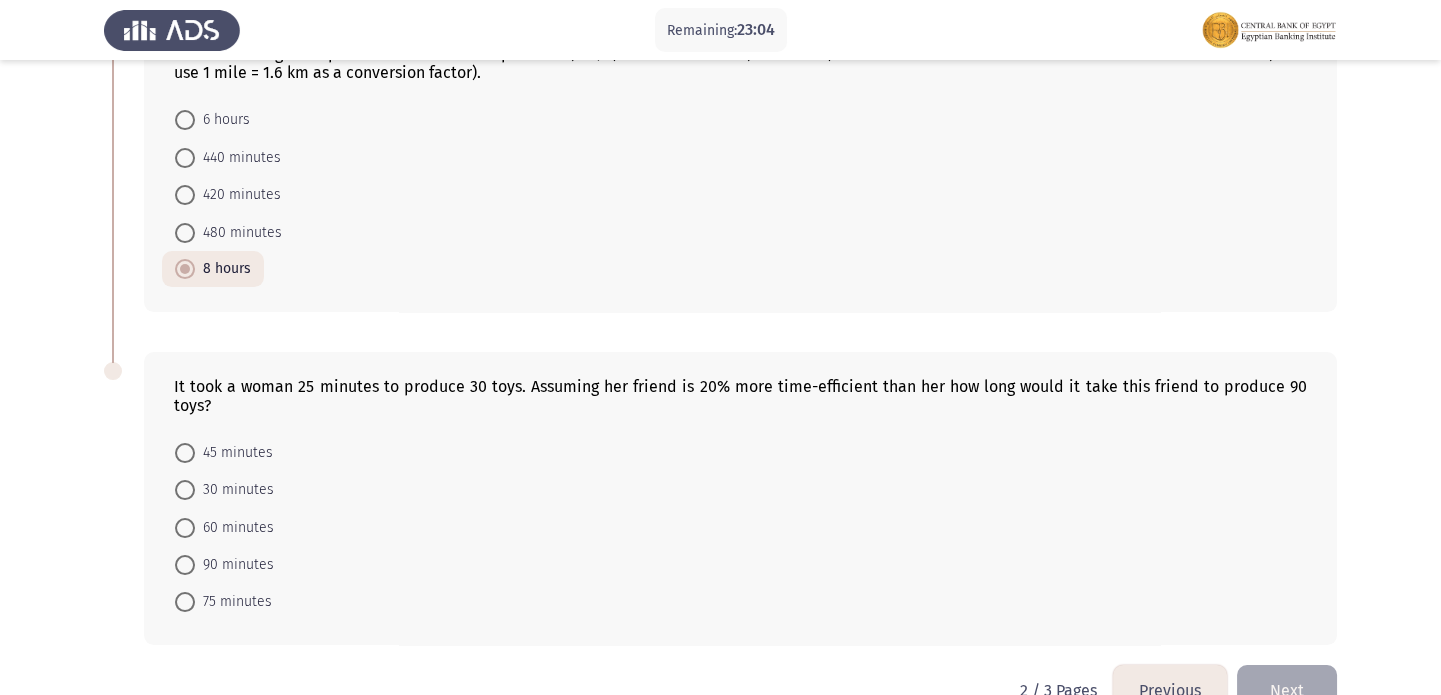 scroll, scrollTop: 1120, scrollLeft: 0, axis: vertical 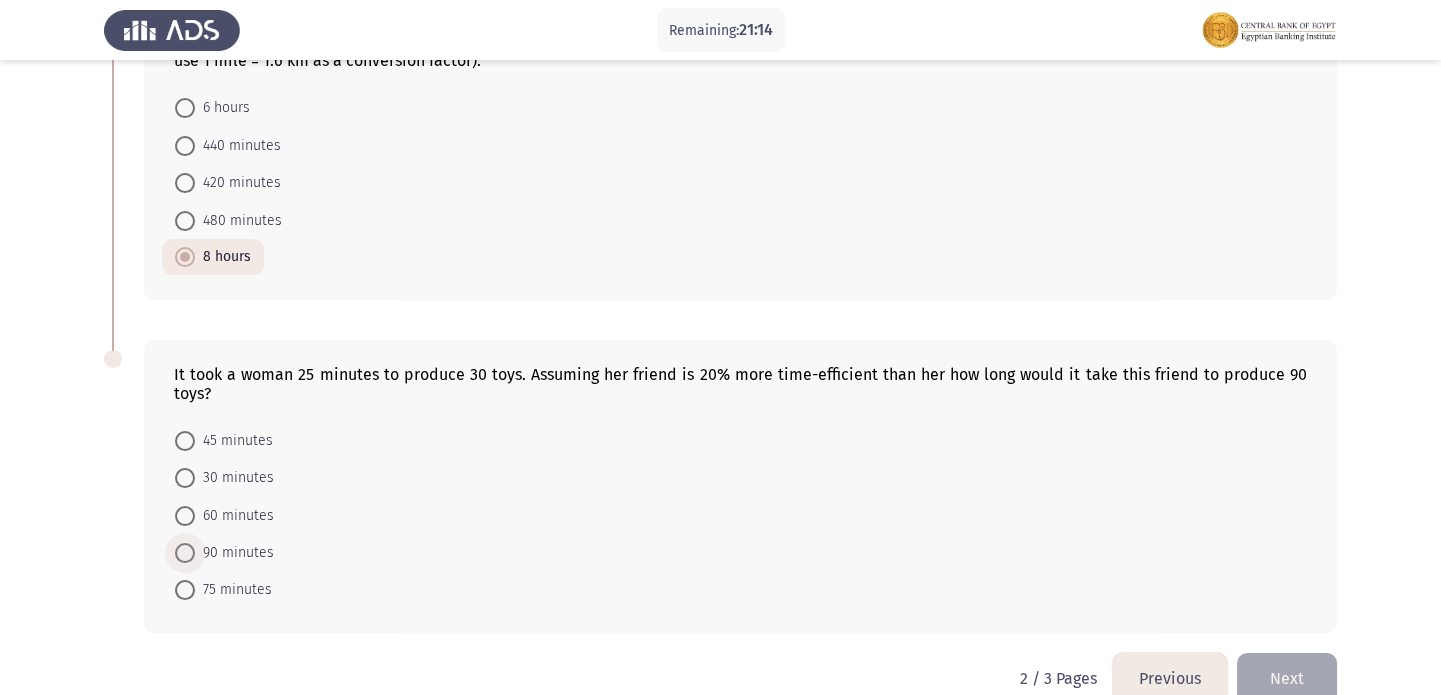 click on "90 minutes" at bounding box center (234, 553) 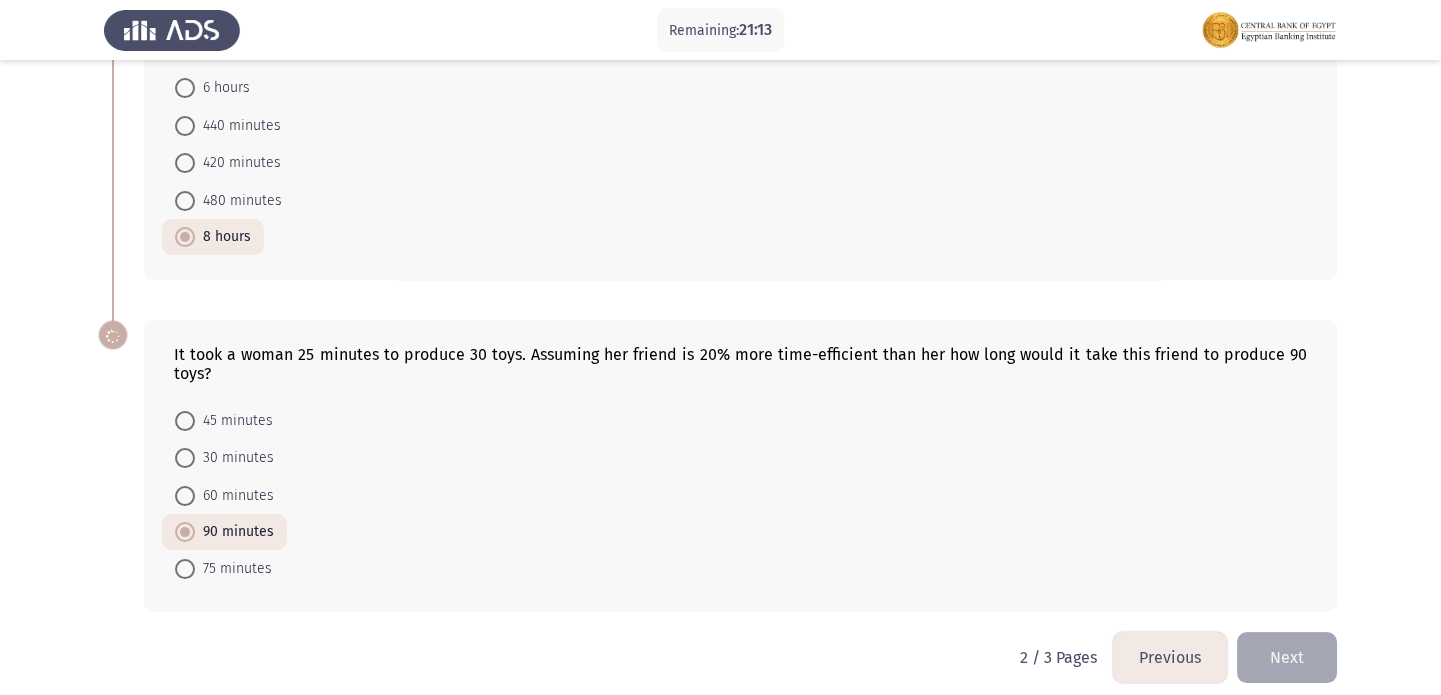 scroll, scrollTop: 1151, scrollLeft: 0, axis: vertical 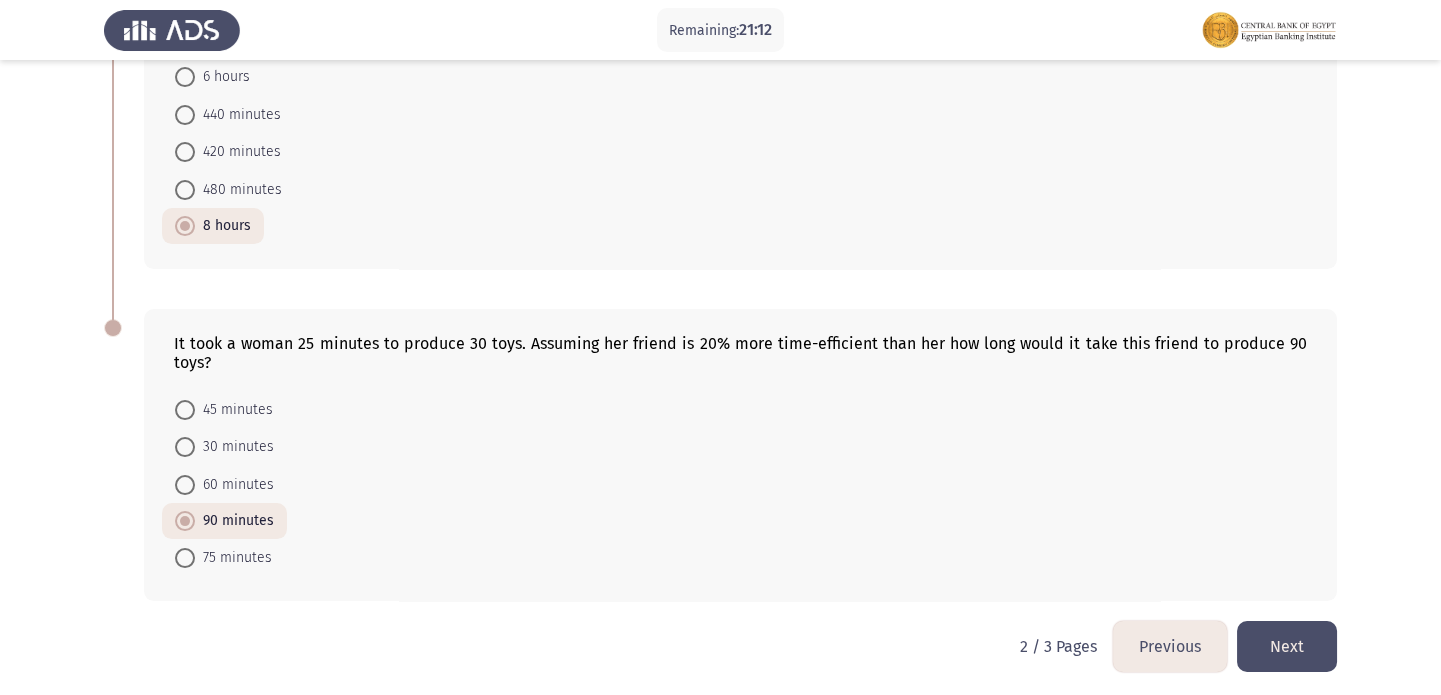 click on "Next" 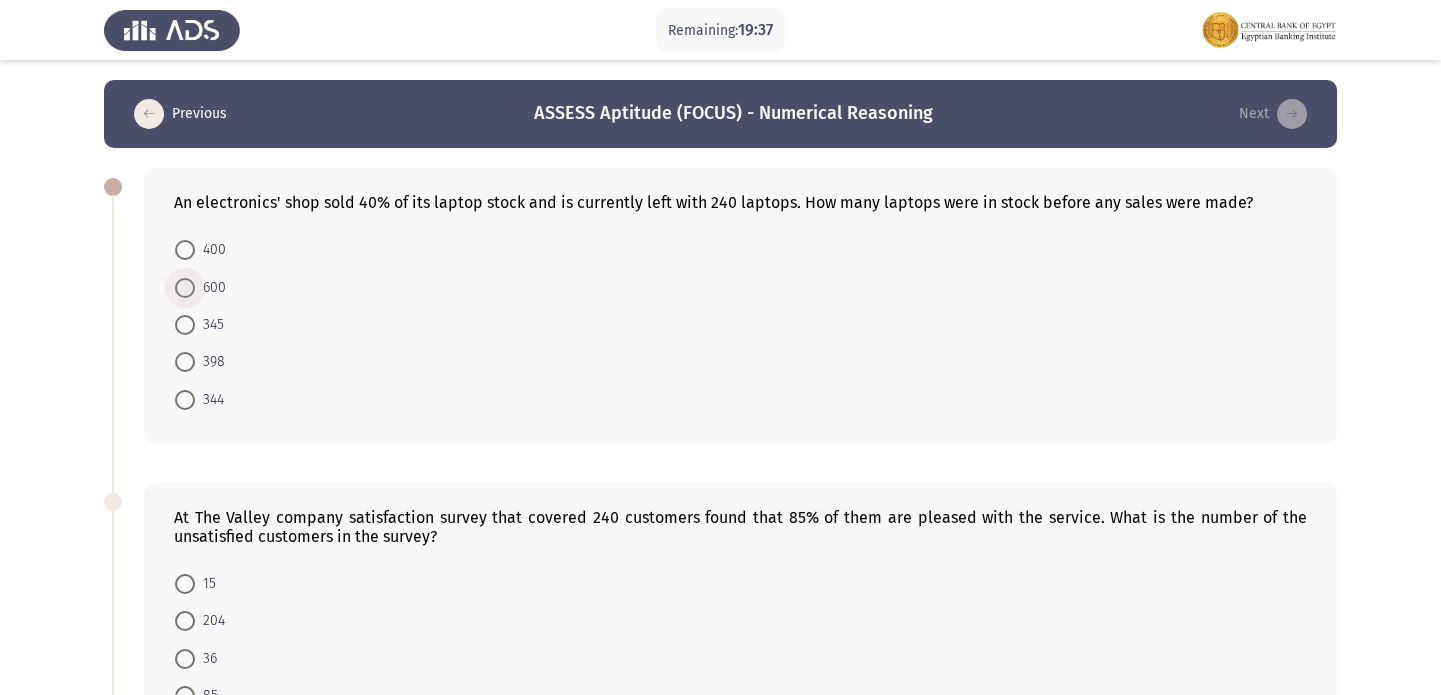 click at bounding box center (185, 288) 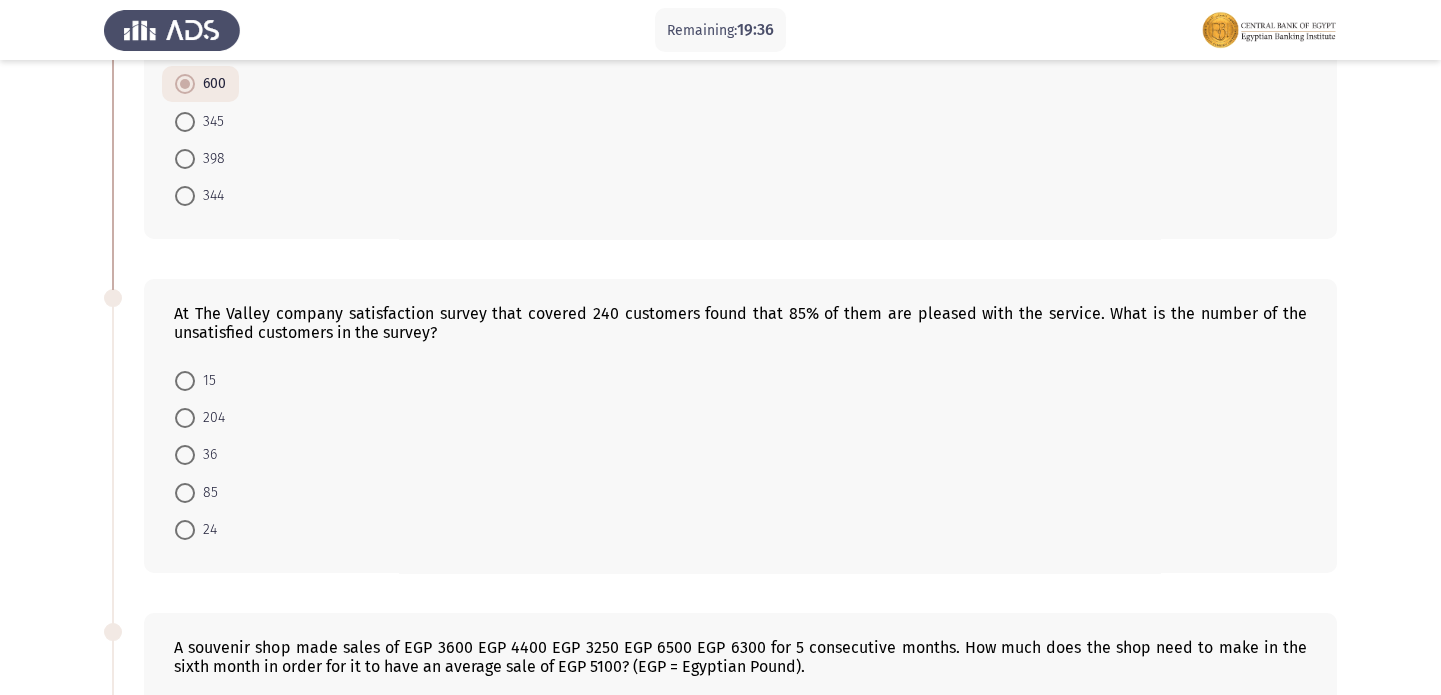 scroll, scrollTop: 242, scrollLeft: 0, axis: vertical 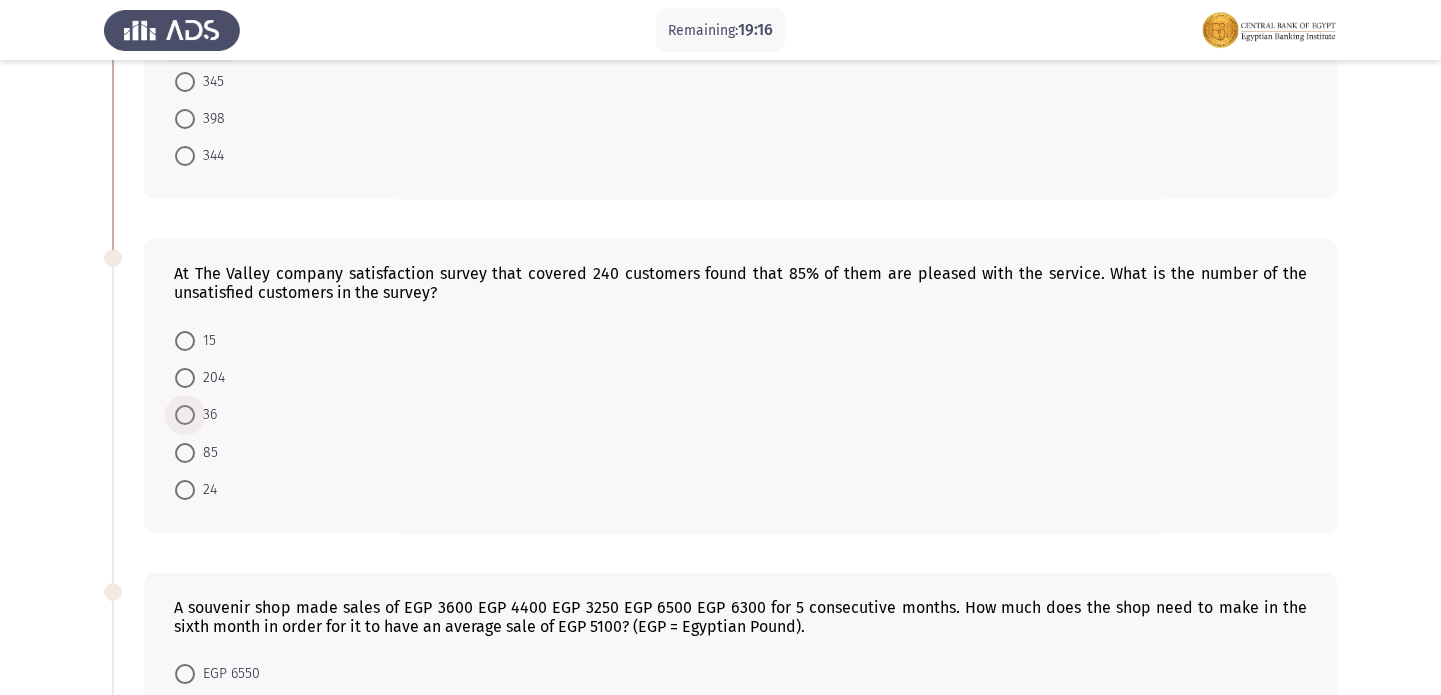 click at bounding box center [185, 415] 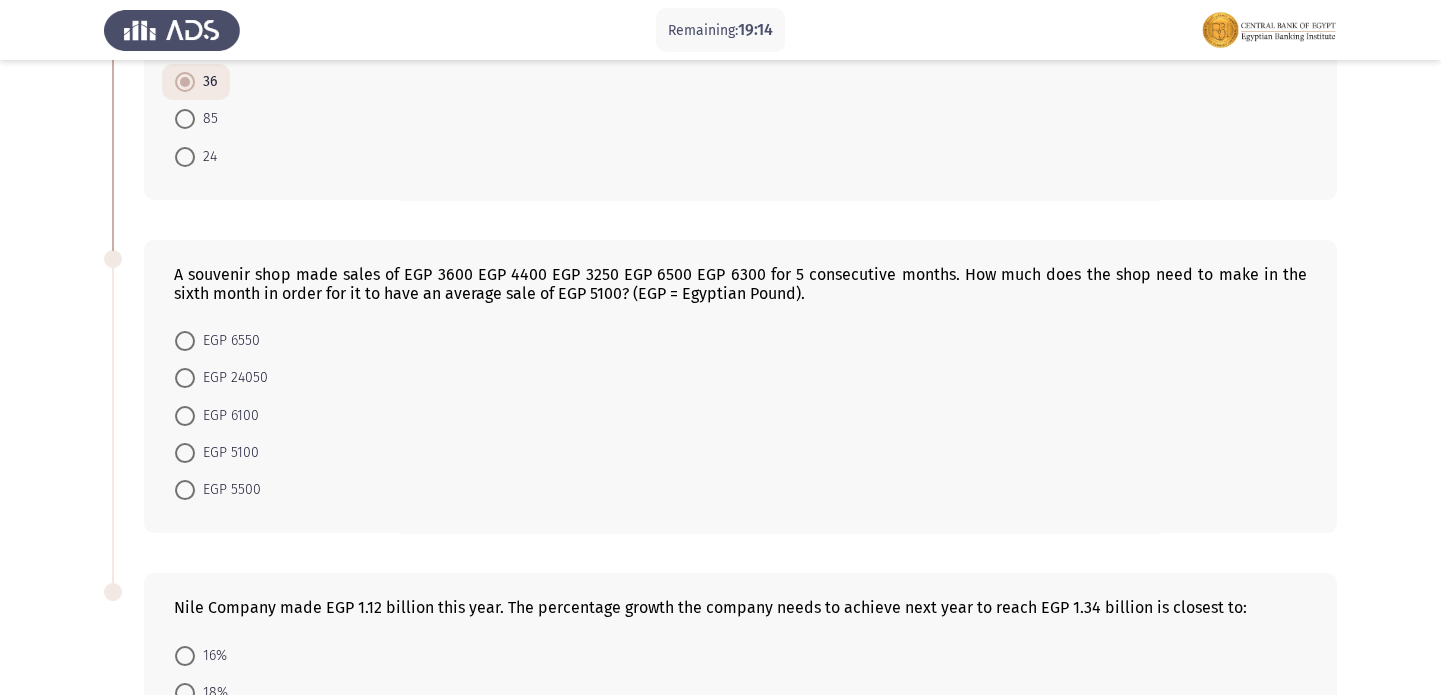 scroll, scrollTop: 575, scrollLeft: 0, axis: vertical 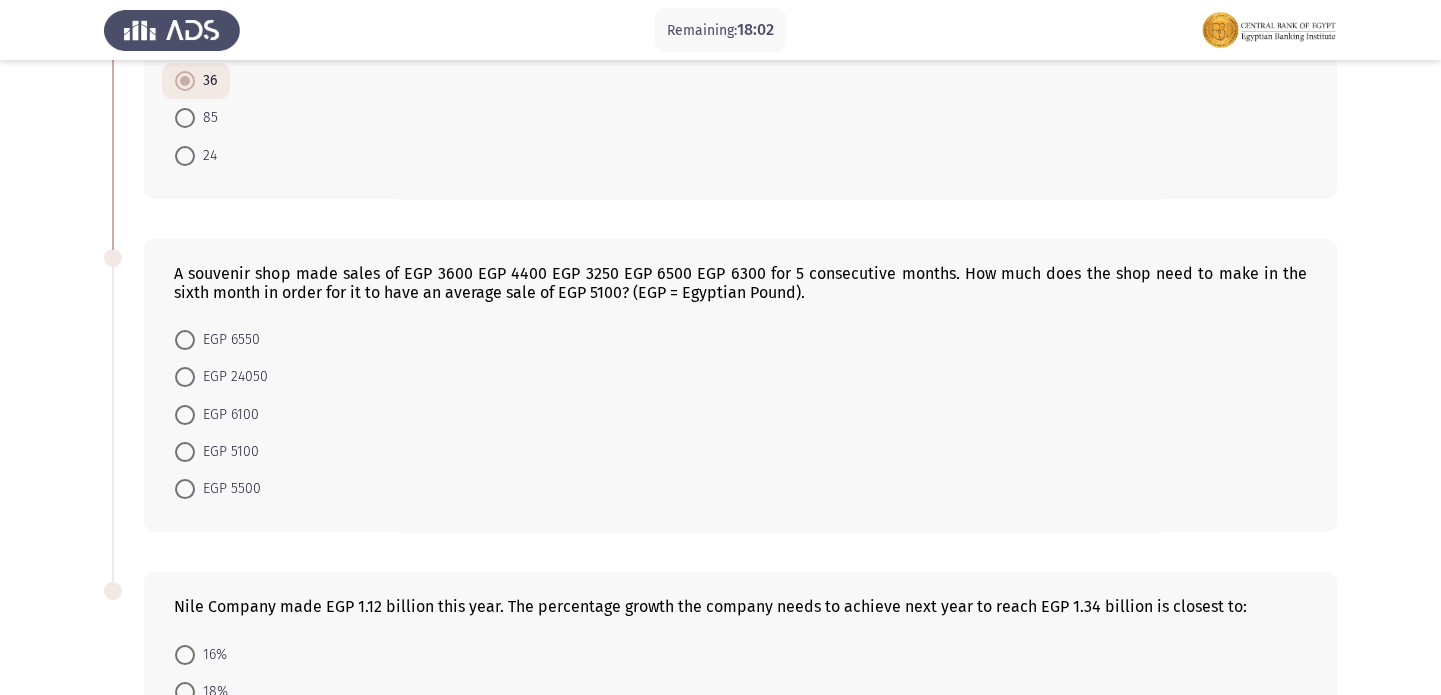 click on "EGP 24050" at bounding box center (231, 377) 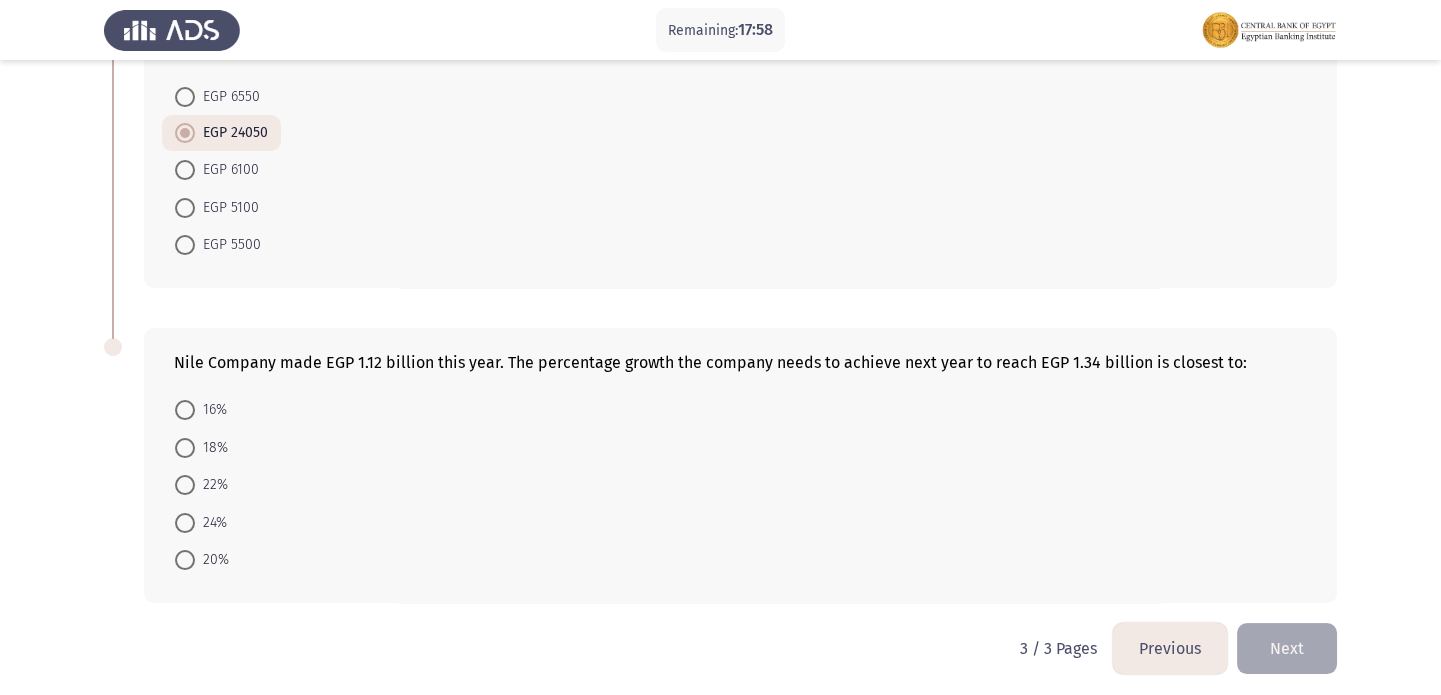 scroll, scrollTop: 820, scrollLeft: 0, axis: vertical 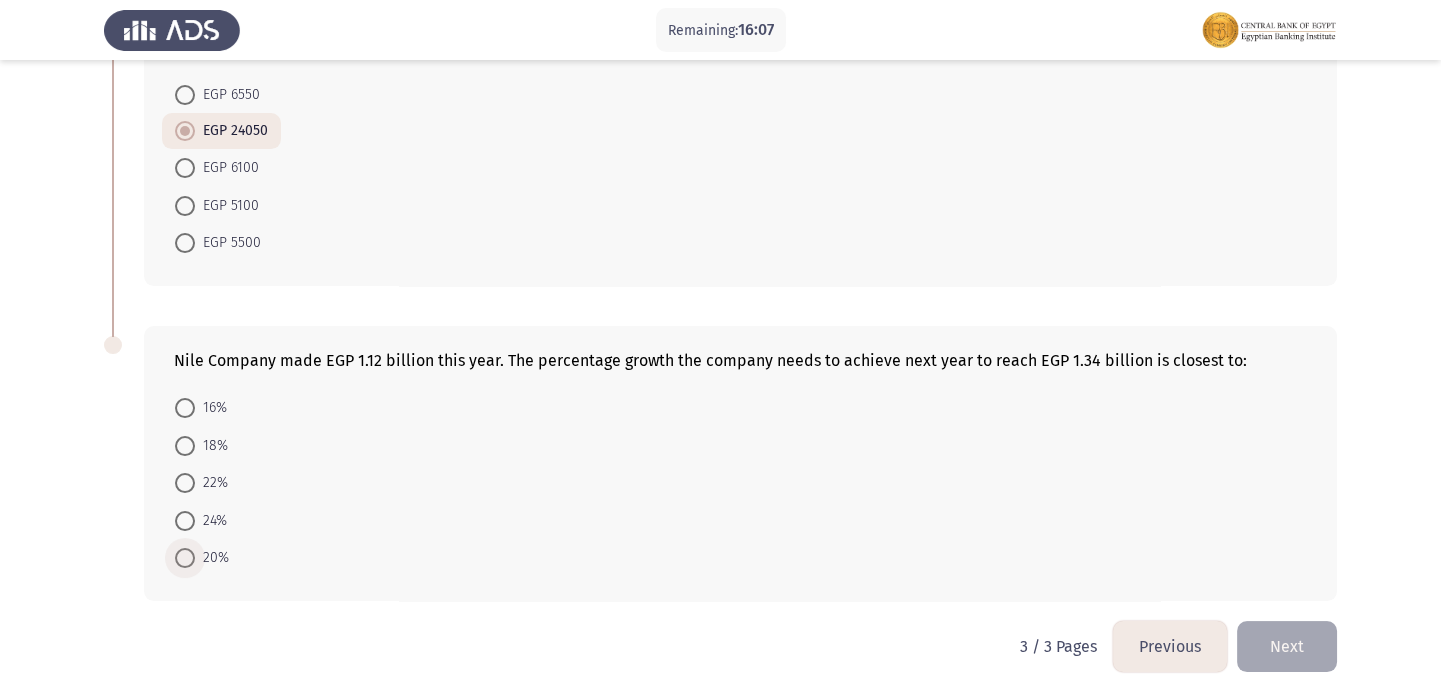 click at bounding box center [185, 558] 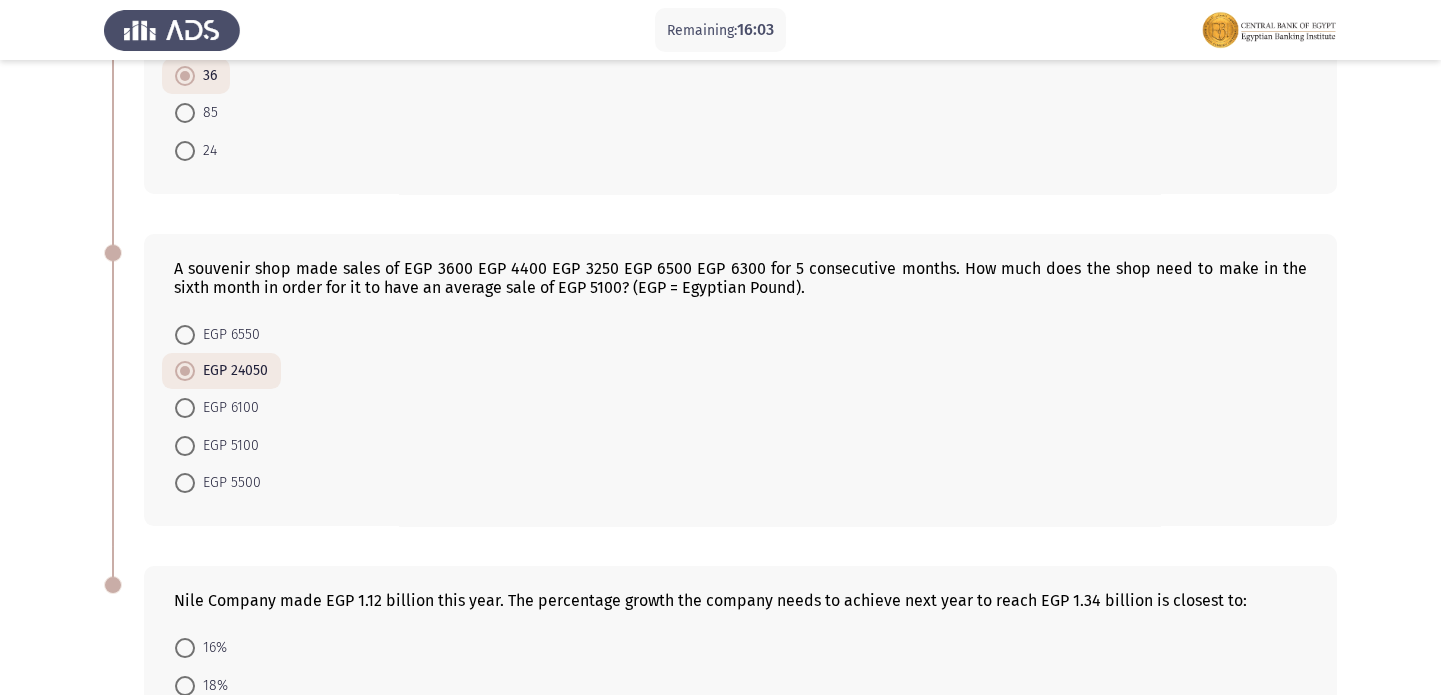 scroll, scrollTop: 577, scrollLeft: 0, axis: vertical 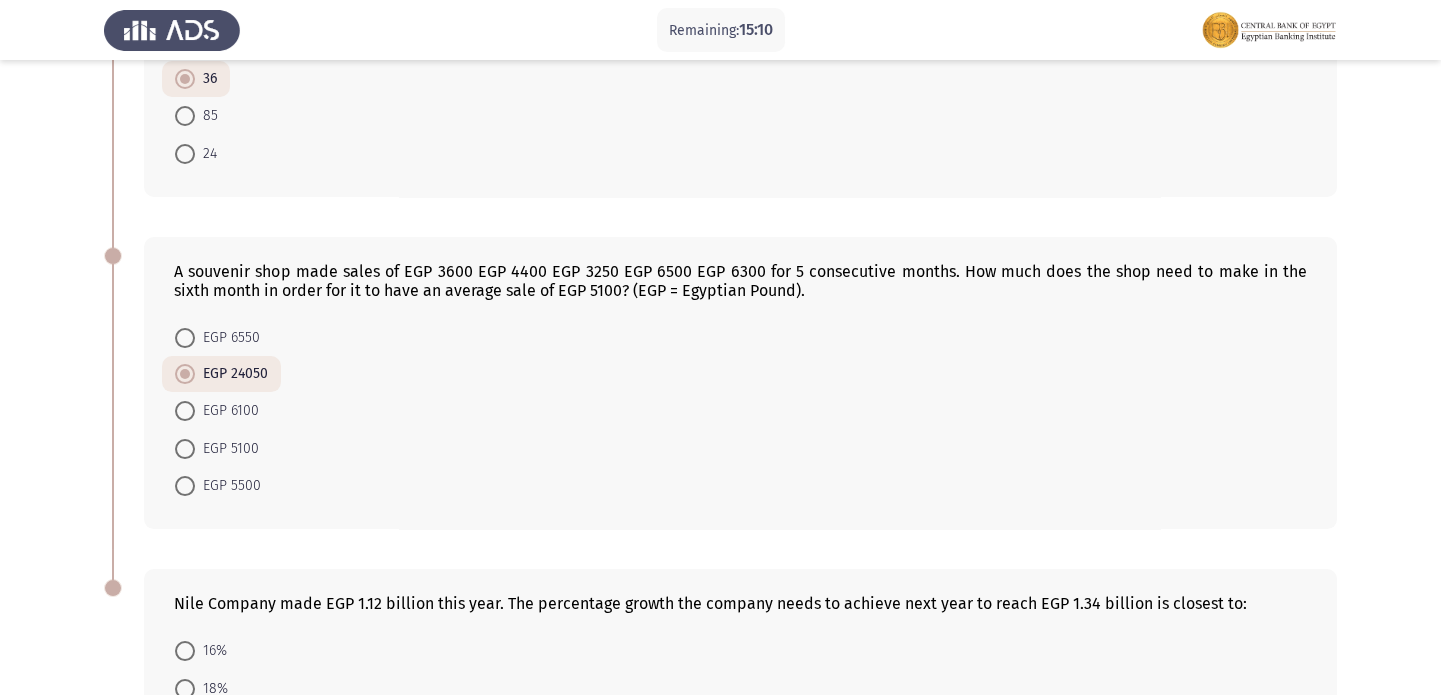 click on "EGP 6550" at bounding box center [227, 338] 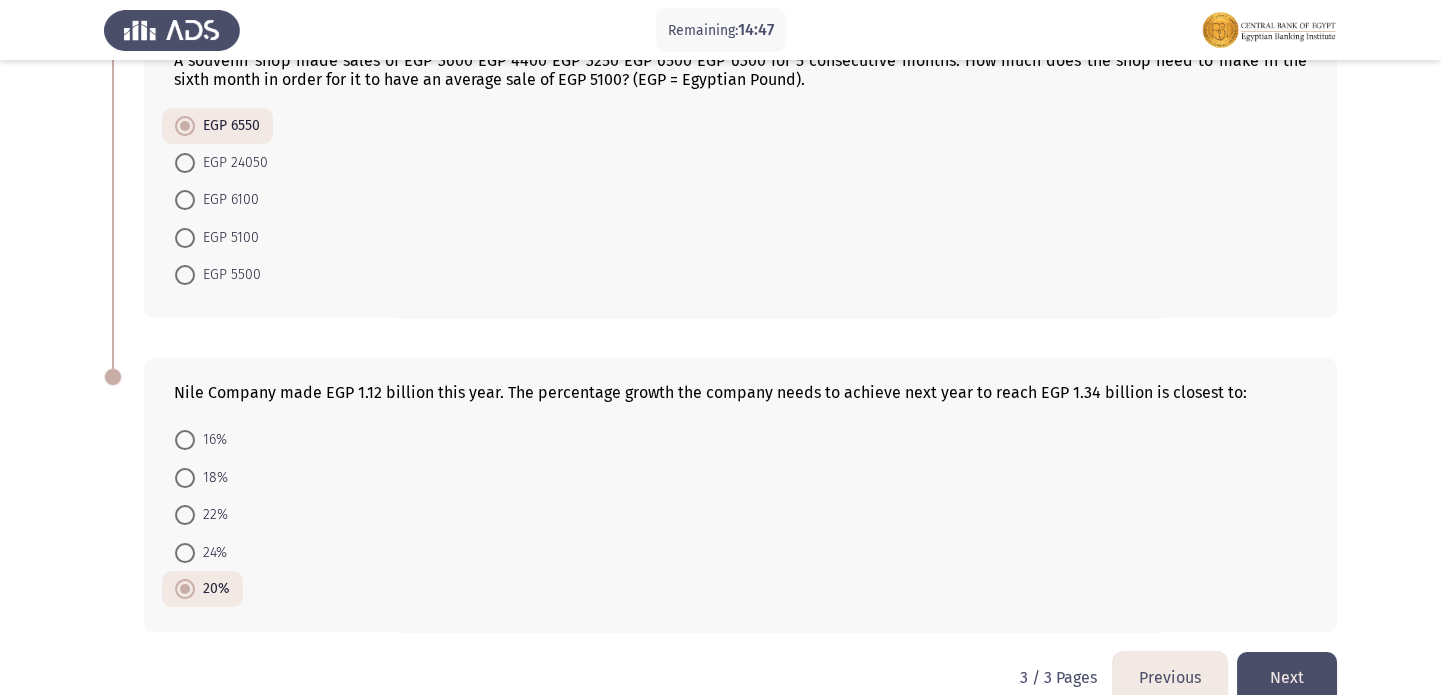scroll, scrollTop: 820, scrollLeft: 0, axis: vertical 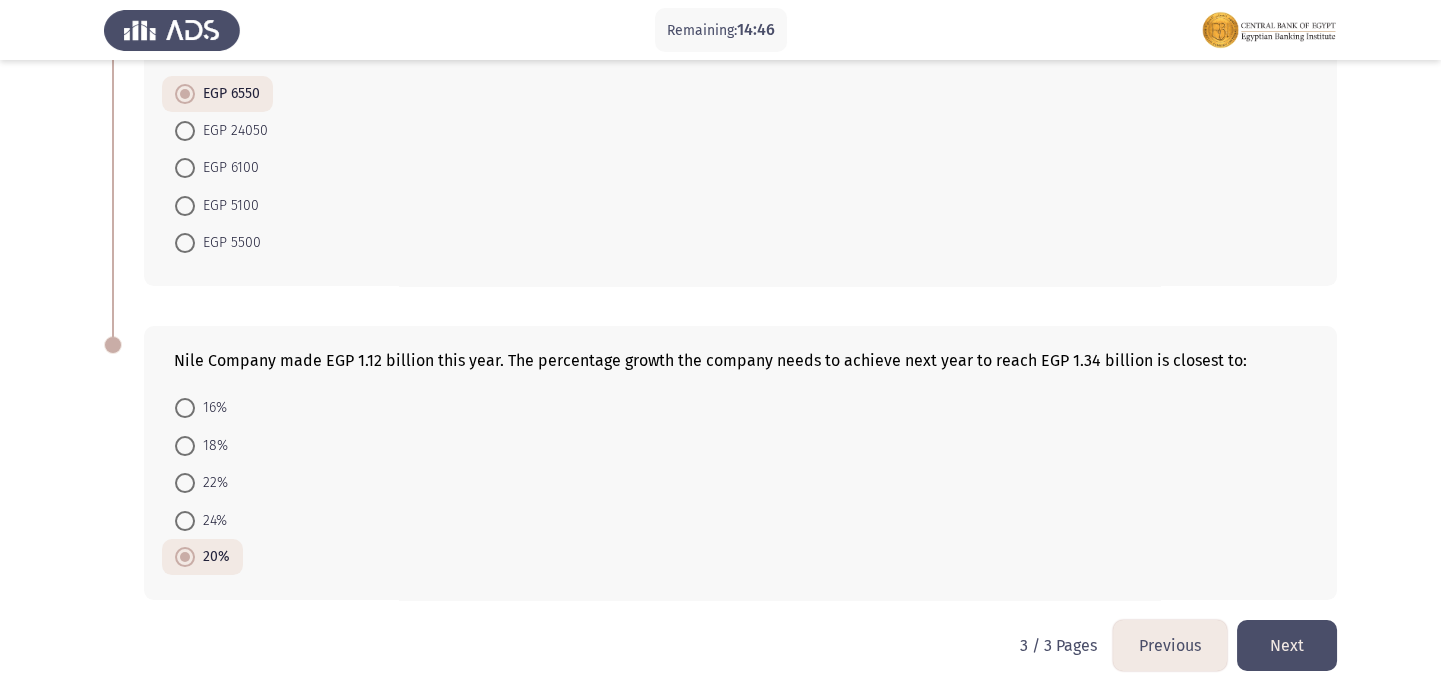 click on "Previous" 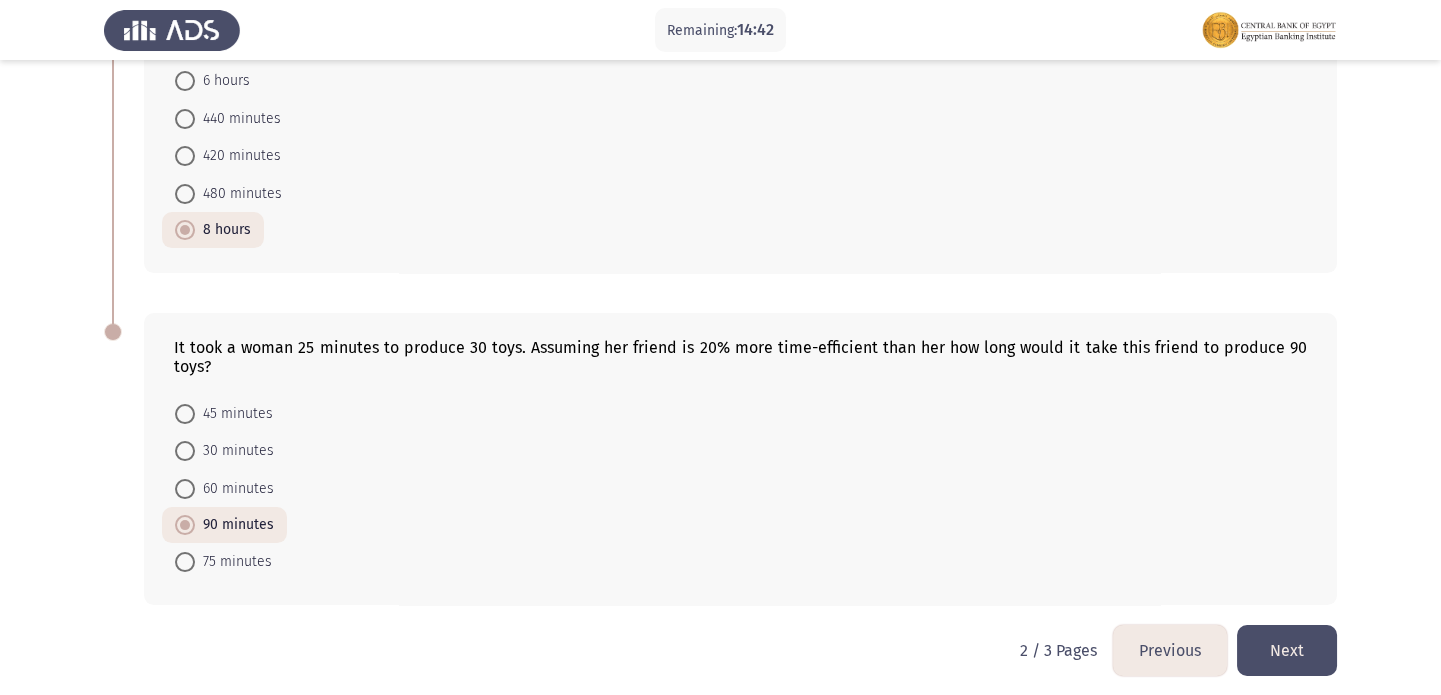 scroll, scrollTop: 1151, scrollLeft: 0, axis: vertical 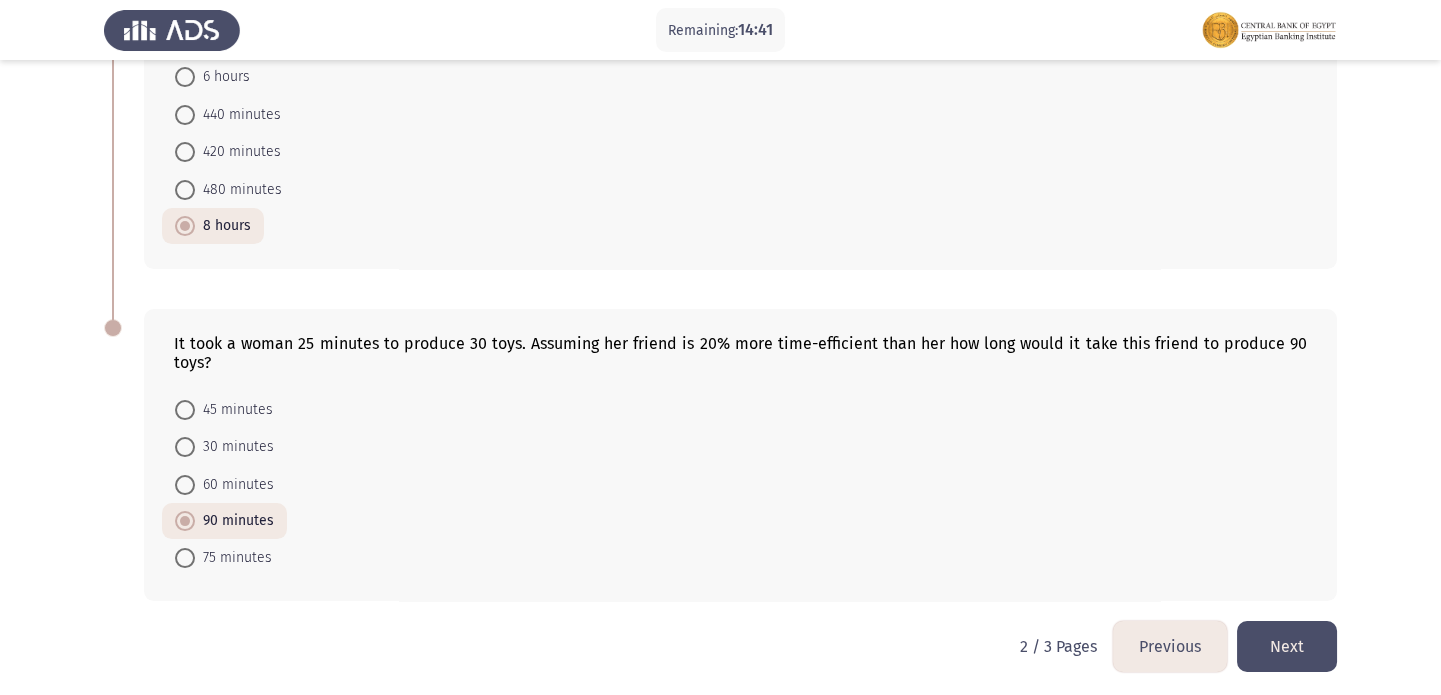 click on "Next" 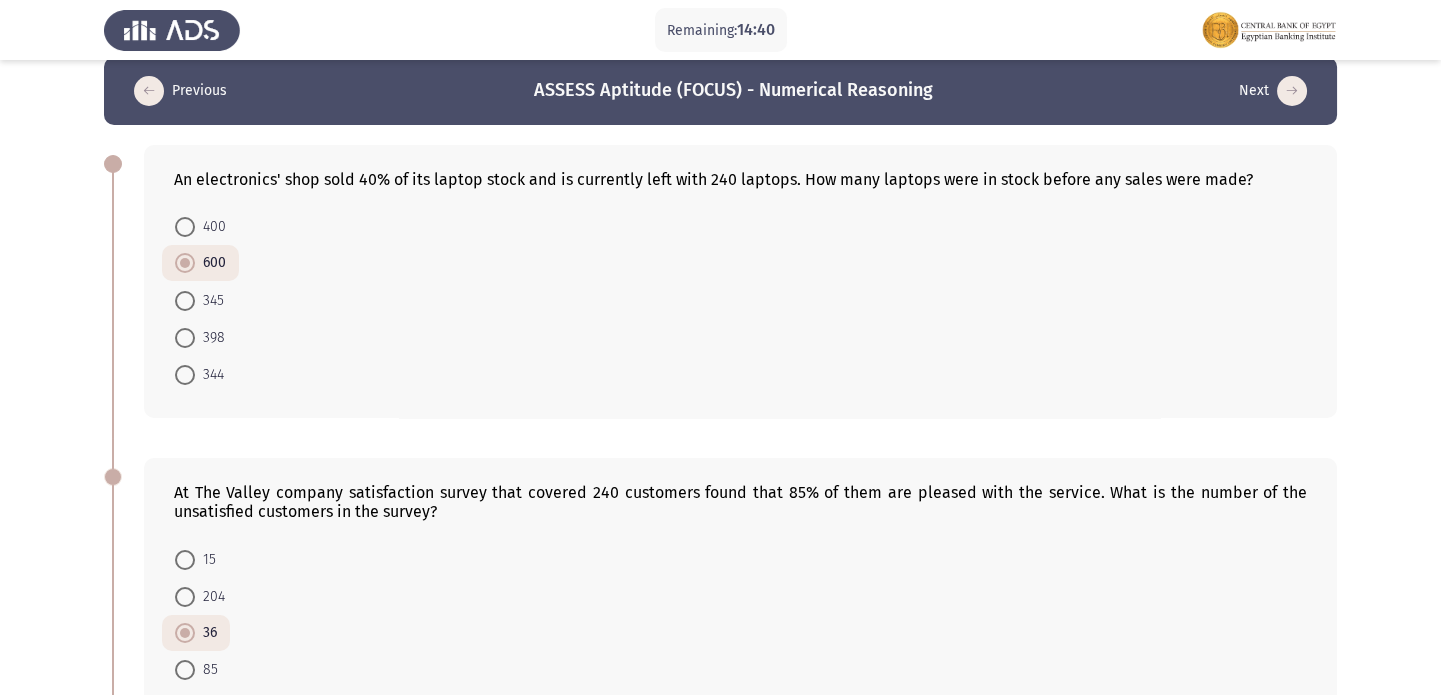 scroll, scrollTop: 30, scrollLeft: 0, axis: vertical 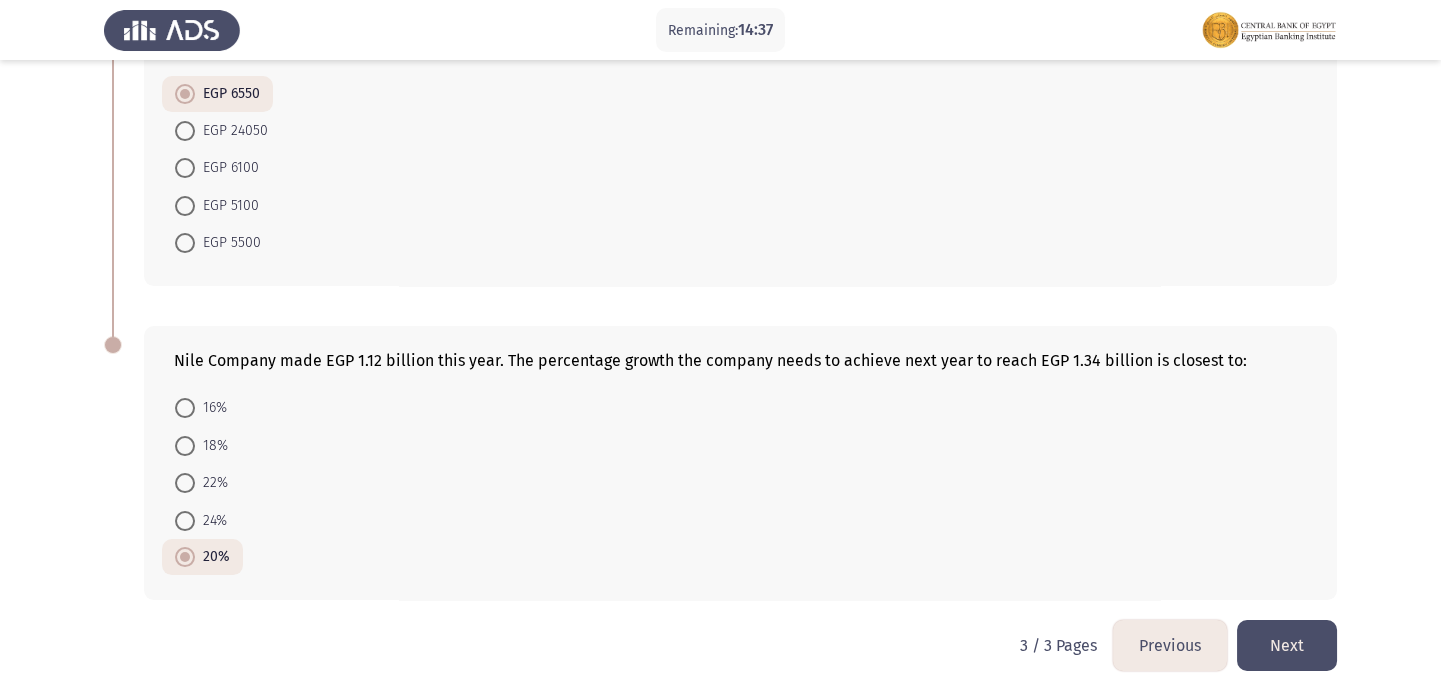 click on "Previous" 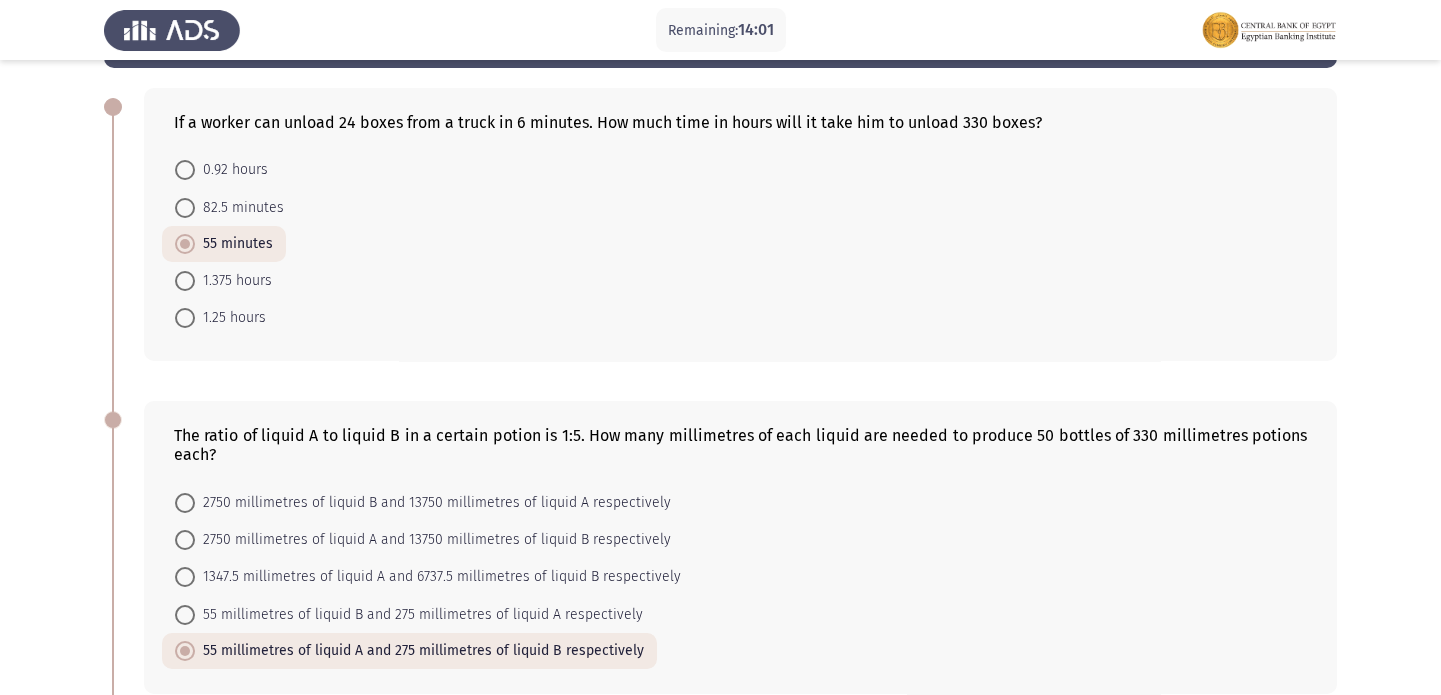 scroll, scrollTop: 60, scrollLeft: 0, axis: vertical 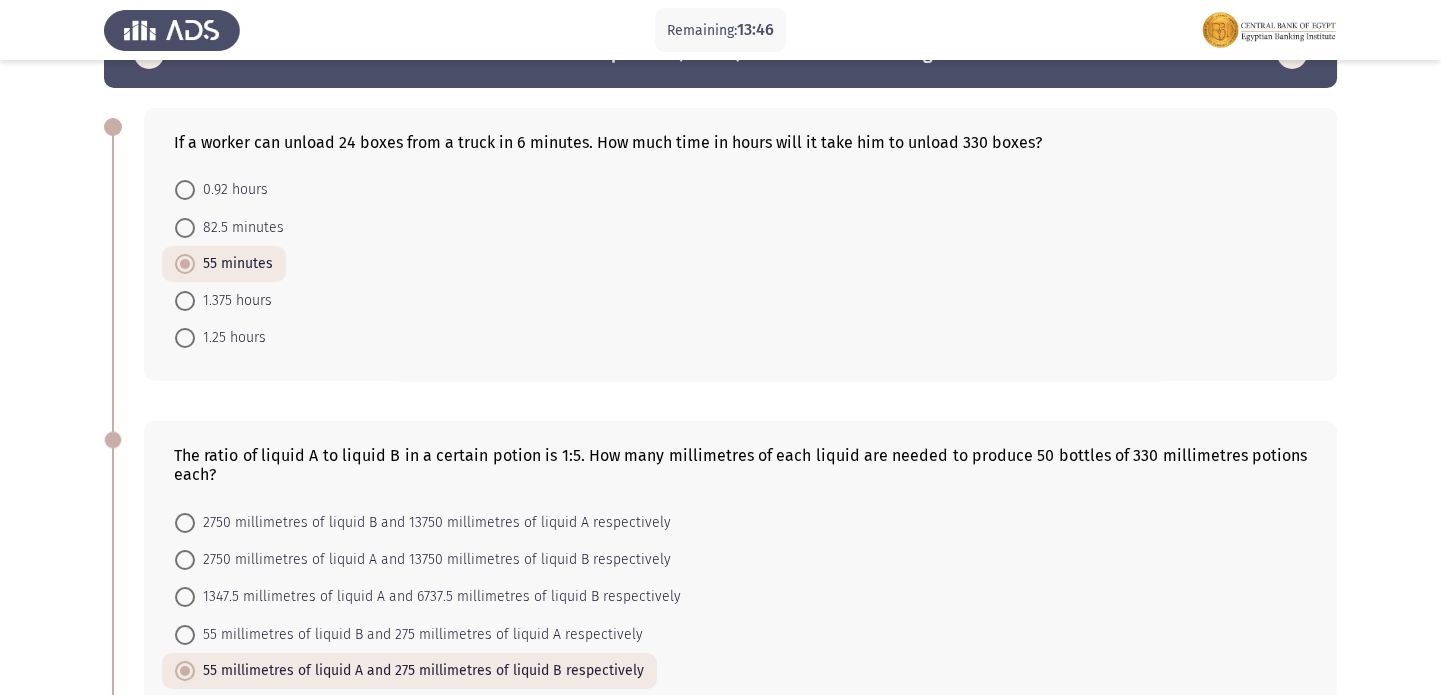 click on "1.375 hours" at bounding box center [233, 301] 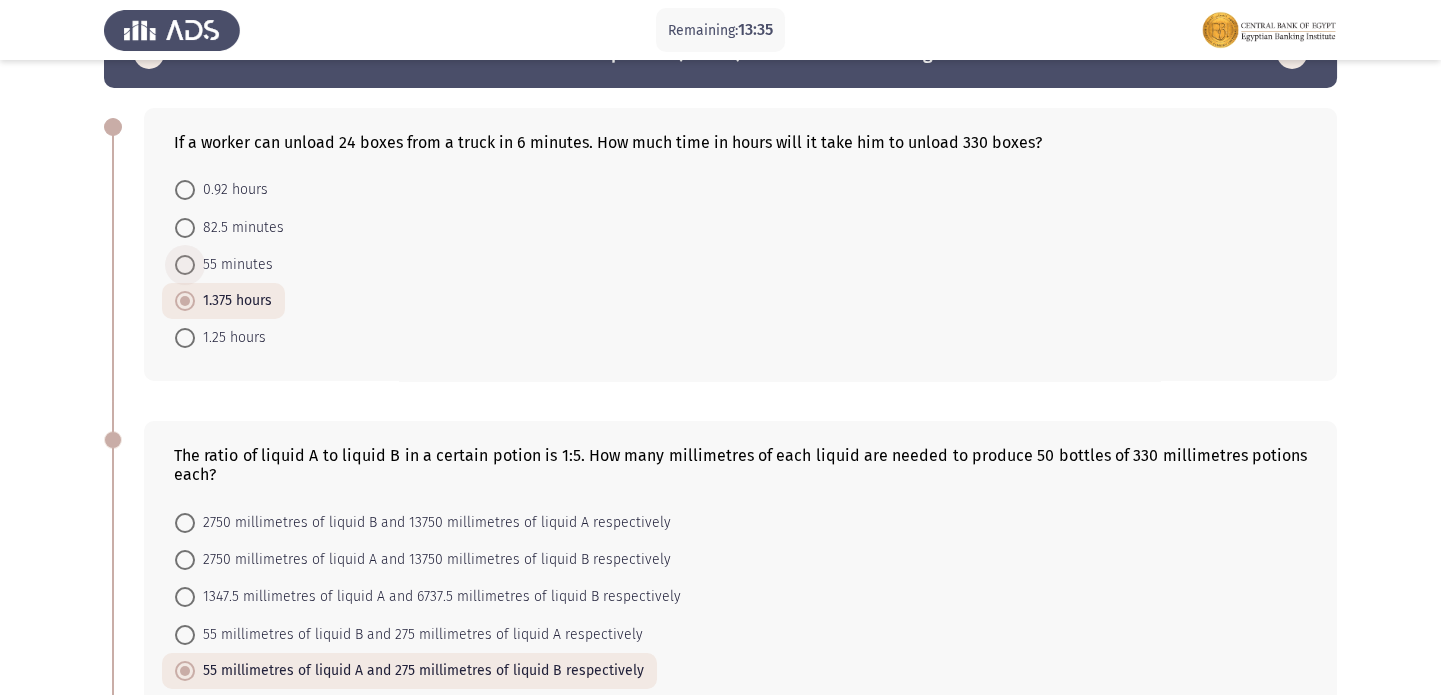 click on "55 minutes" at bounding box center [234, 265] 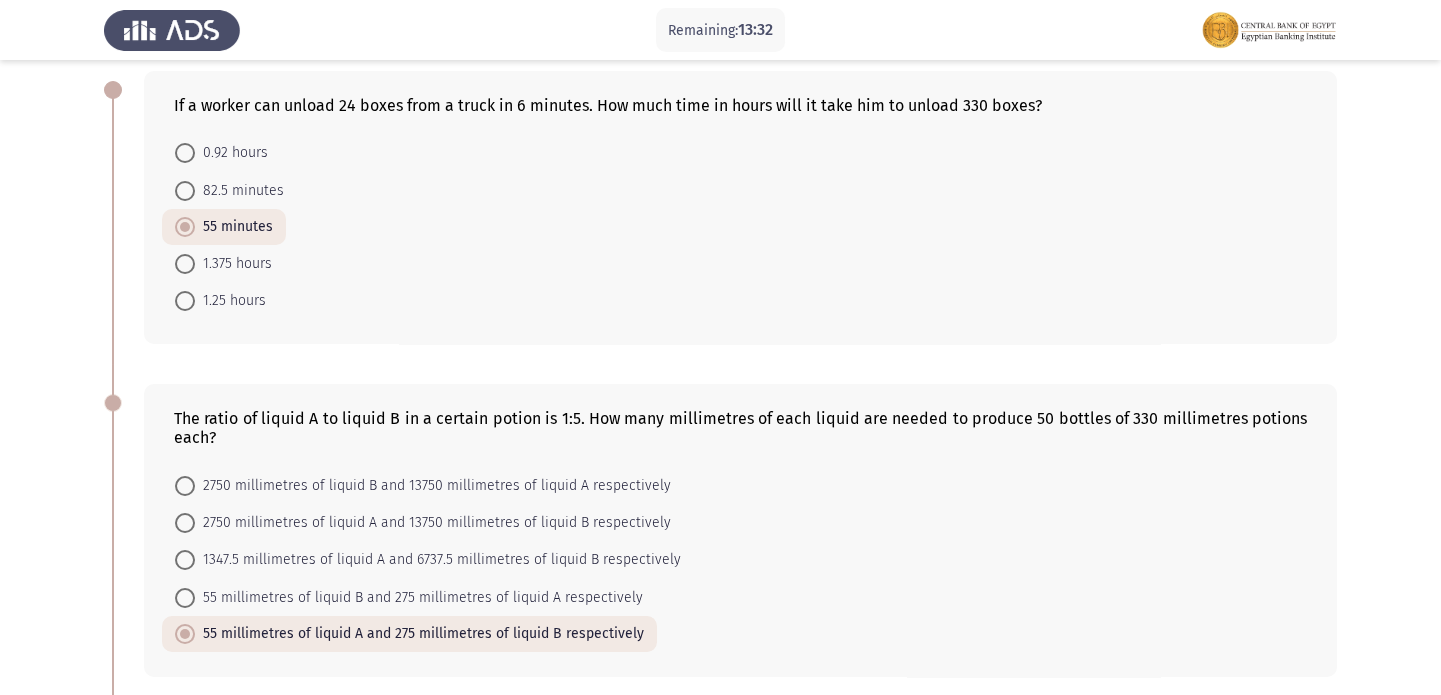 scroll, scrollTop: 90, scrollLeft: 0, axis: vertical 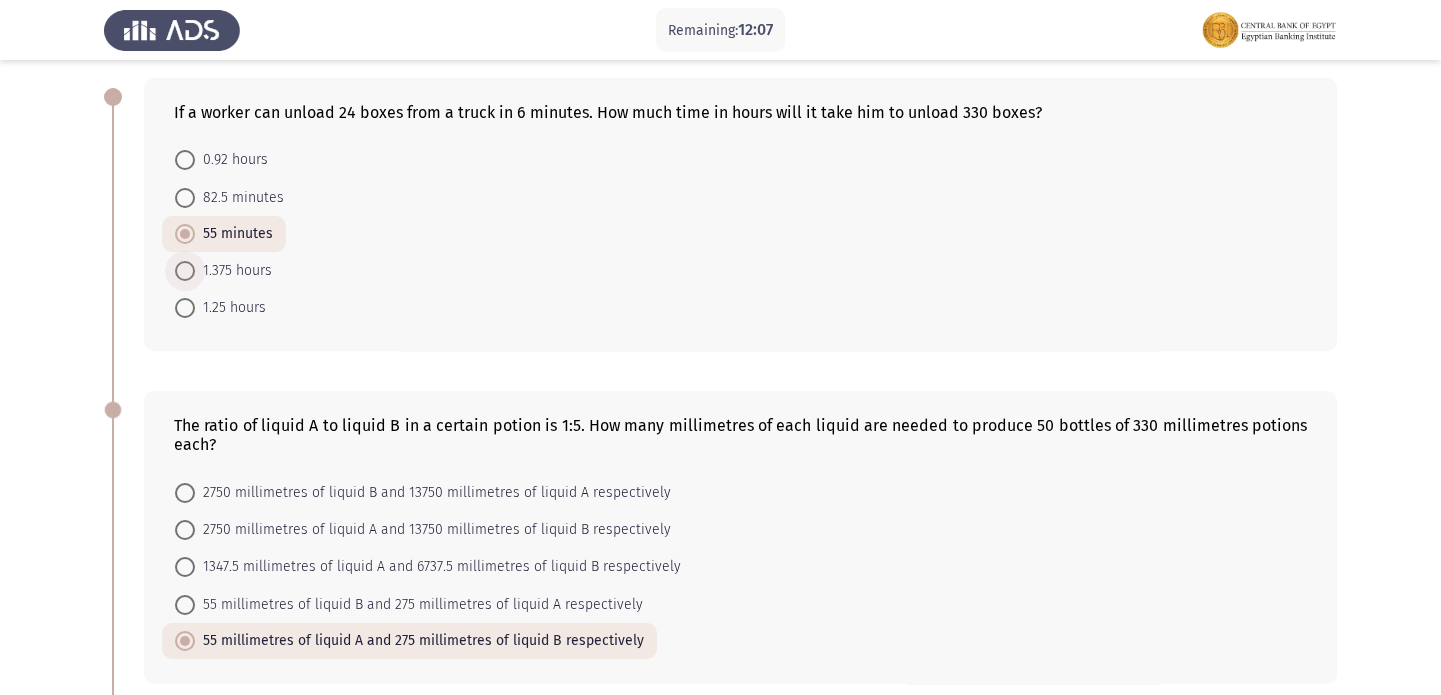 click at bounding box center [185, 271] 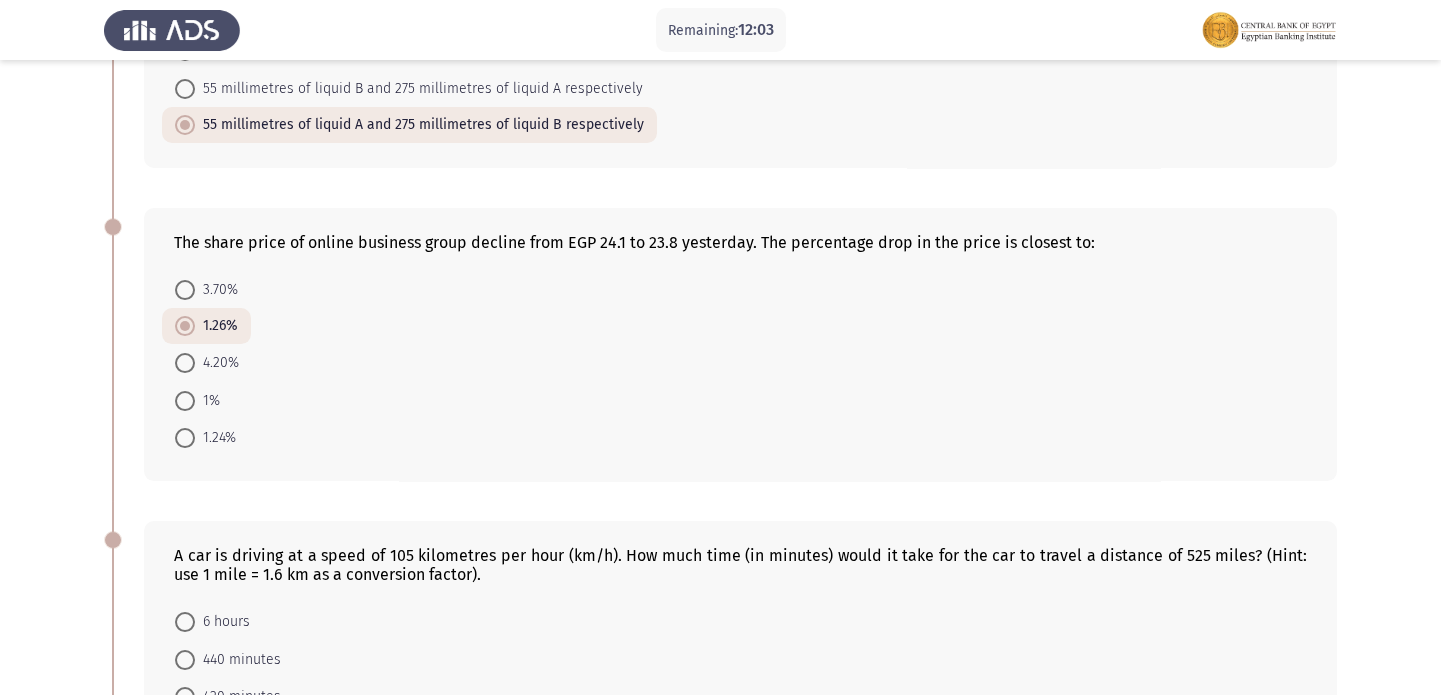 scroll, scrollTop: 575, scrollLeft: 0, axis: vertical 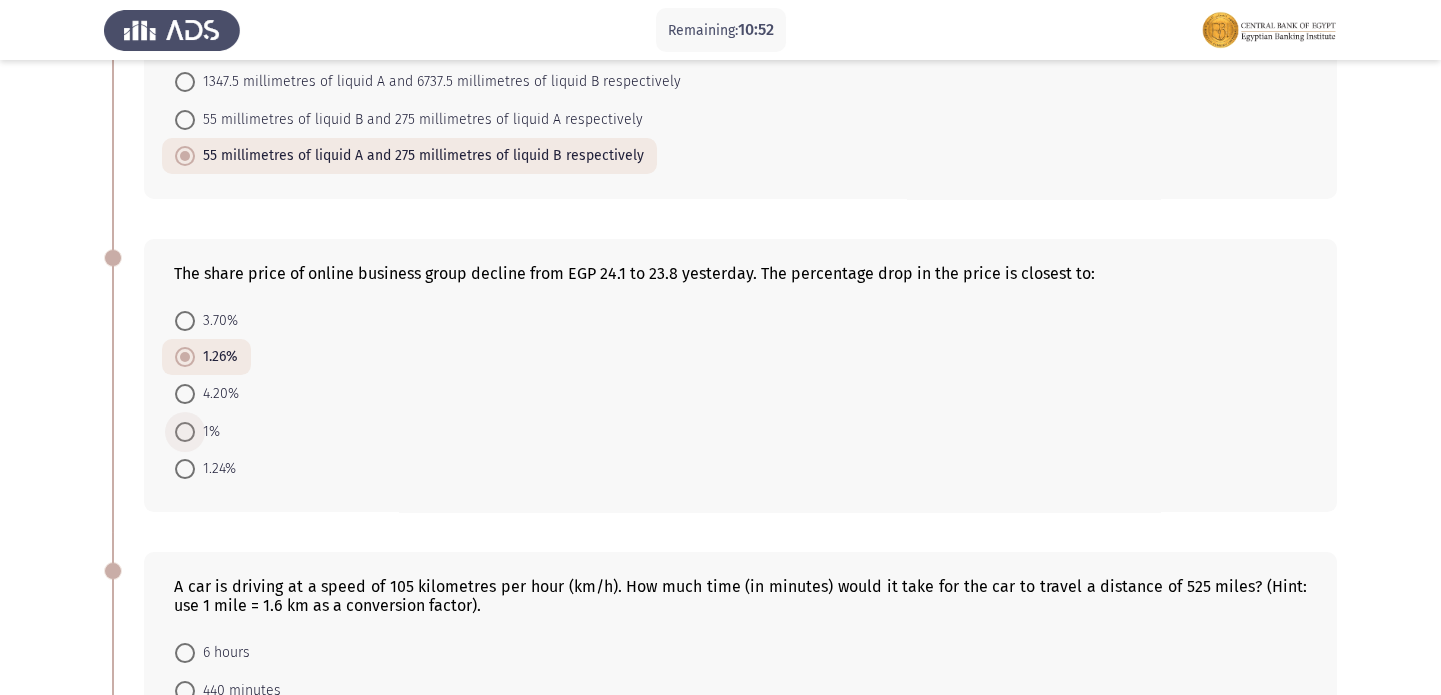 click at bounding box center (185, 432) 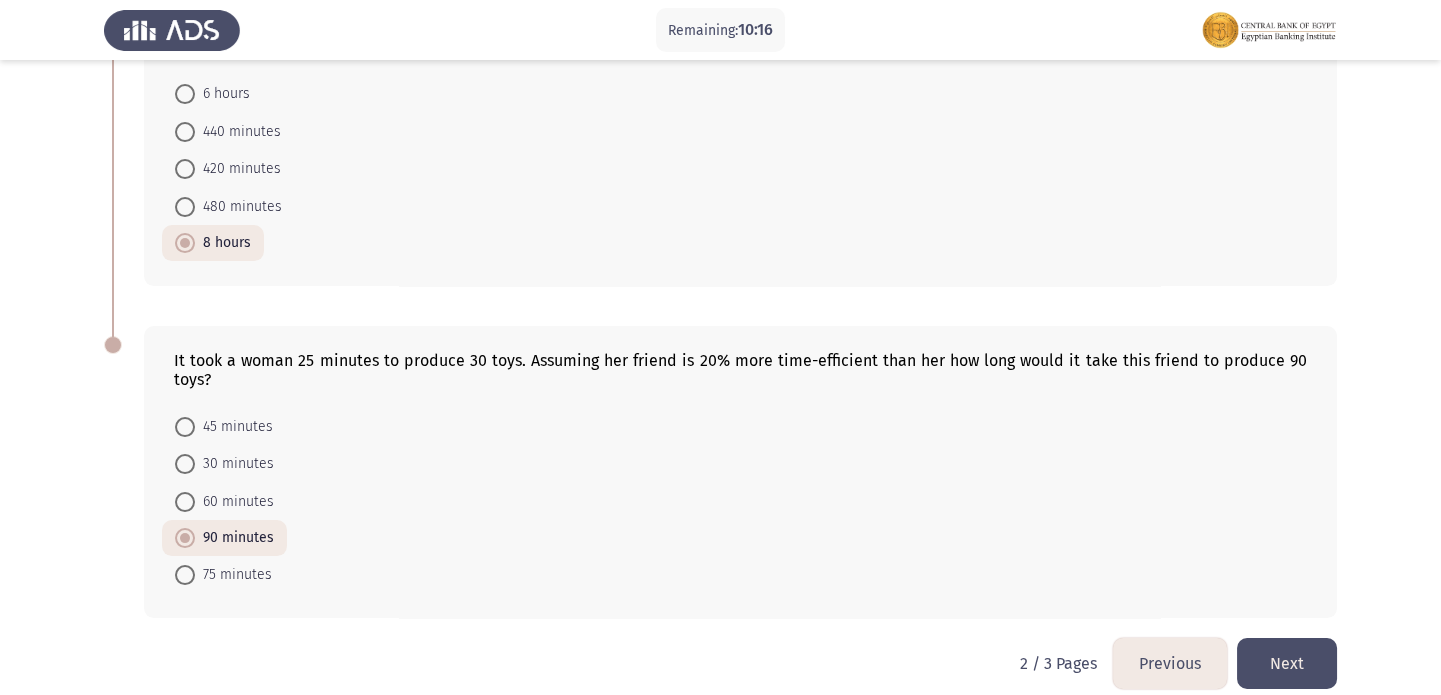 scroll, scrollTop: 1151, scrollLeft: 0, axis: vertical 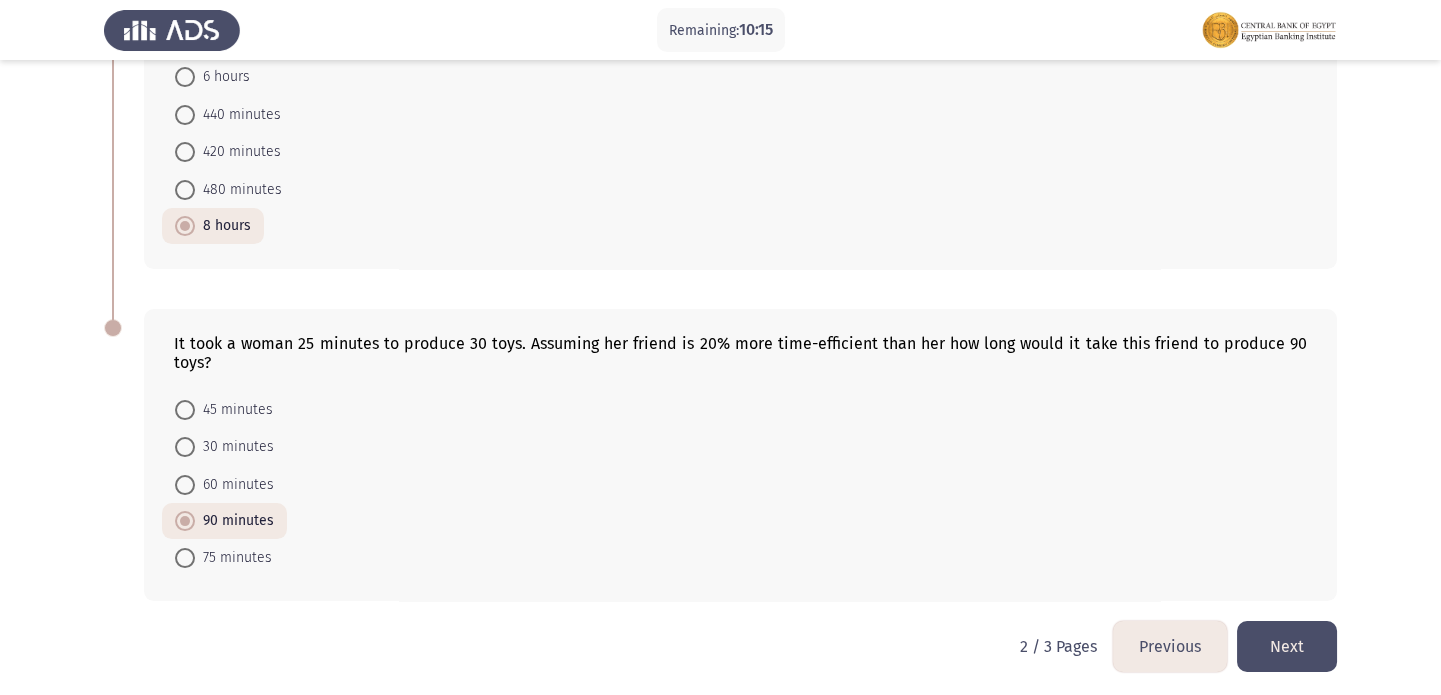 click on "Previous" 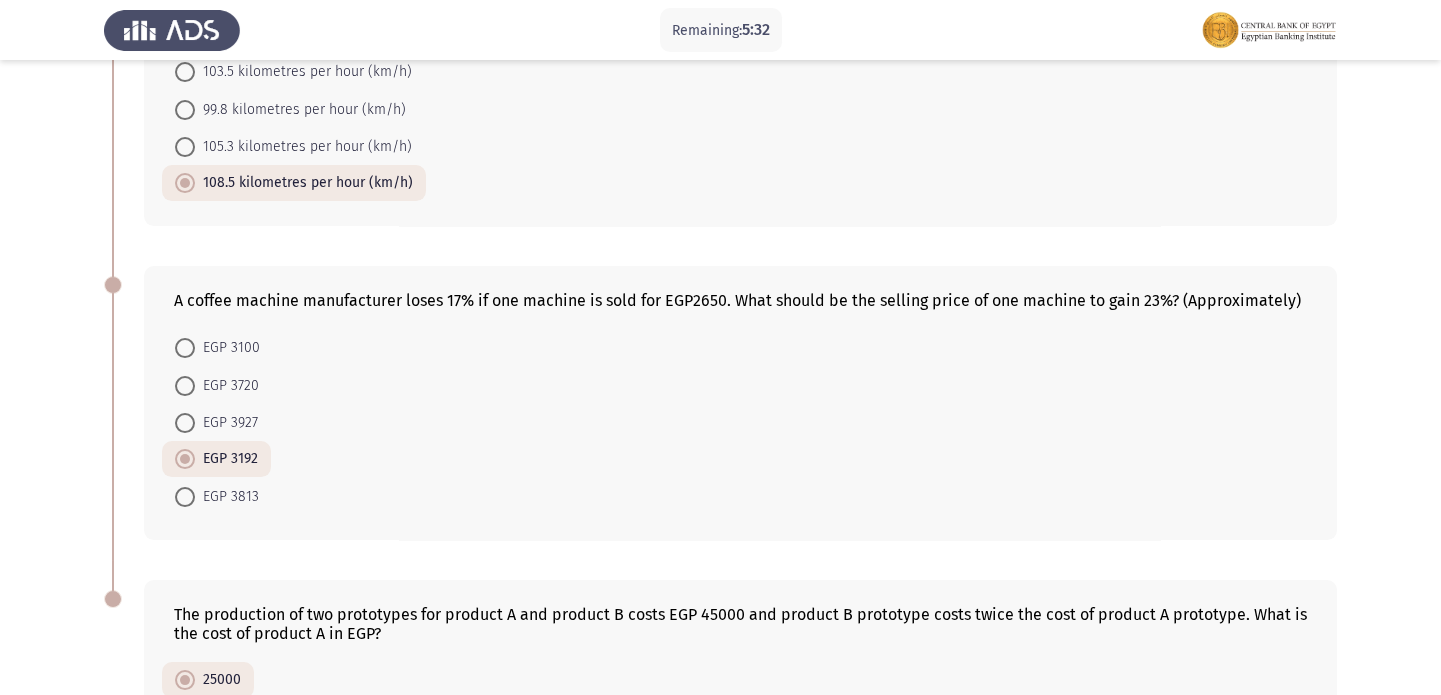 scroll, scrollTop: 884, scrollLeft: 0, axis: vertical 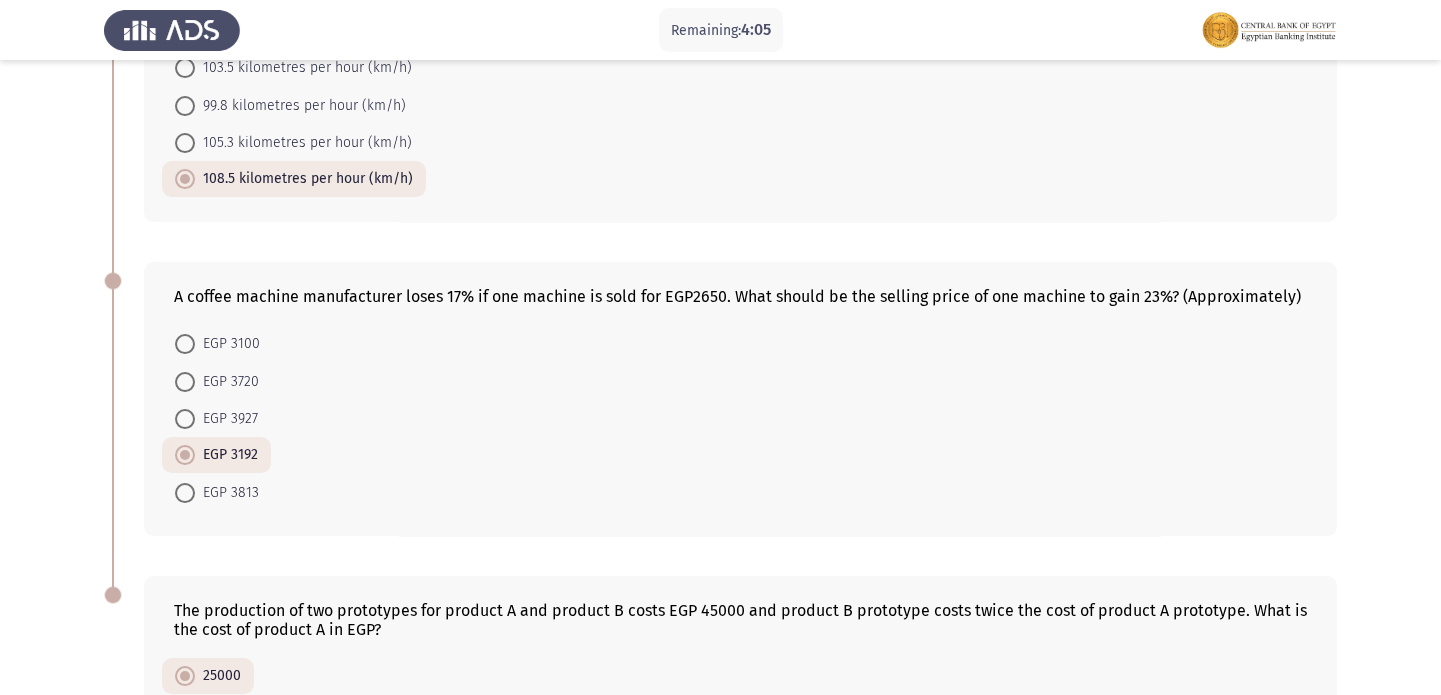 click on "EGP 3813" at bounding box center (227, 493) 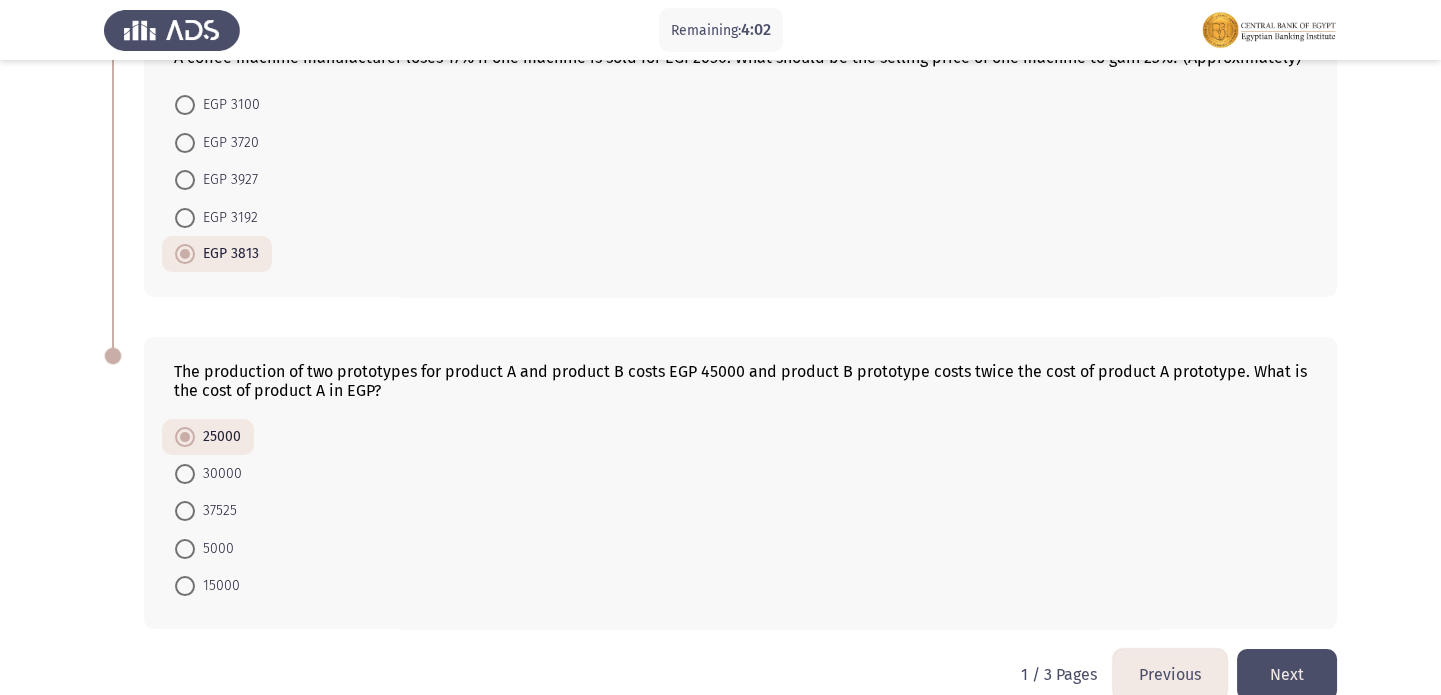 scroll, scrollTop: 1127, scrollLeft: 0, axis: vertical 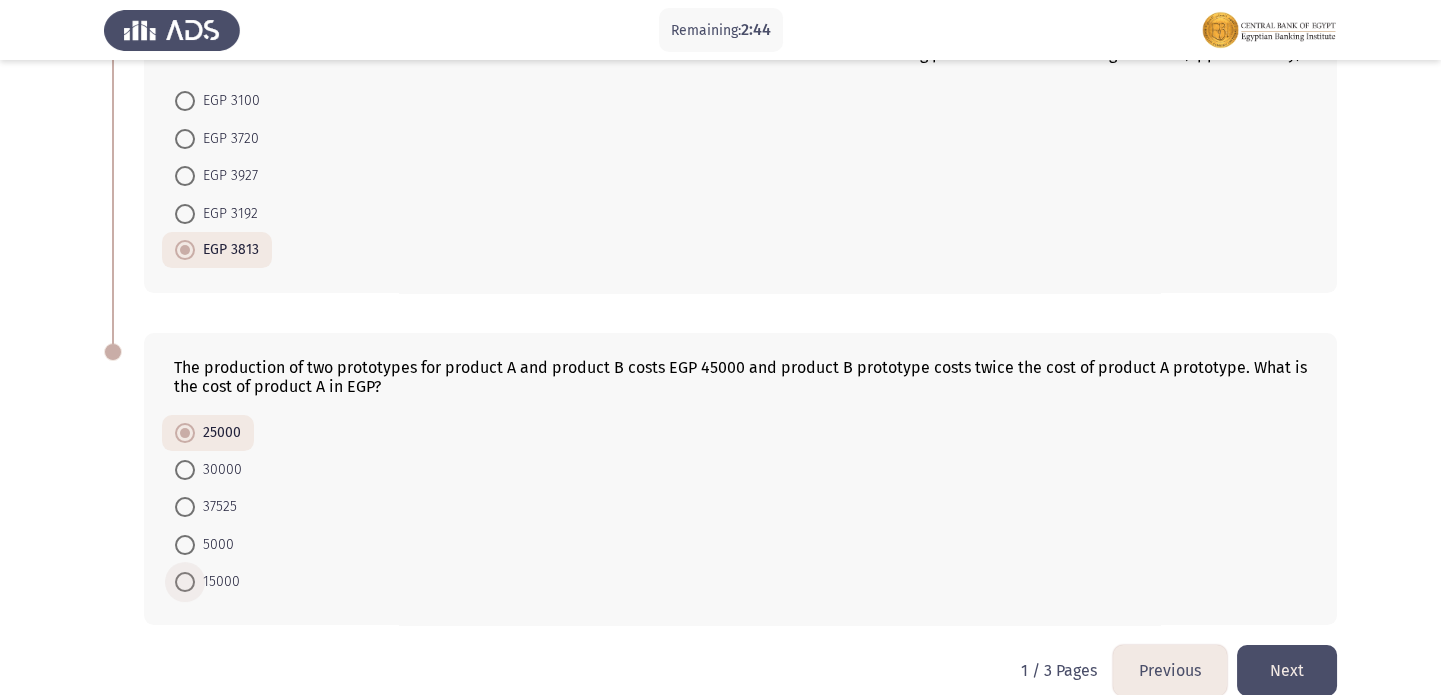 click on "15000" at bounding box center (217, 582) 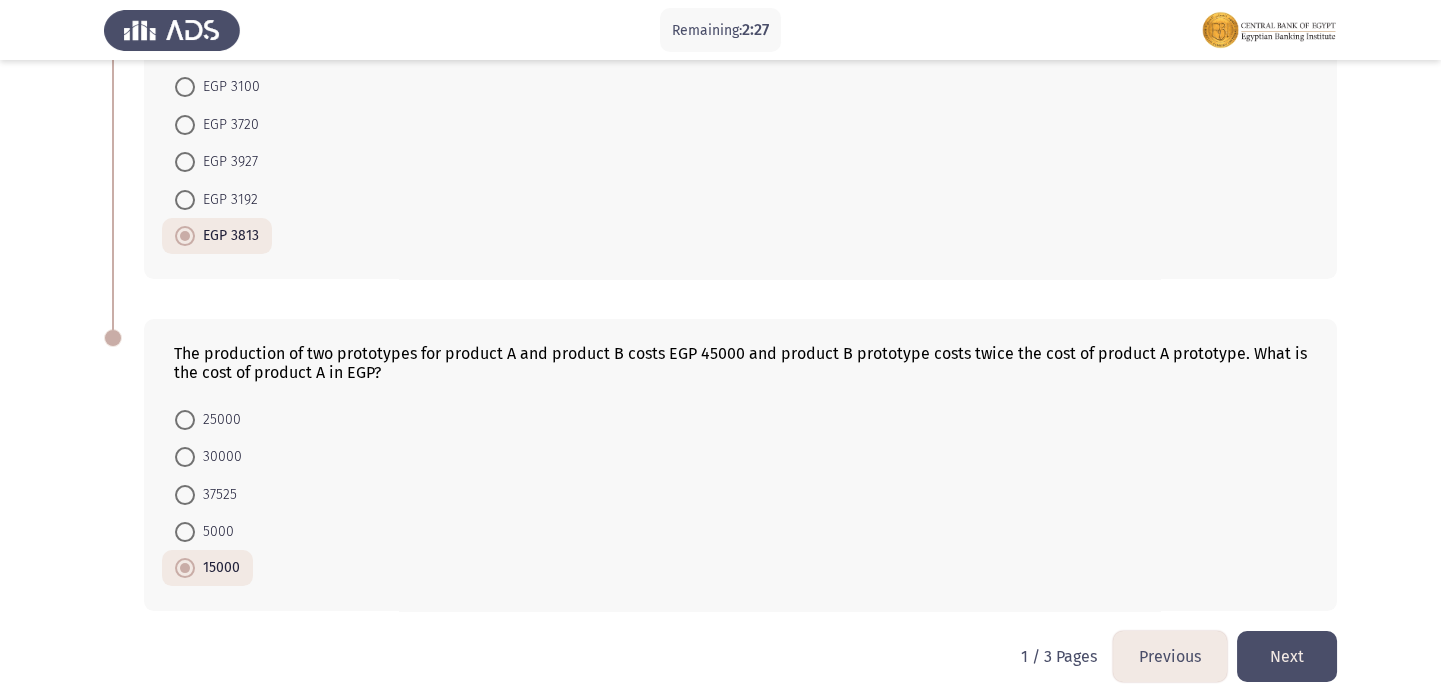 scroll, scrollTop: 1151, scrollLeft: 0, axis: vertical 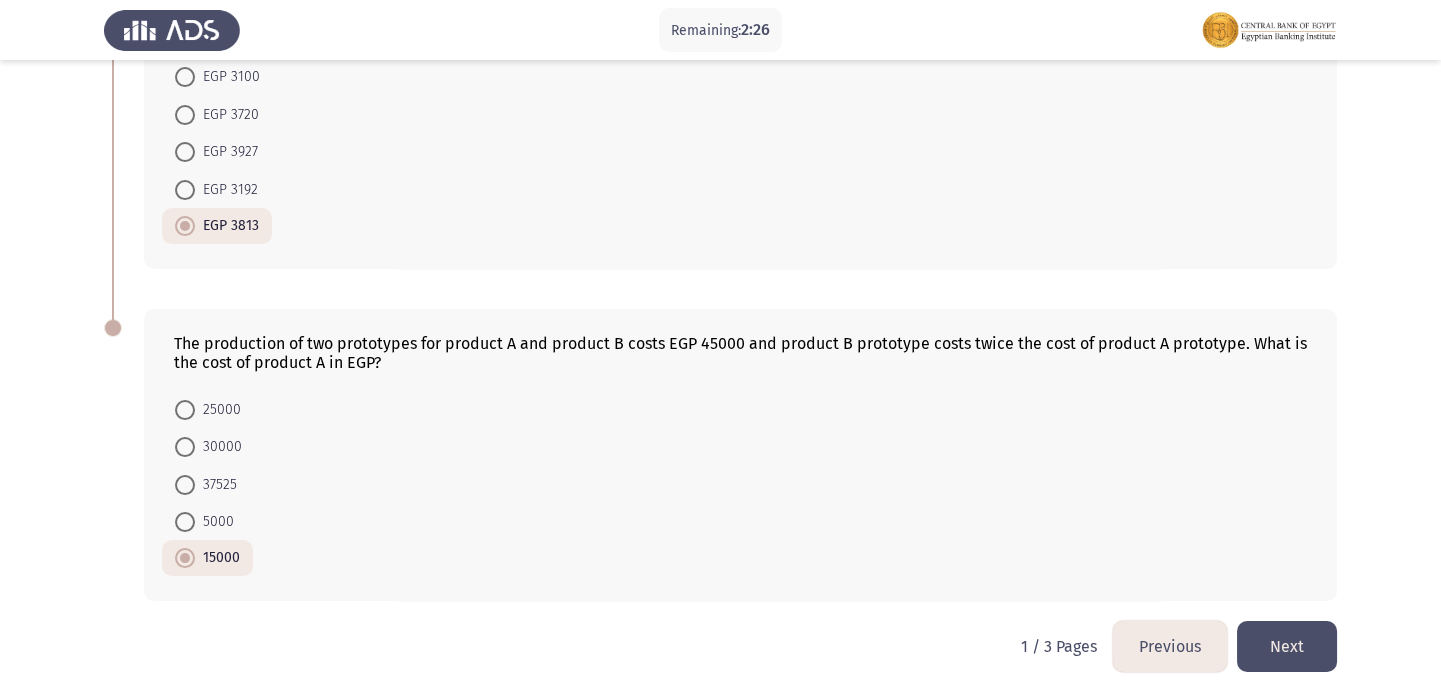 click on "Next" 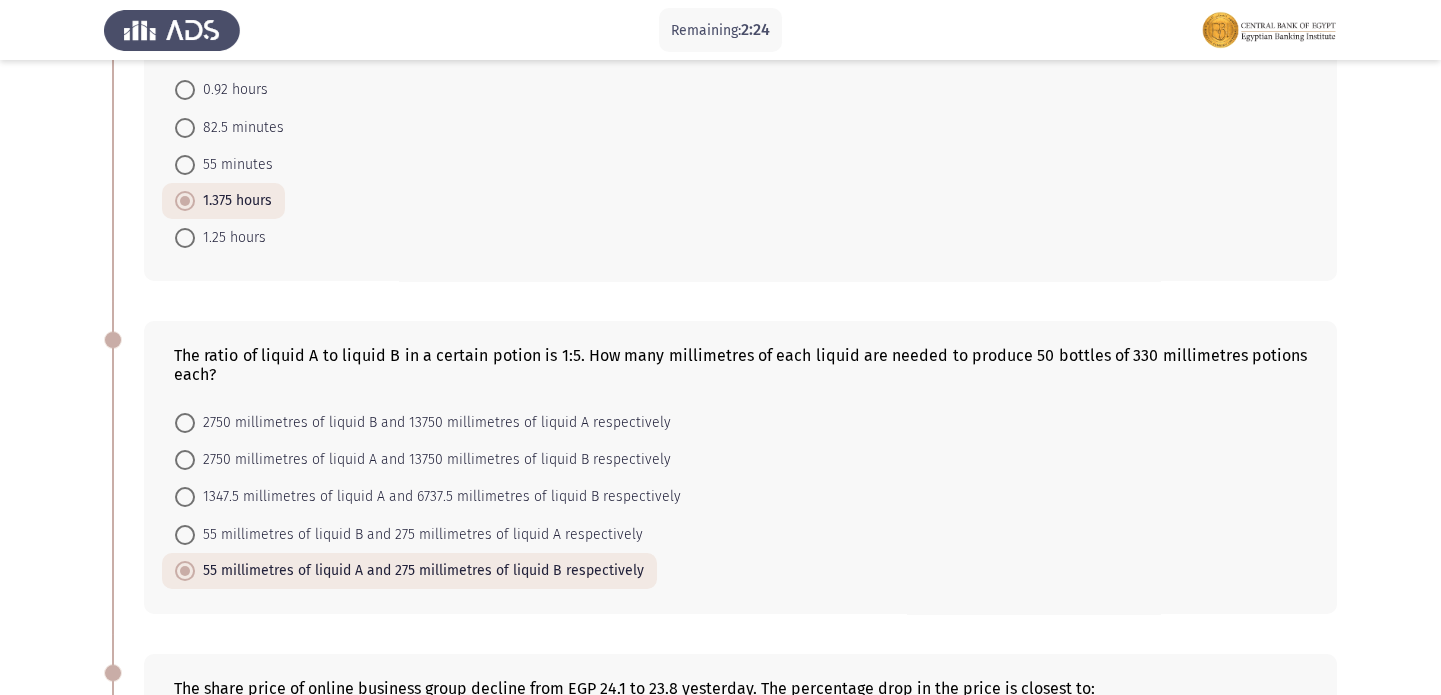 scroll, scrollTop: 272, scrollLeft: 0, axis: vertical 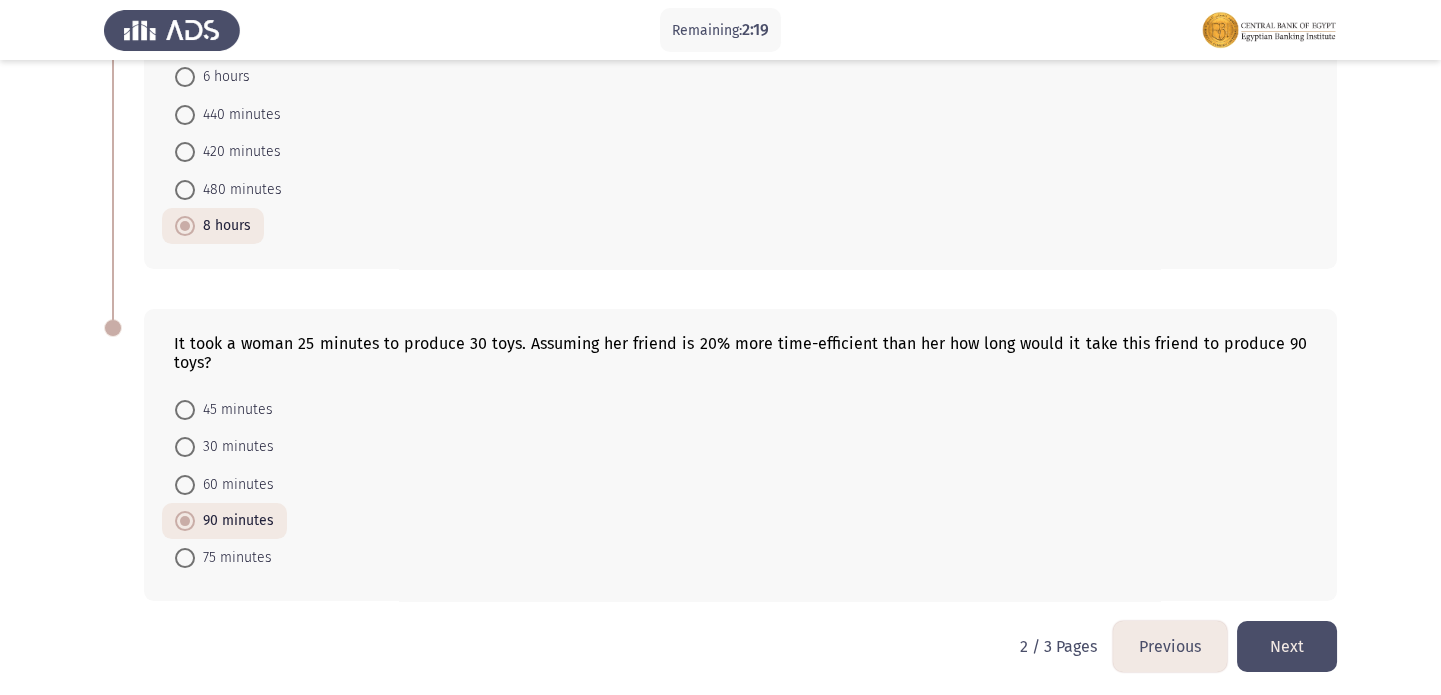 click on "Next" 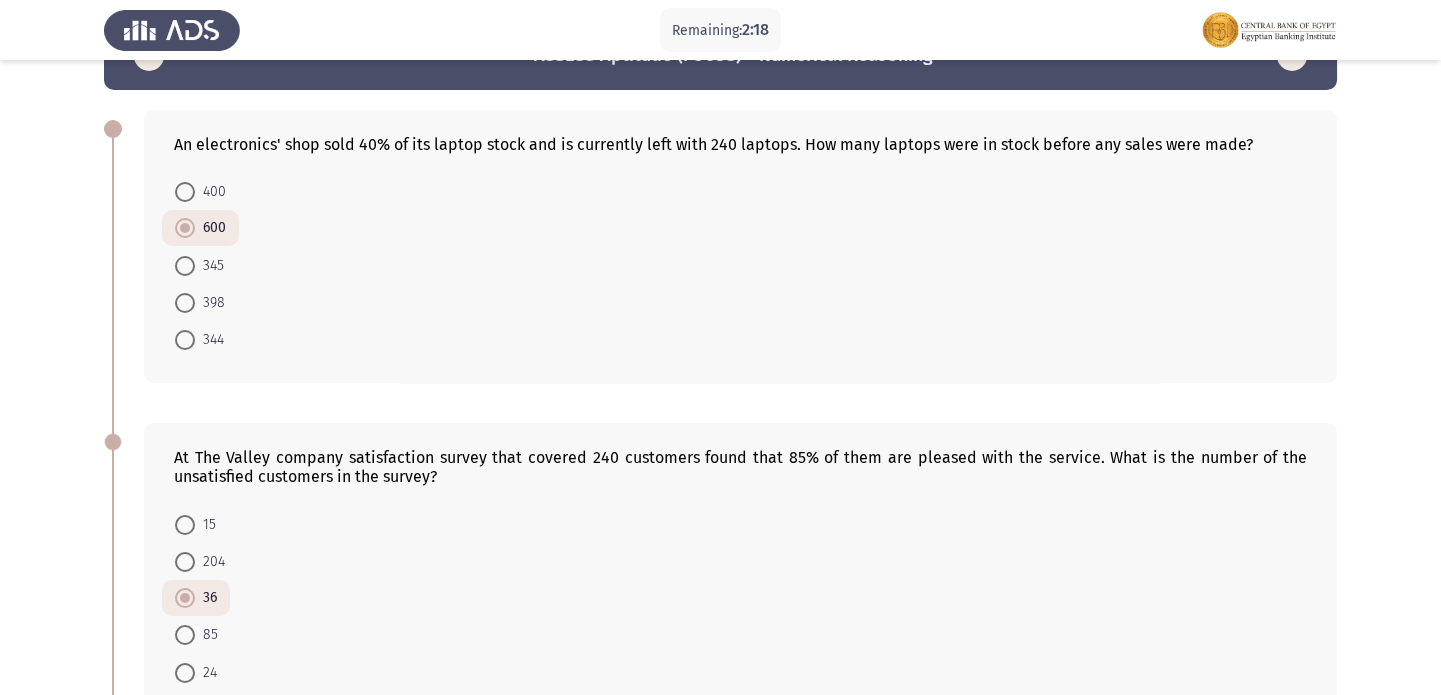scroll, scrollTop: 60, scrollLeft: 0, axis: vertical 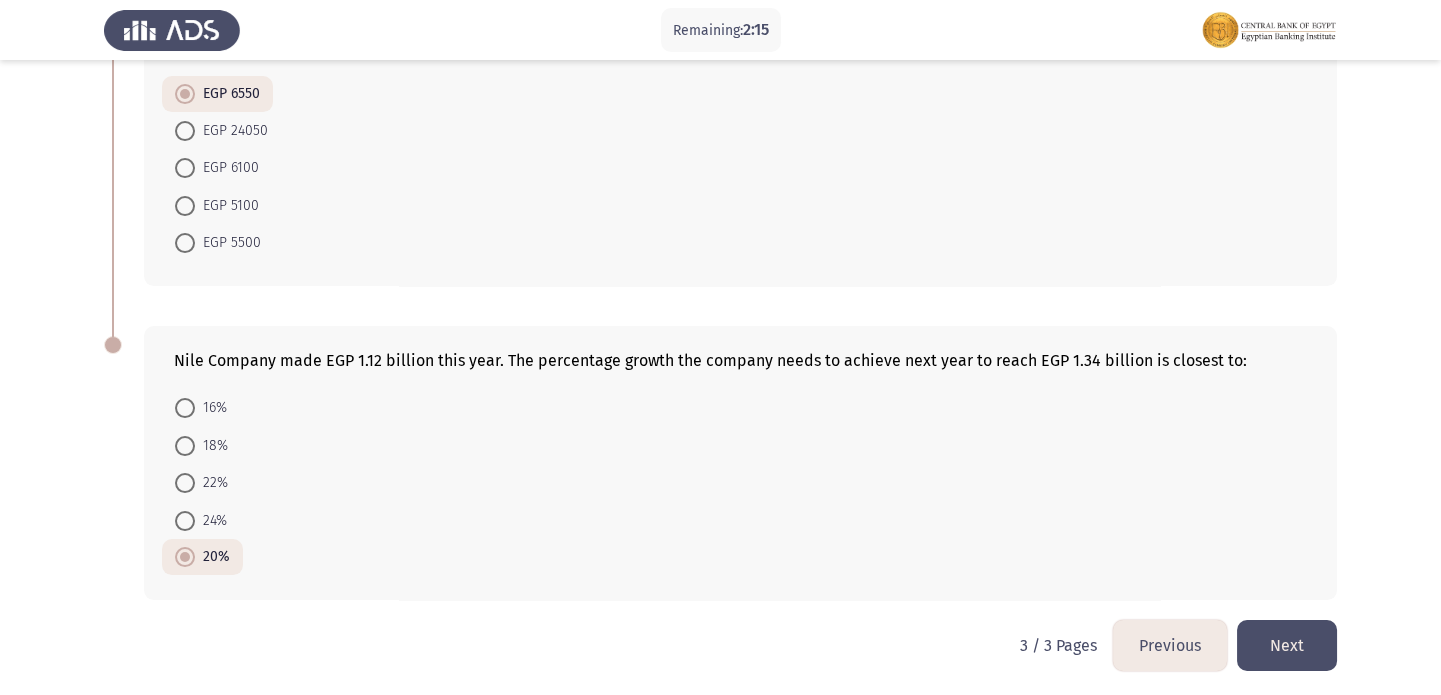 click on "Next" 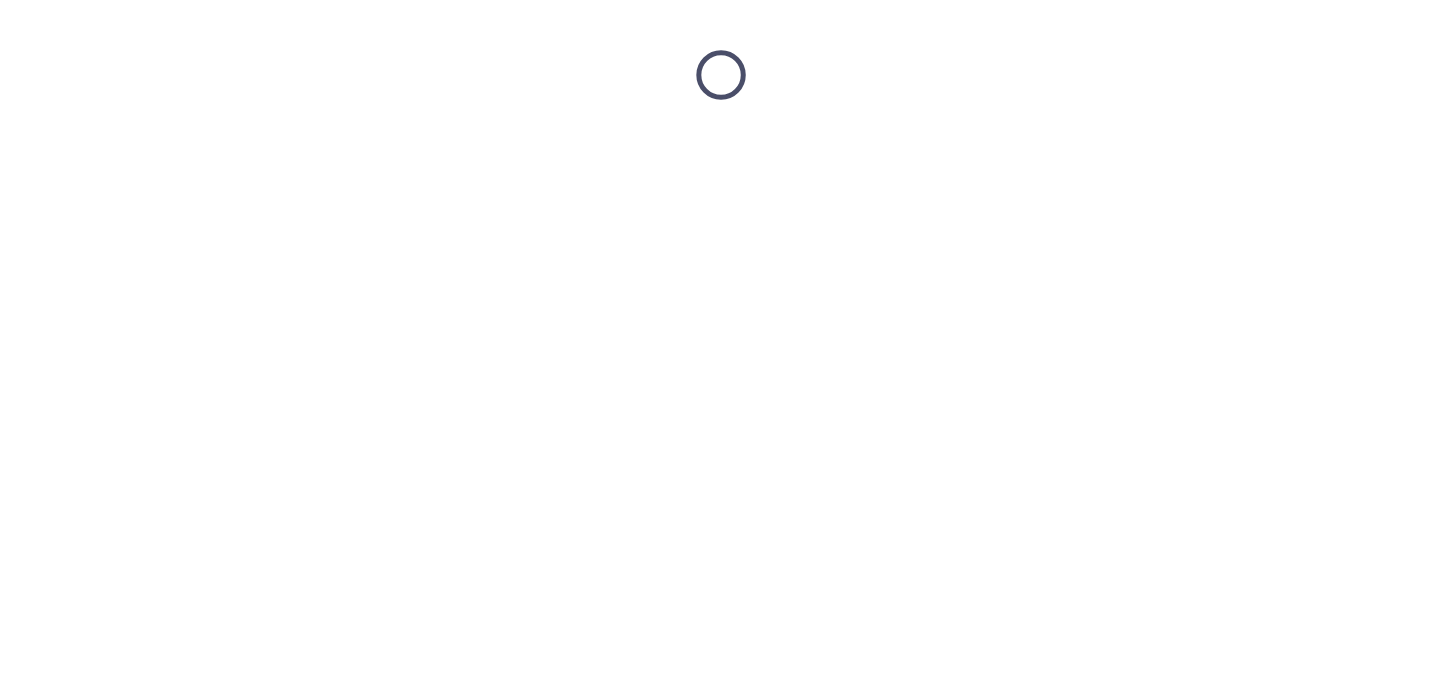scroll, scrollTop: 0, scrollLeft: 0, axis: both 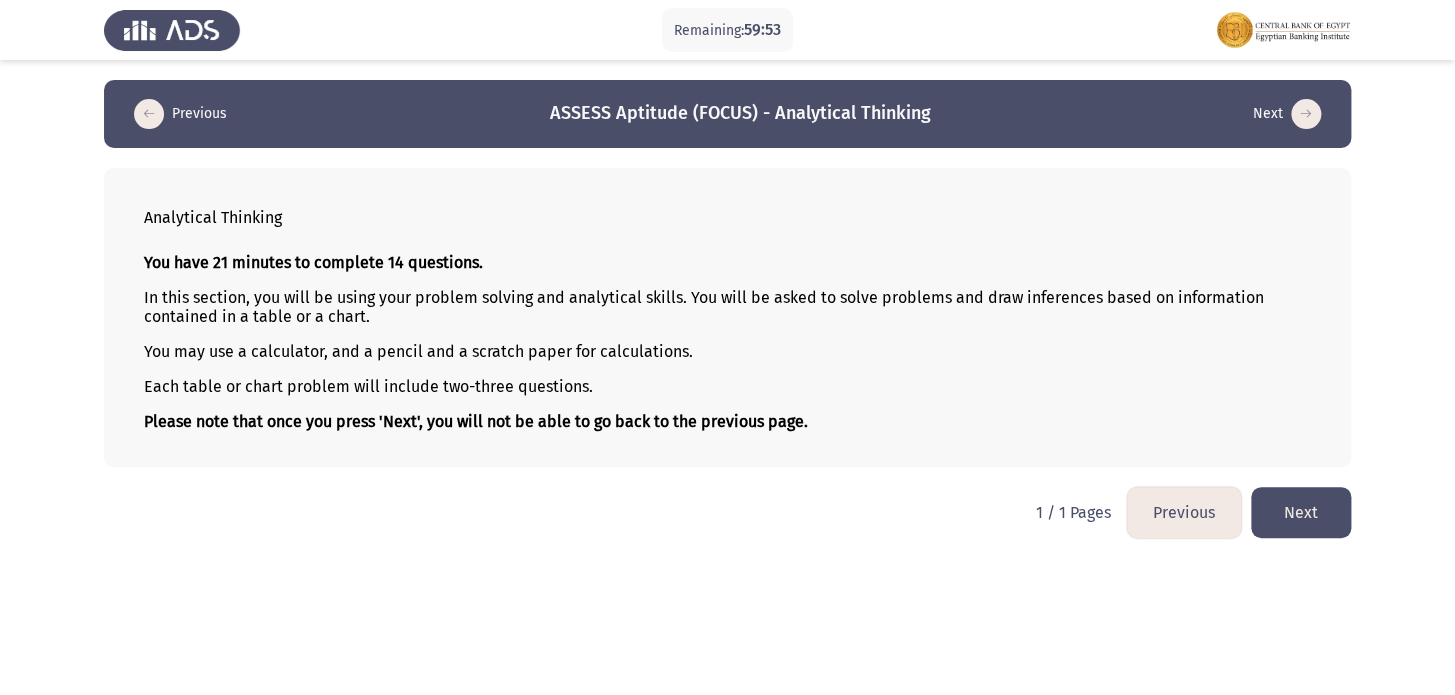 click on "Next" 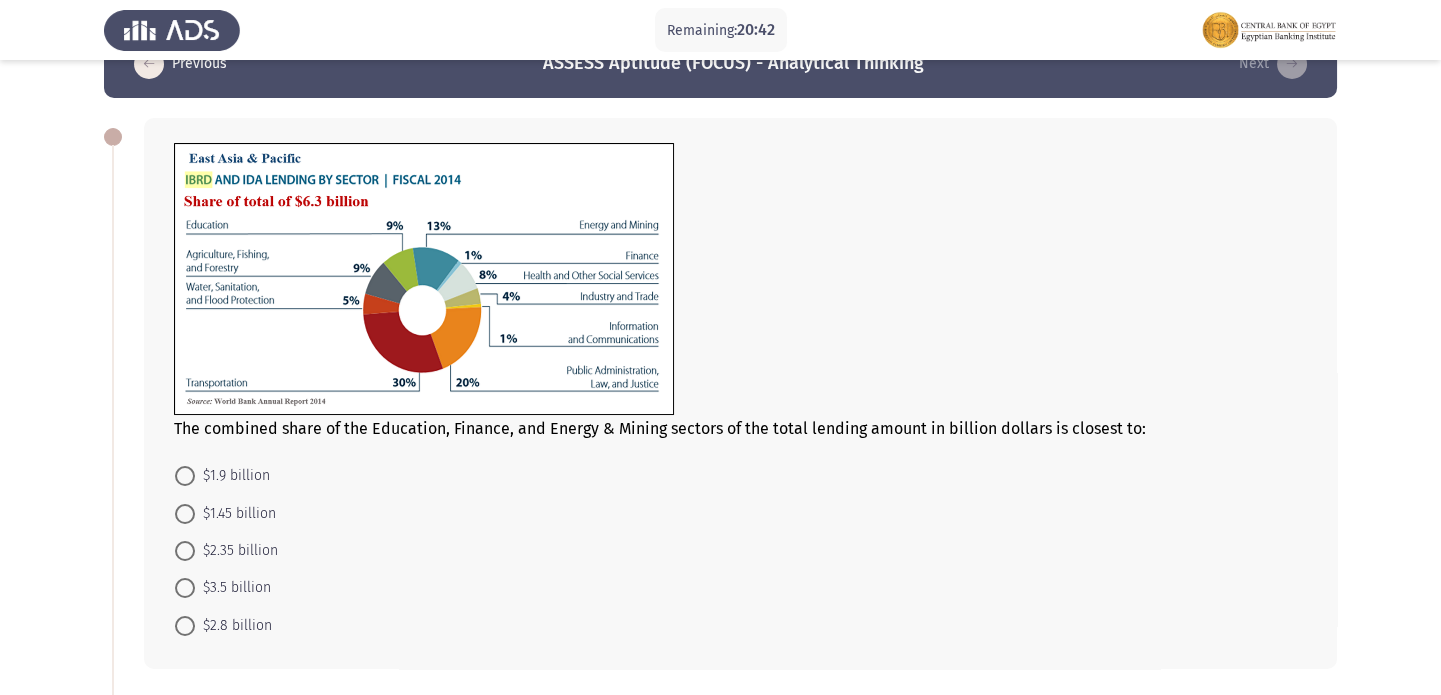 scroll, scrollTop: 60, scrollLeft: 0, axis: vertical 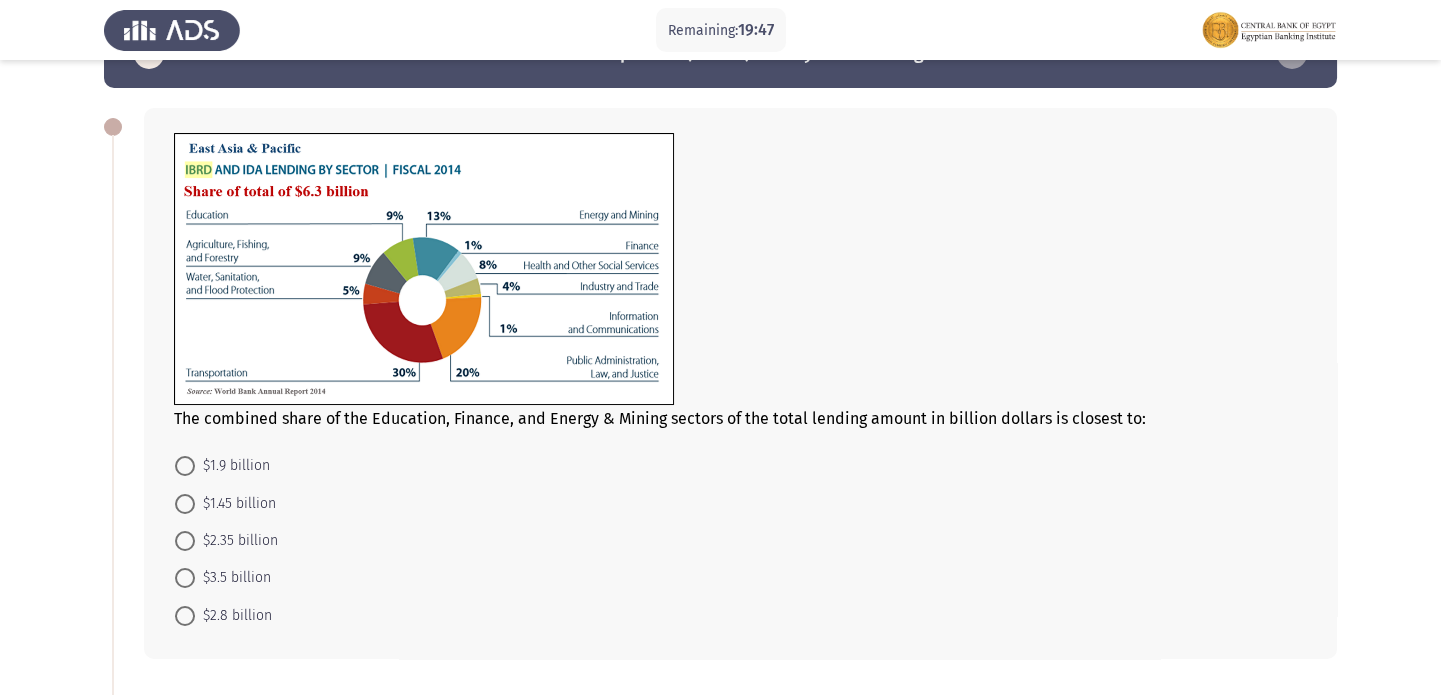 click on "$1.45 billion" at bounding box center [235, 504] 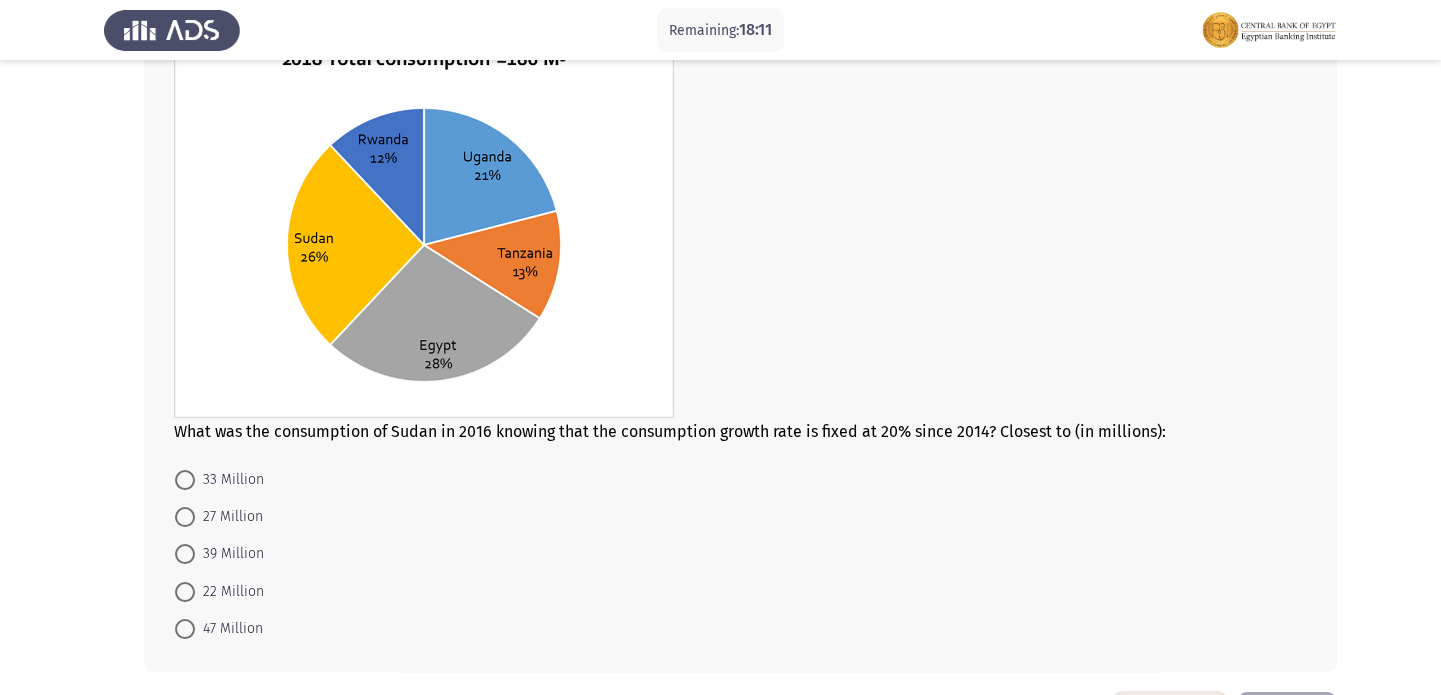 scroll, scrollTop: 757, scrollLeft: 0, axis: vertical 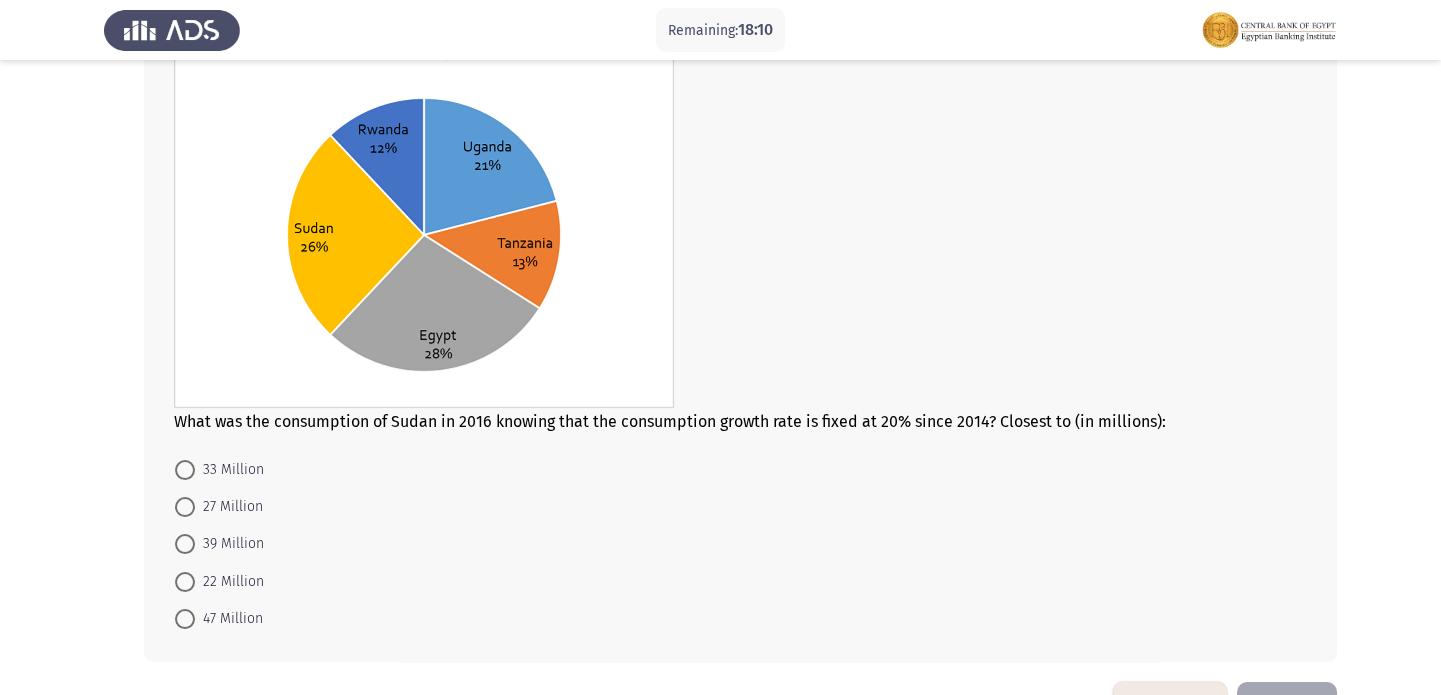 click on "47 Million" at bounding box center [229, 619] 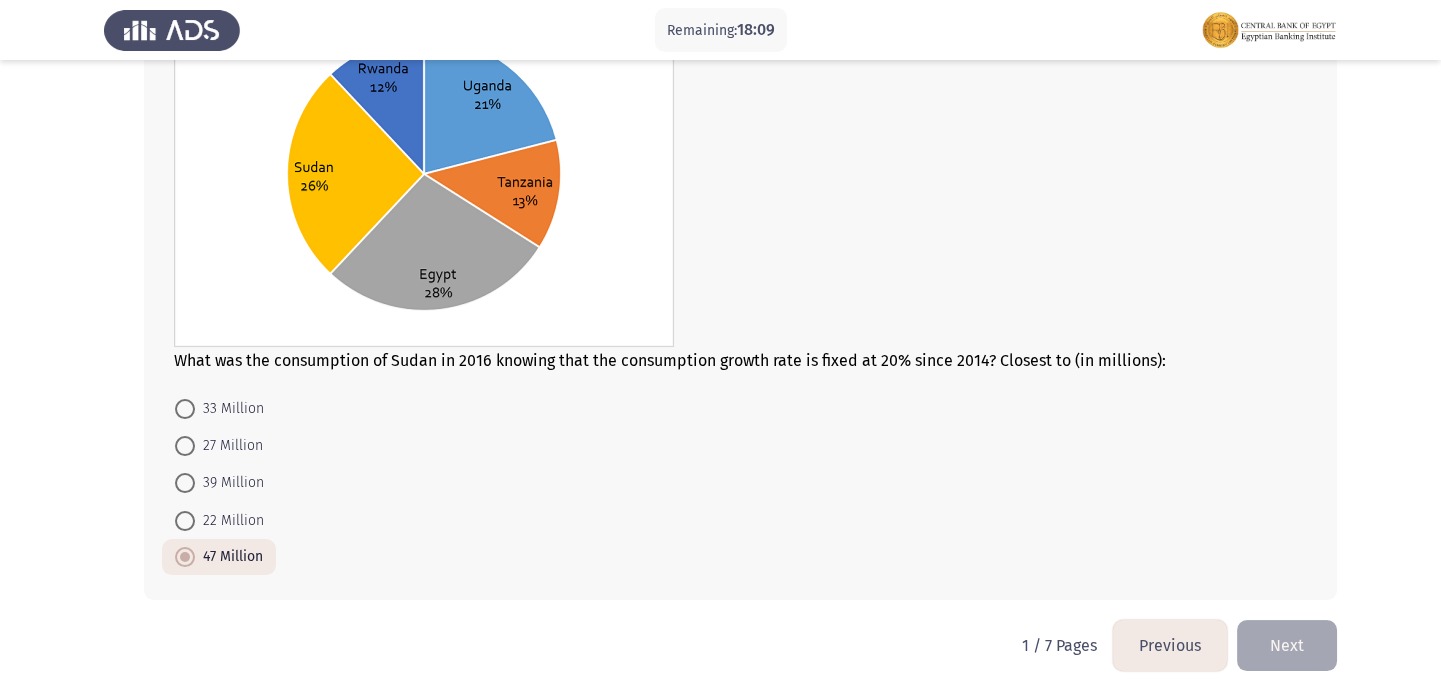scroll, scrollTop: 820, scrollLeft: 0, axis: vertical 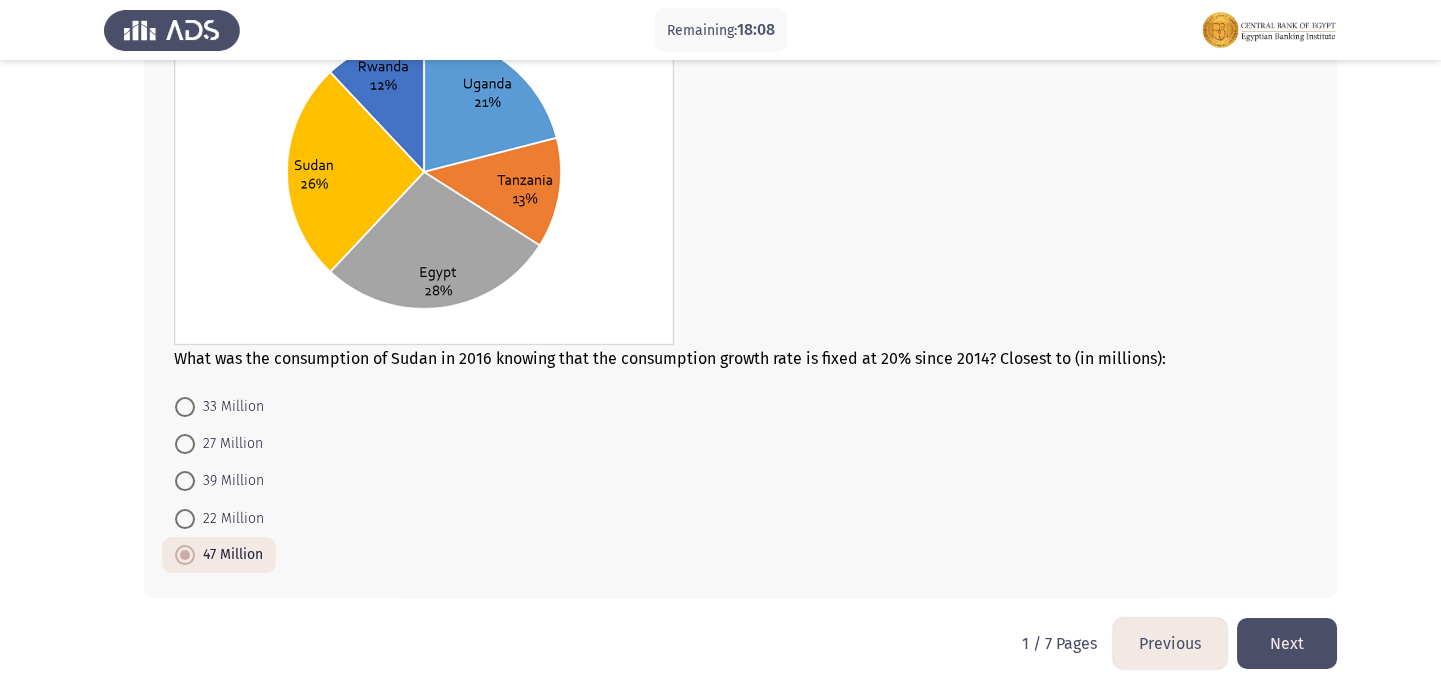 click on "Next" 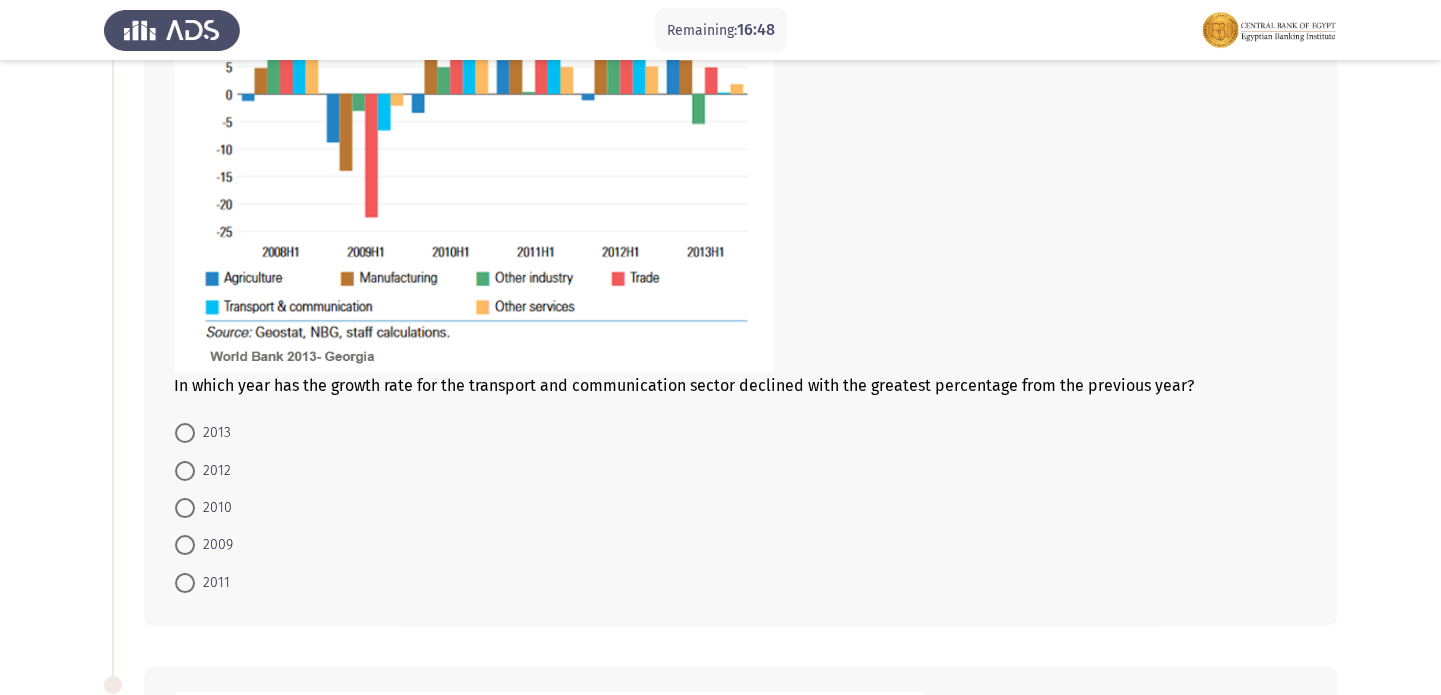 scroll, scrollTop: 363, scrollLeft: 0, axis: vertical 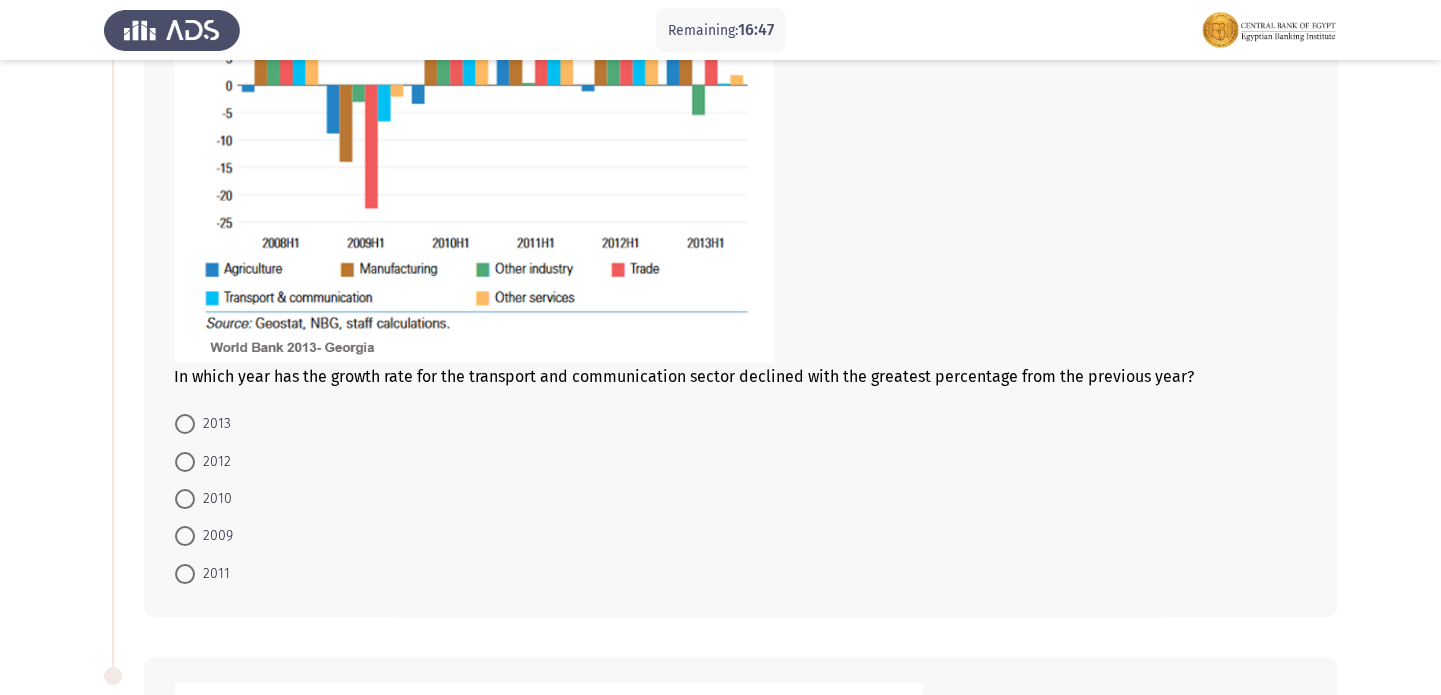 click on "2010" at bounding box center [213, 499] 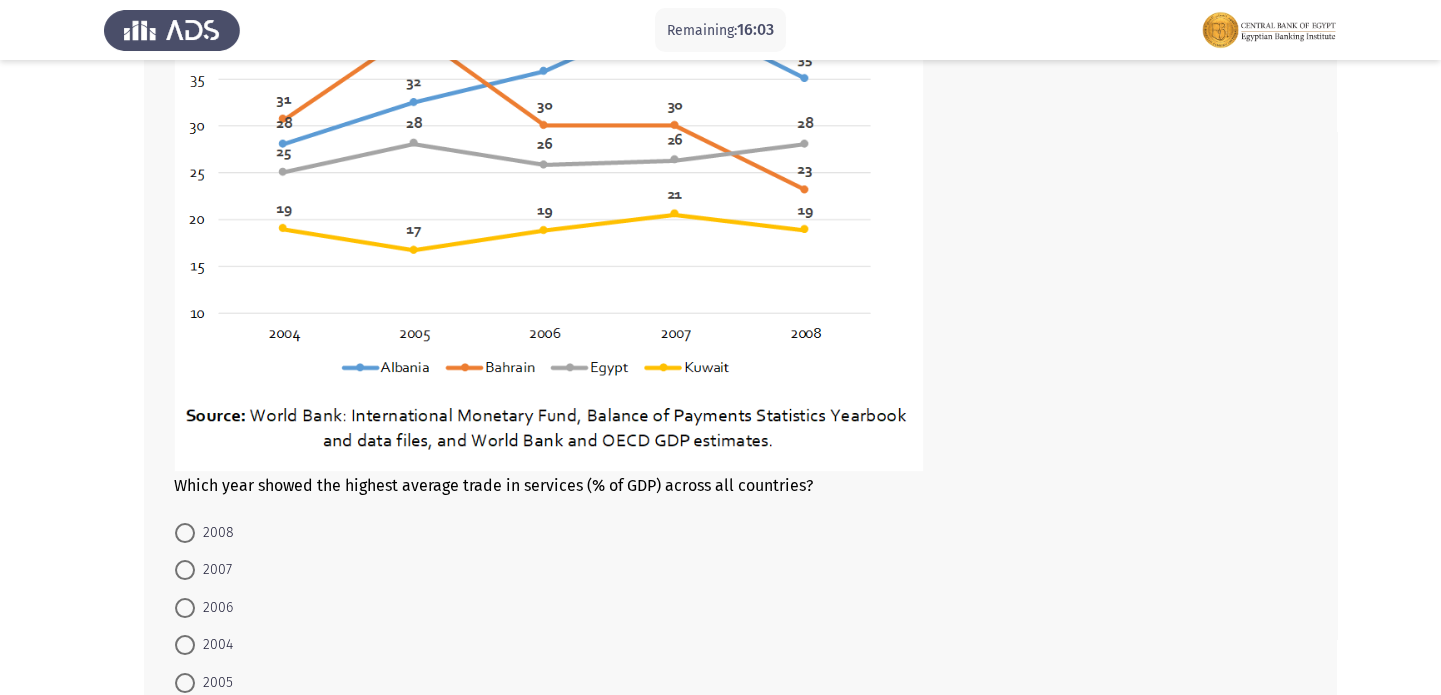 scroll, scrollTop: 1151, scrollLeft: 0, axis: vertical 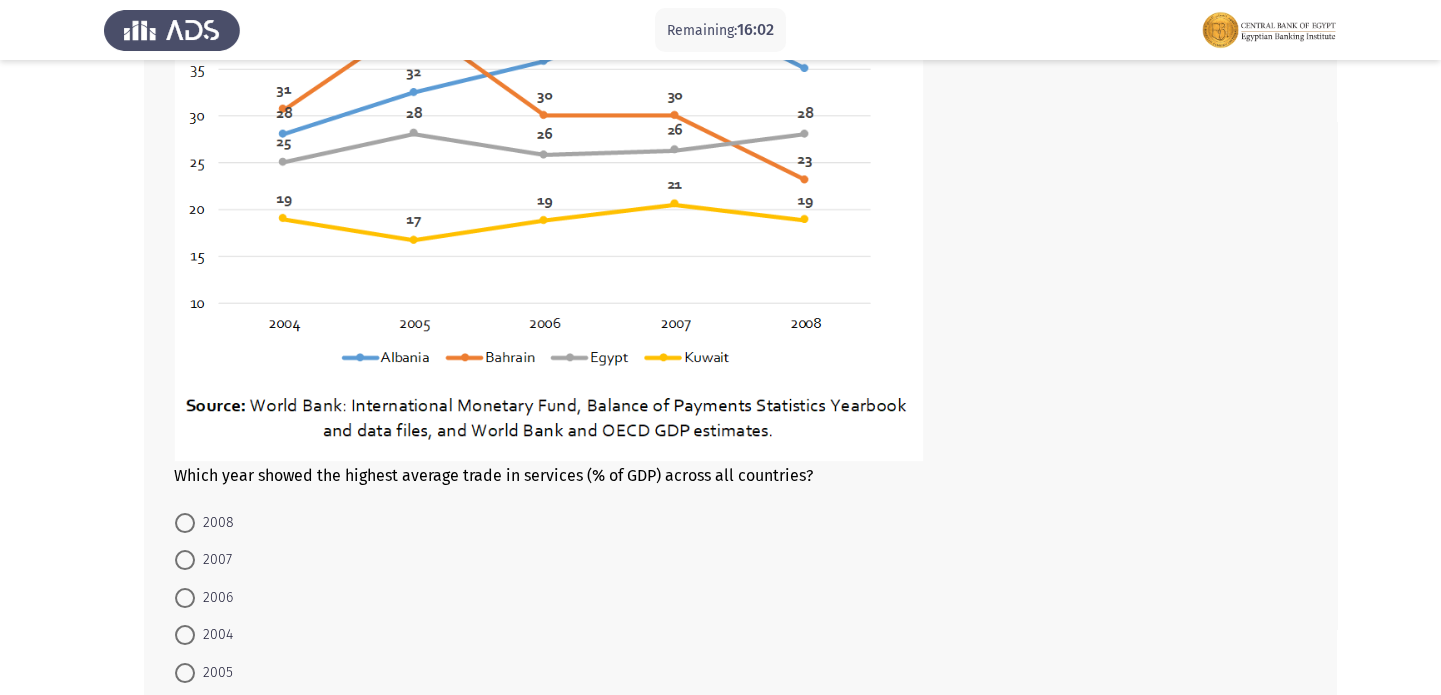 click at bounding box center [185, 560] 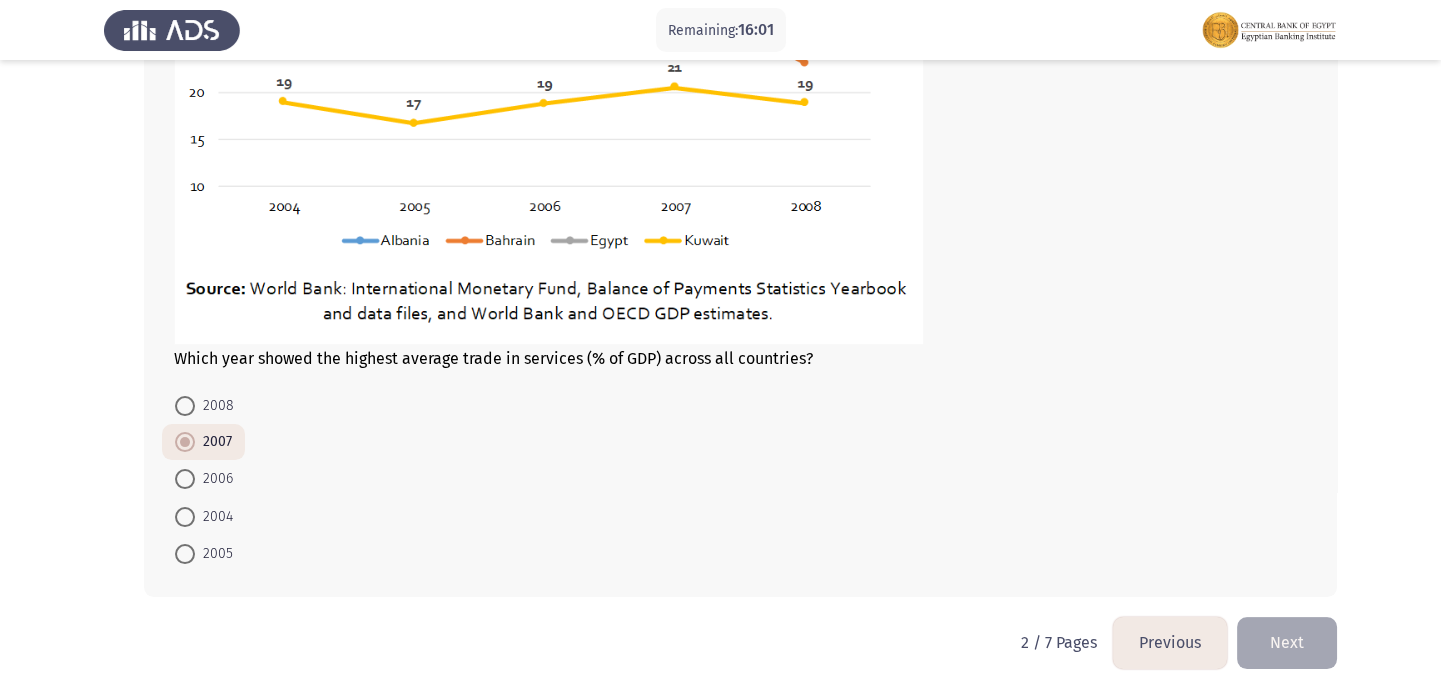 scroll, scrollTop: 1269, scrollLeft: 0, axis: vertical 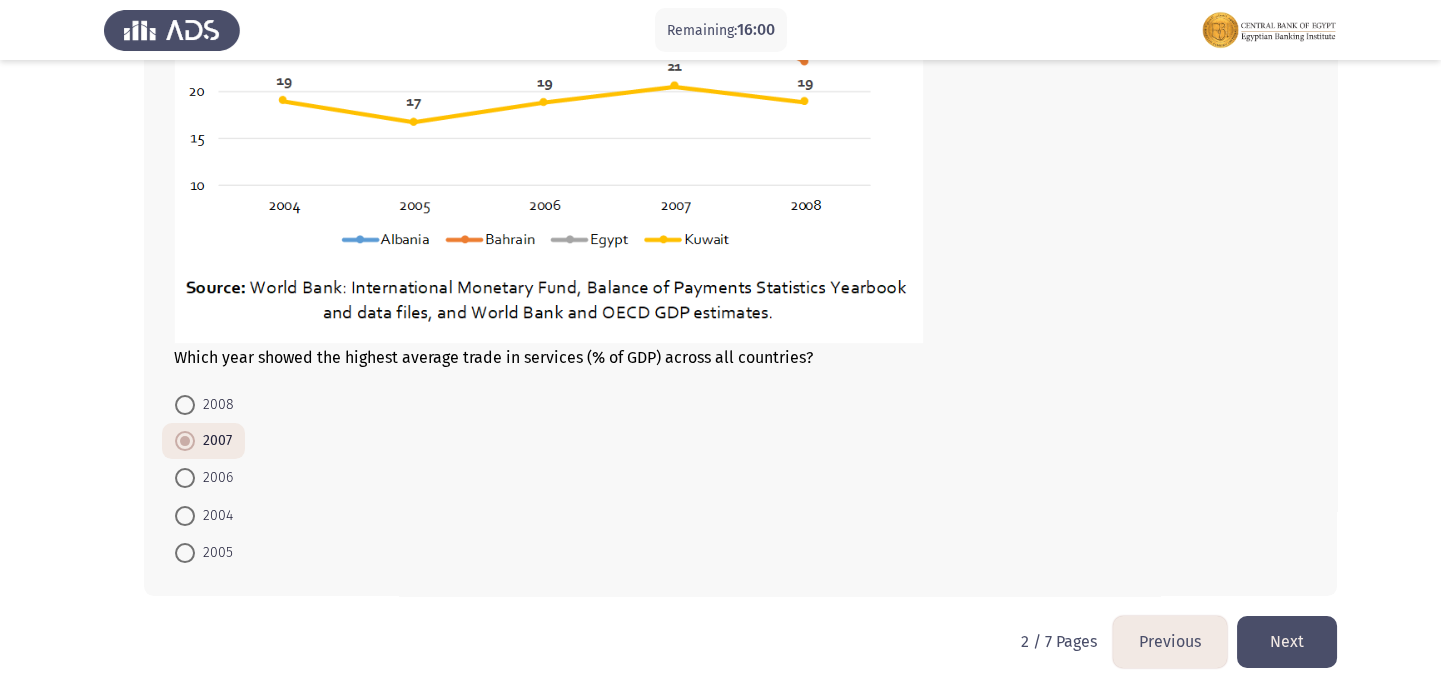 click on "Next" 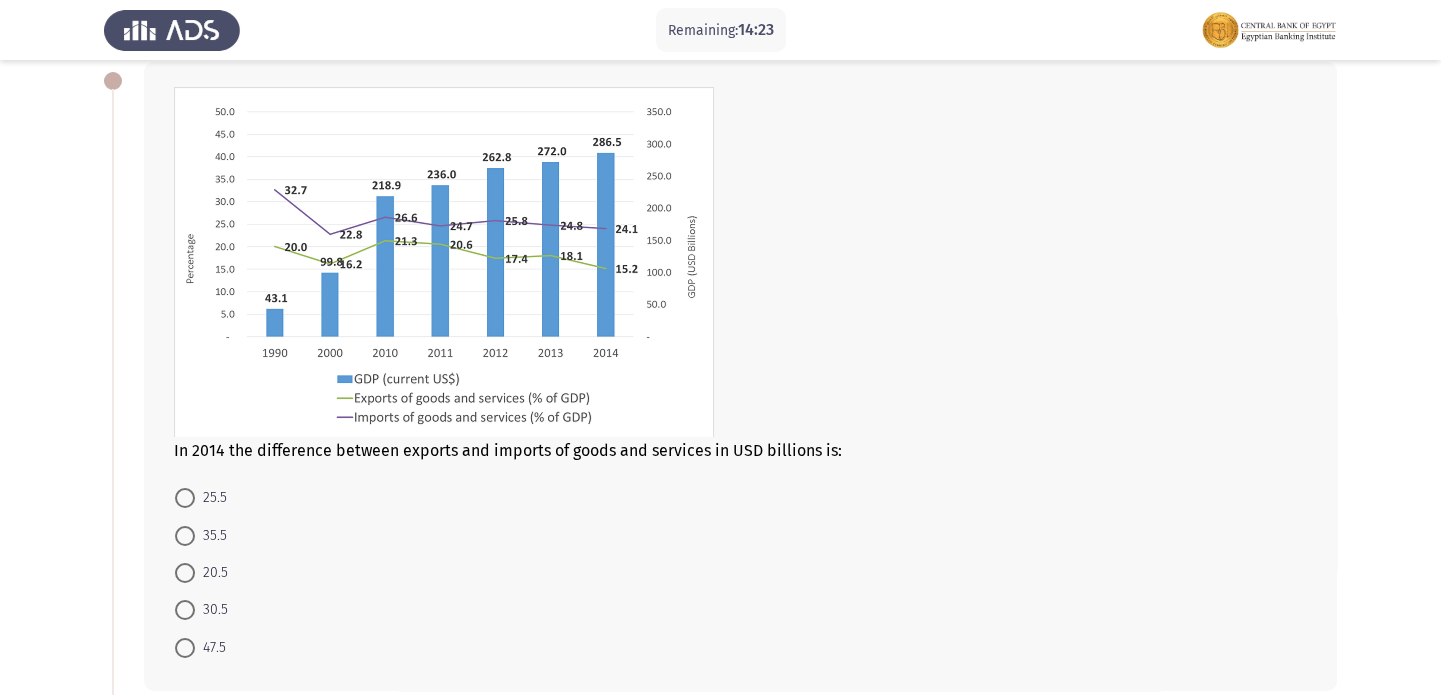 scroll, scrollTop: 102, scrollLeft: 0, axis: vertical 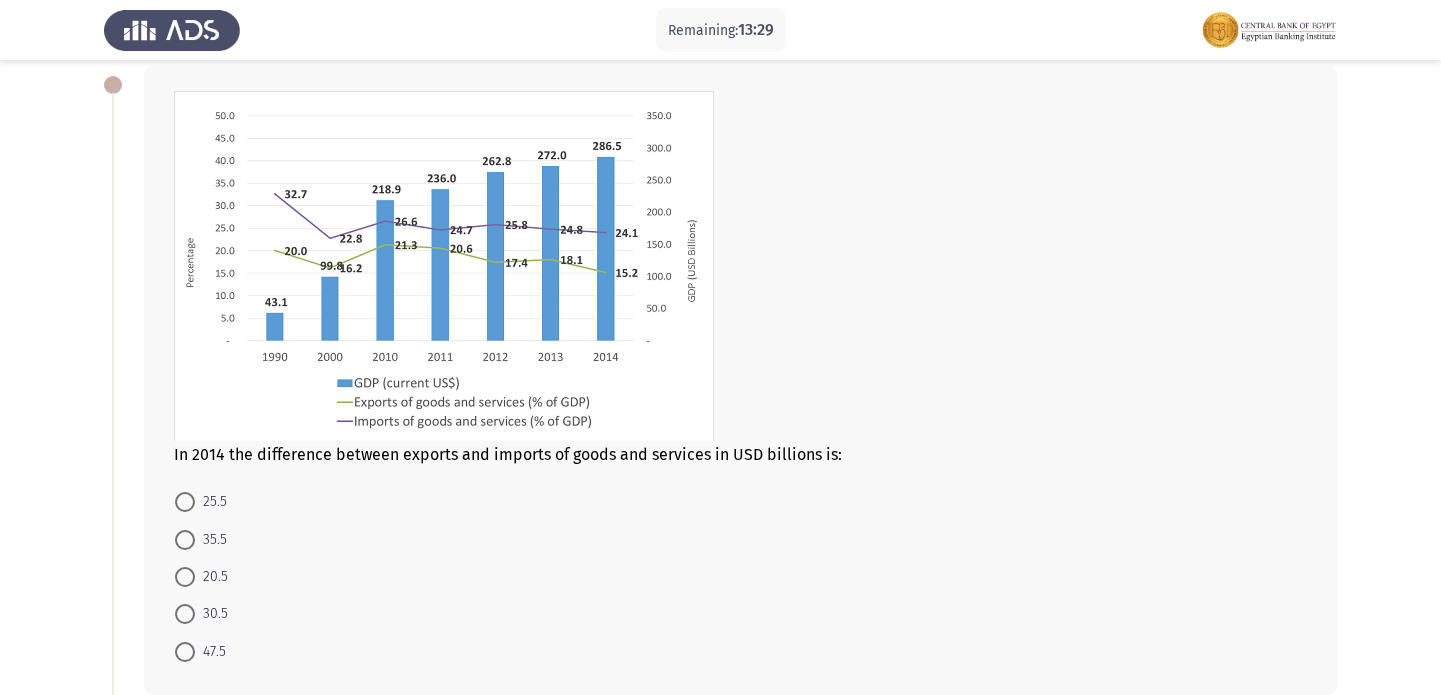 click at bounding box center (185, 502) 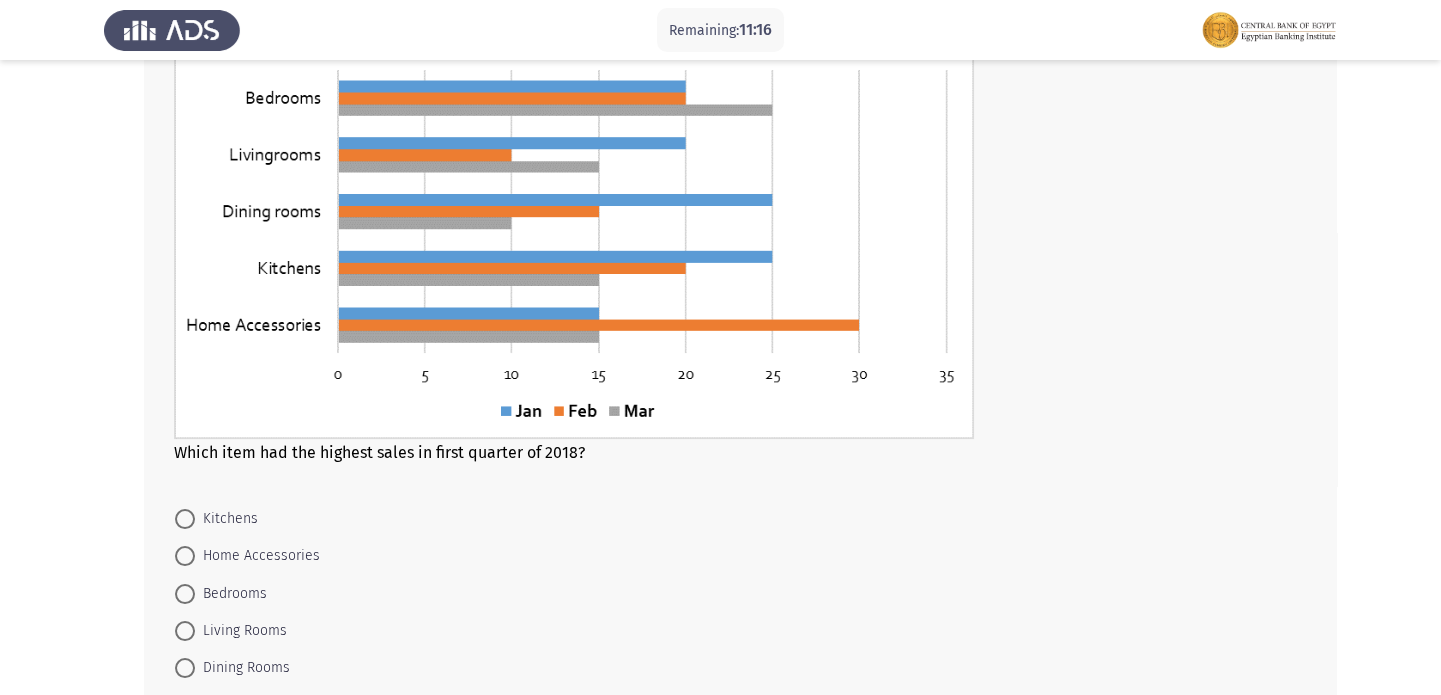 scroll, scrollTop: 860, scrollLeft: 0, axis: vertical 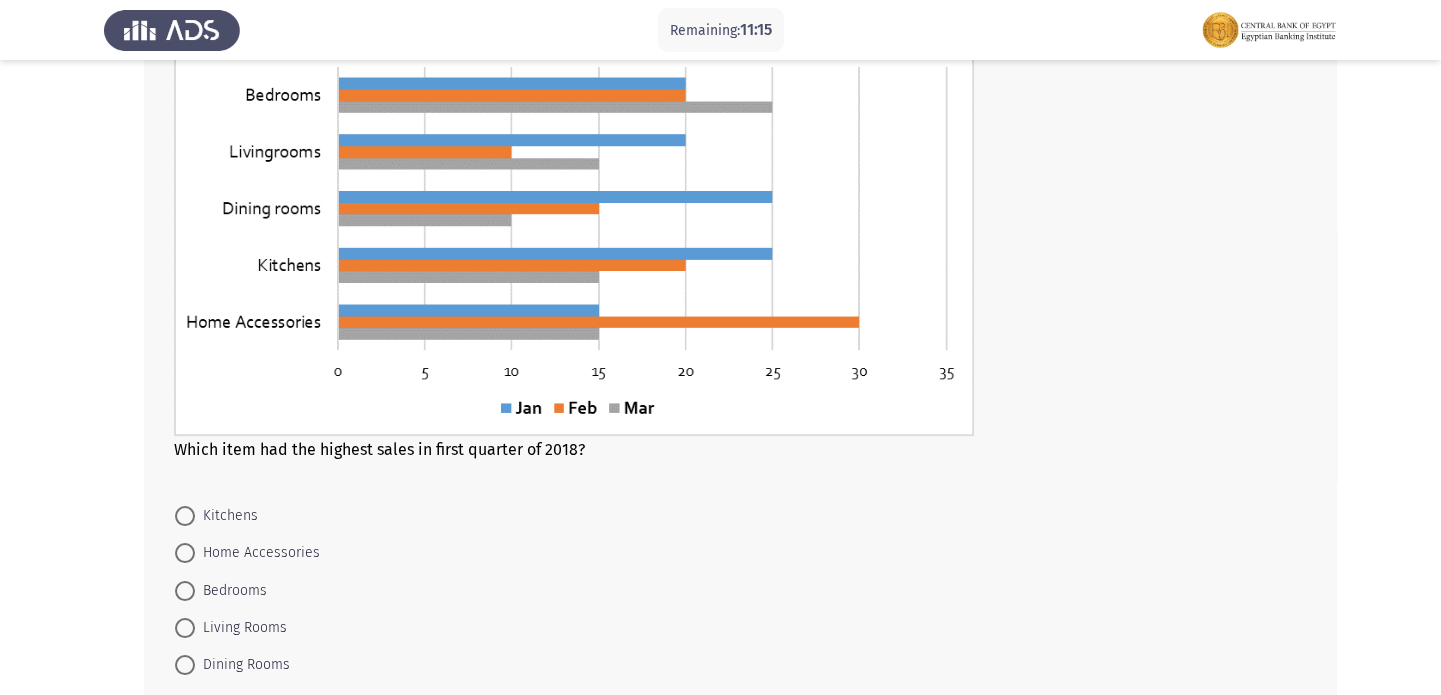 click on "Bedrooms" at bounding box center (231, 591) 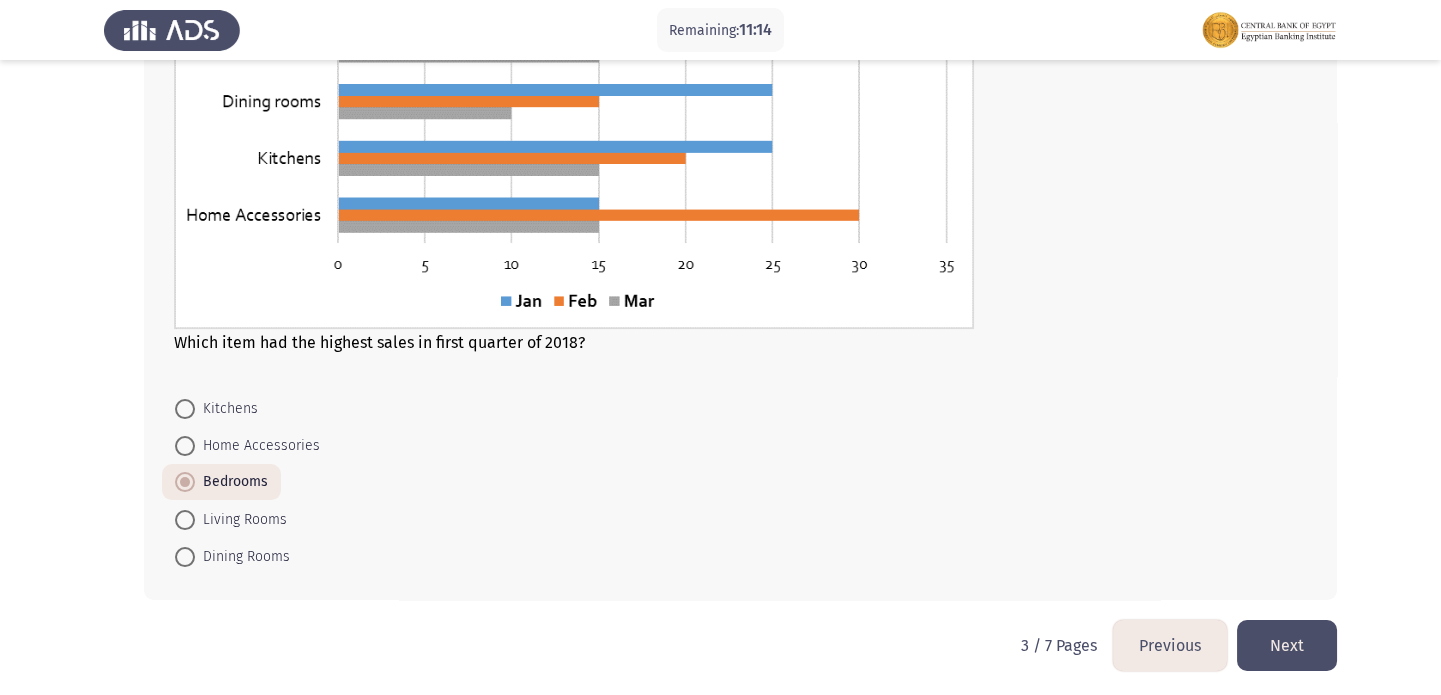 scroll, scrollTop: 970, scrollLeft: 0, axis: vertical 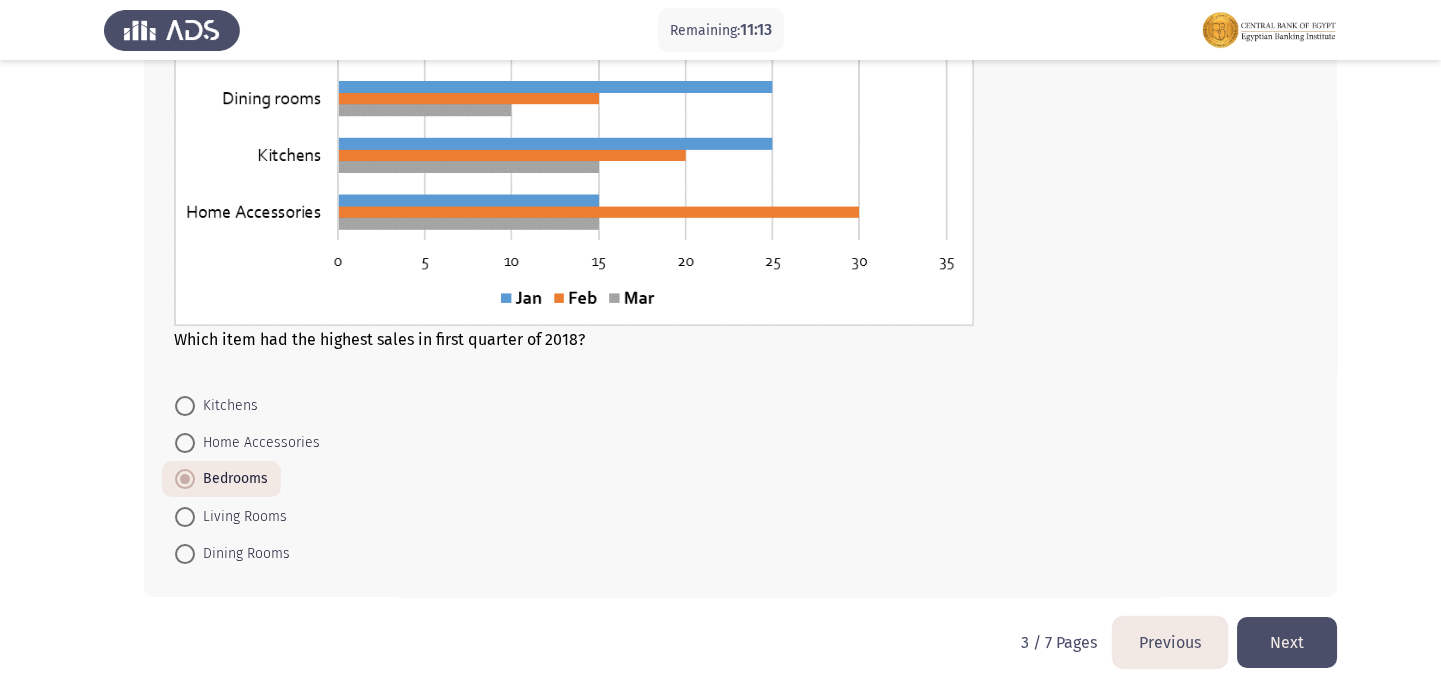 click on "Remaining:  11:13  Previous
ASSESS Aptitude (FOCUS) - Analytical Thinking   Next  In 2014 the difference between exports and imports of goods and services in USD billions is:    25.5     35.5     20.5     30.5     47.5  Which item had the highest sales in first quarter of 2018?    Kitchens     Home Accessories     Bedrooms     Living Rooms     Dining Rooms   3 / 7 Pages   Previous
Next" at bounding box center (720, -137) 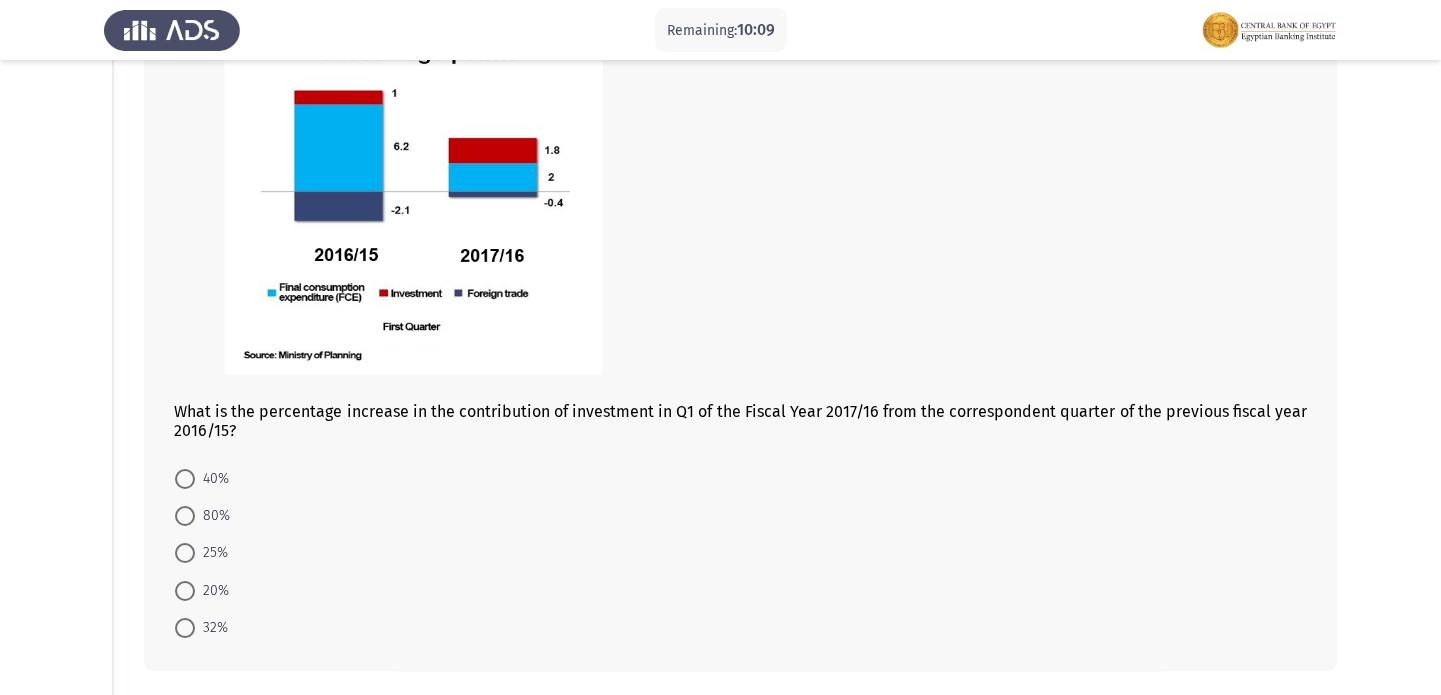scroll, scrollTop: 242, scrollLeft: 0, axis: vertical 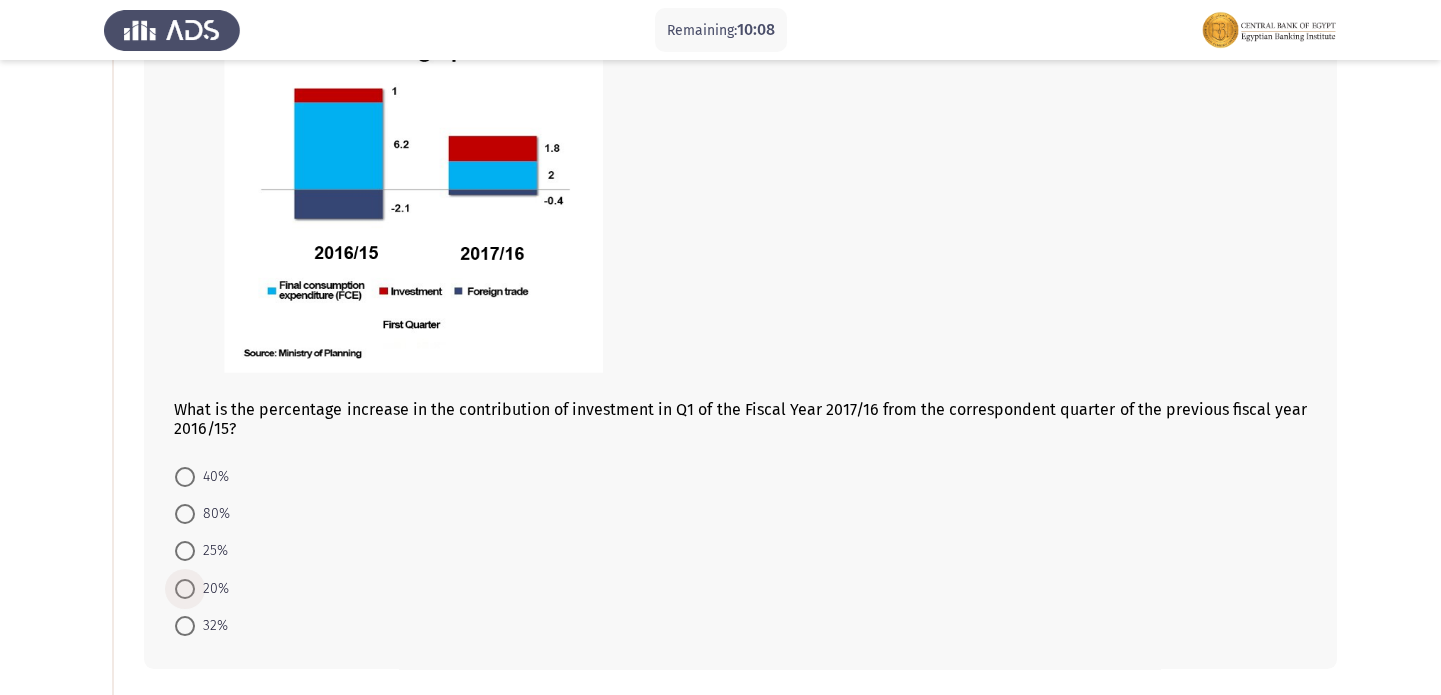 click at bounding box center (185, 589) 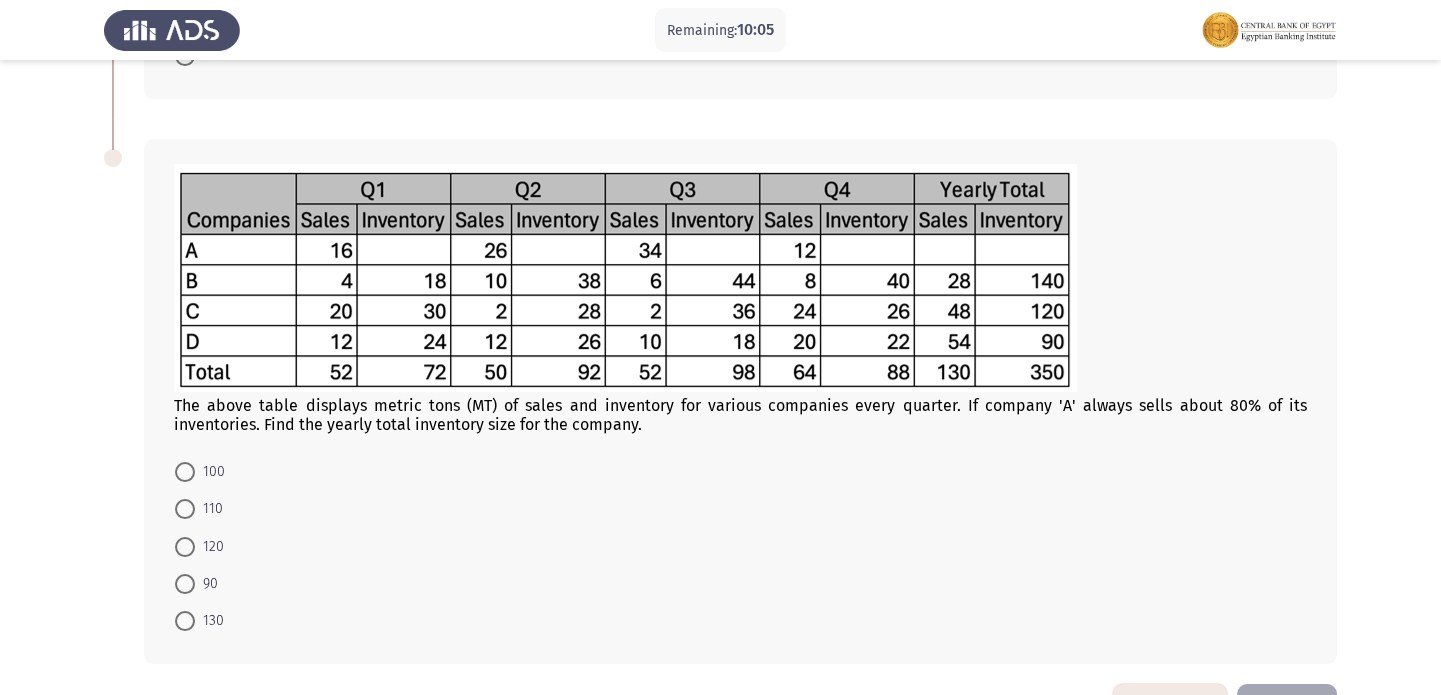 scroll, scrollTop: 848, scrollLeft: 0, axis: vertical 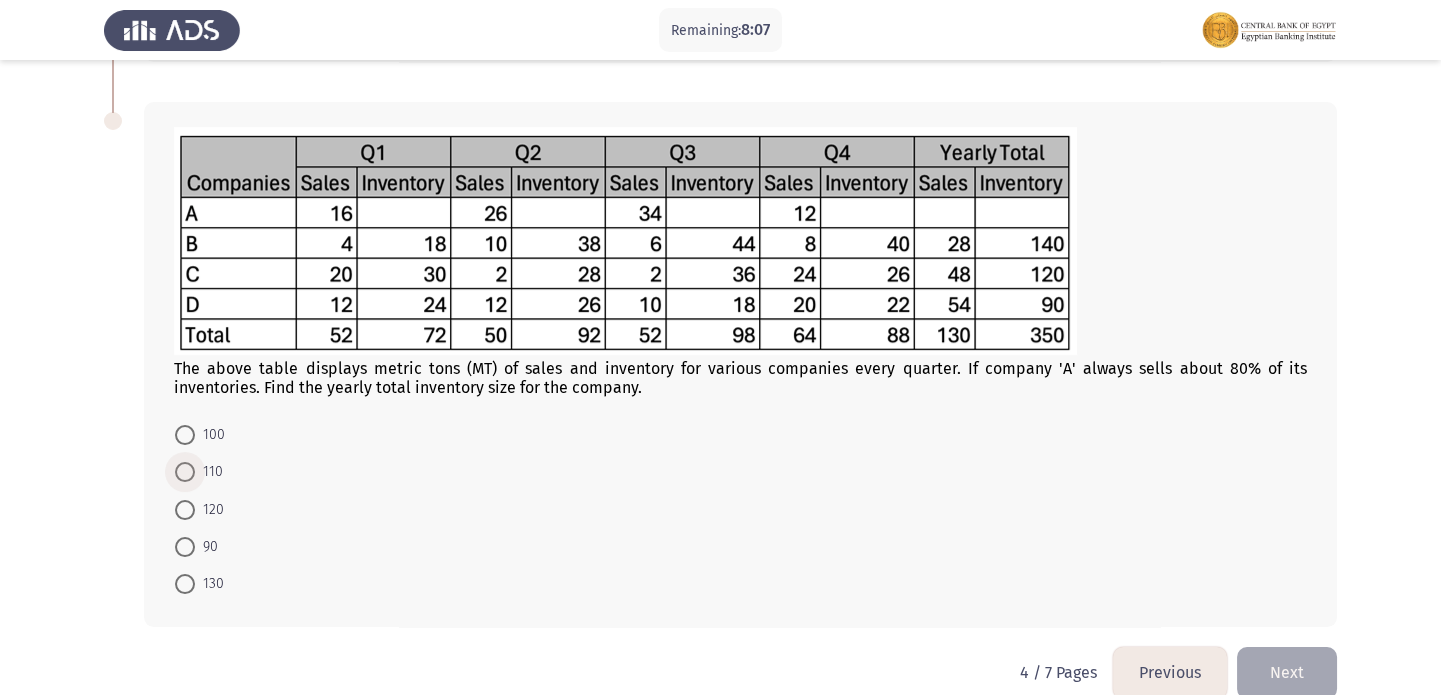 click on "110" at bounding box center [199, 472] 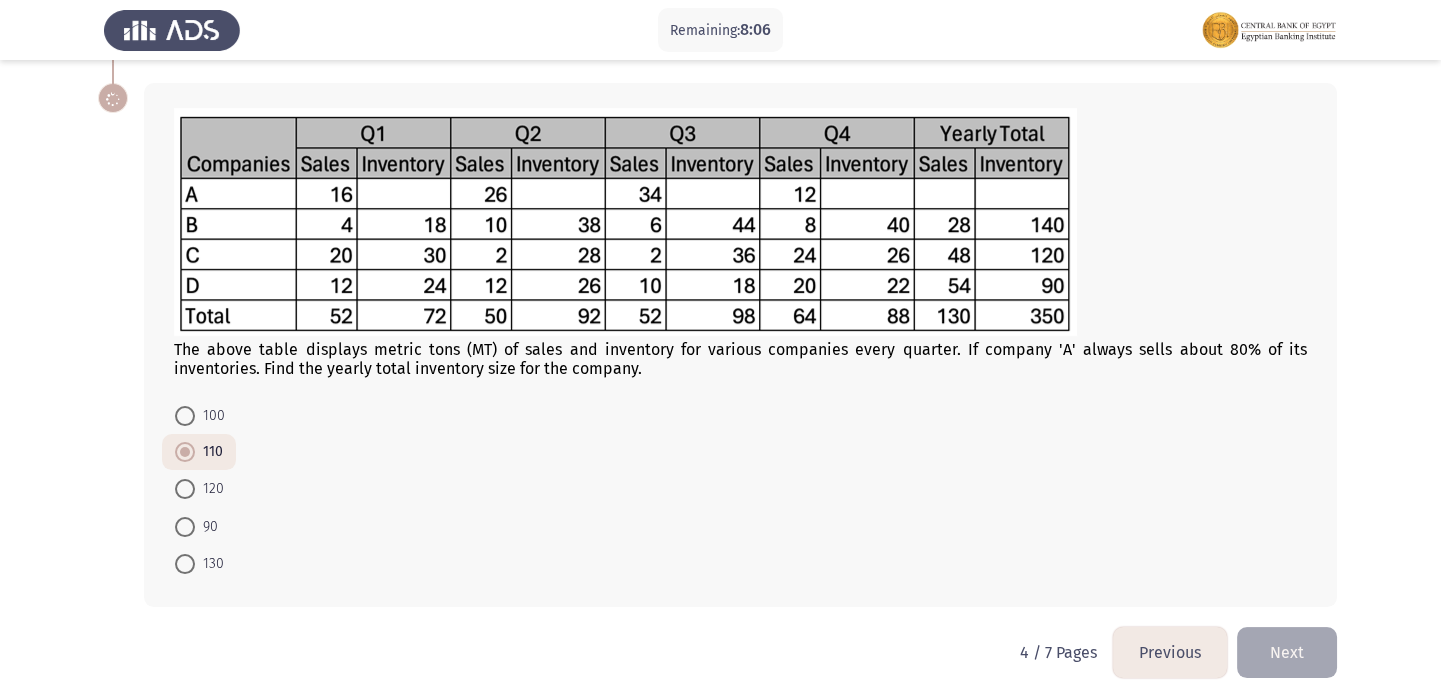 scroll, scrollTop: 878, scrollLeft: 0, axis: vertical 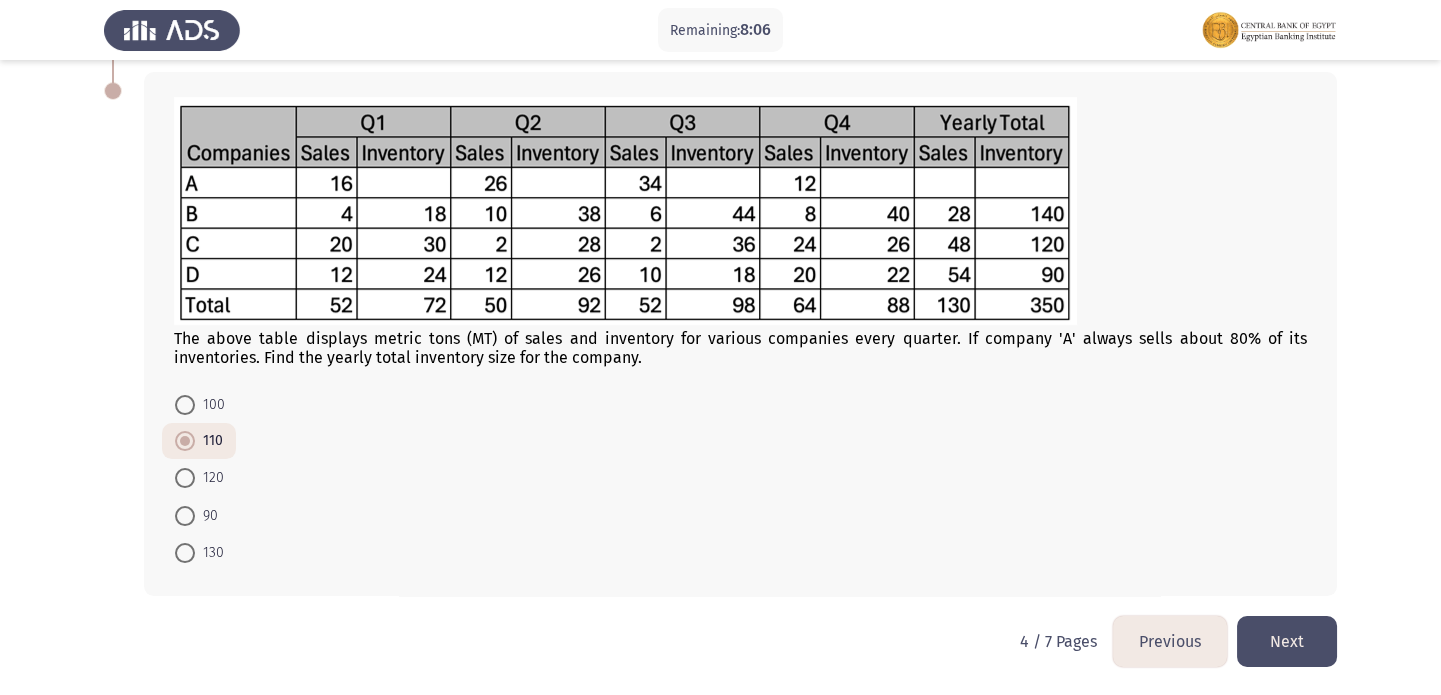 click on "Next" 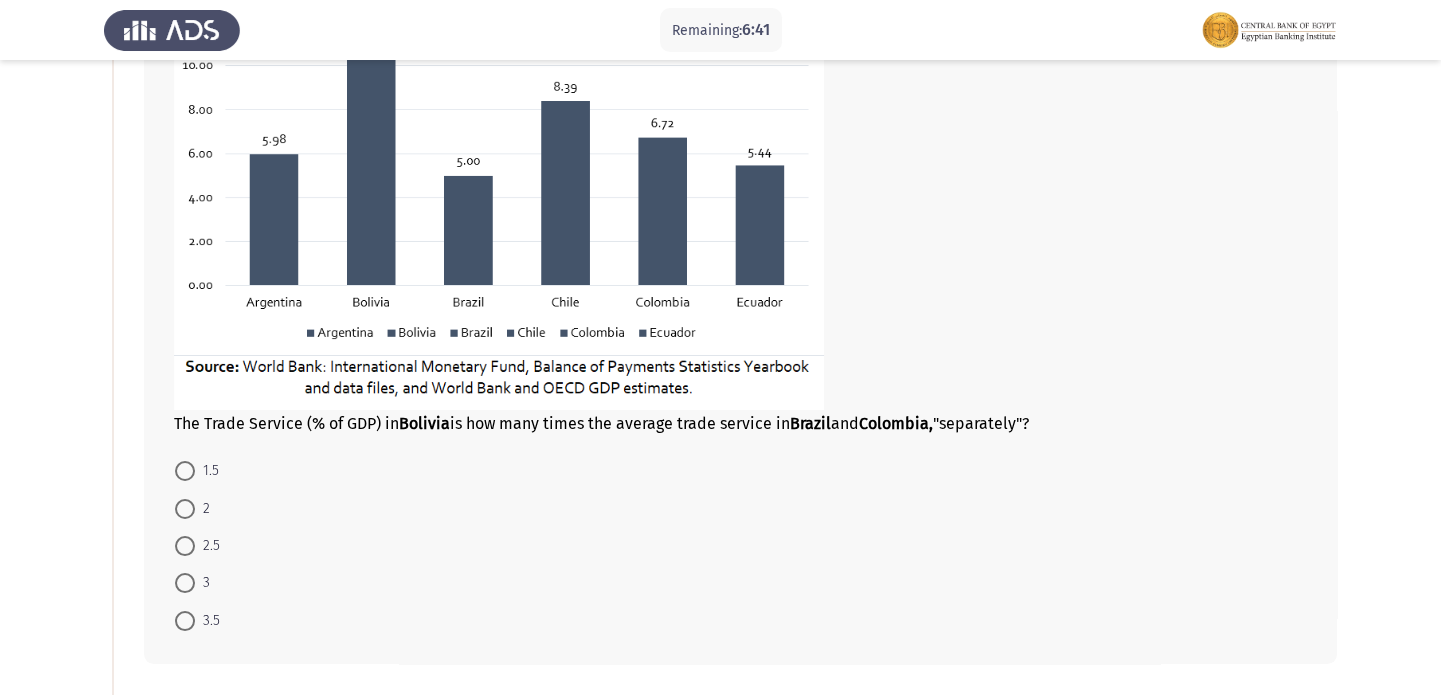 scroll, scrollTop: 302, scrollLeft: 0, axis: vertical 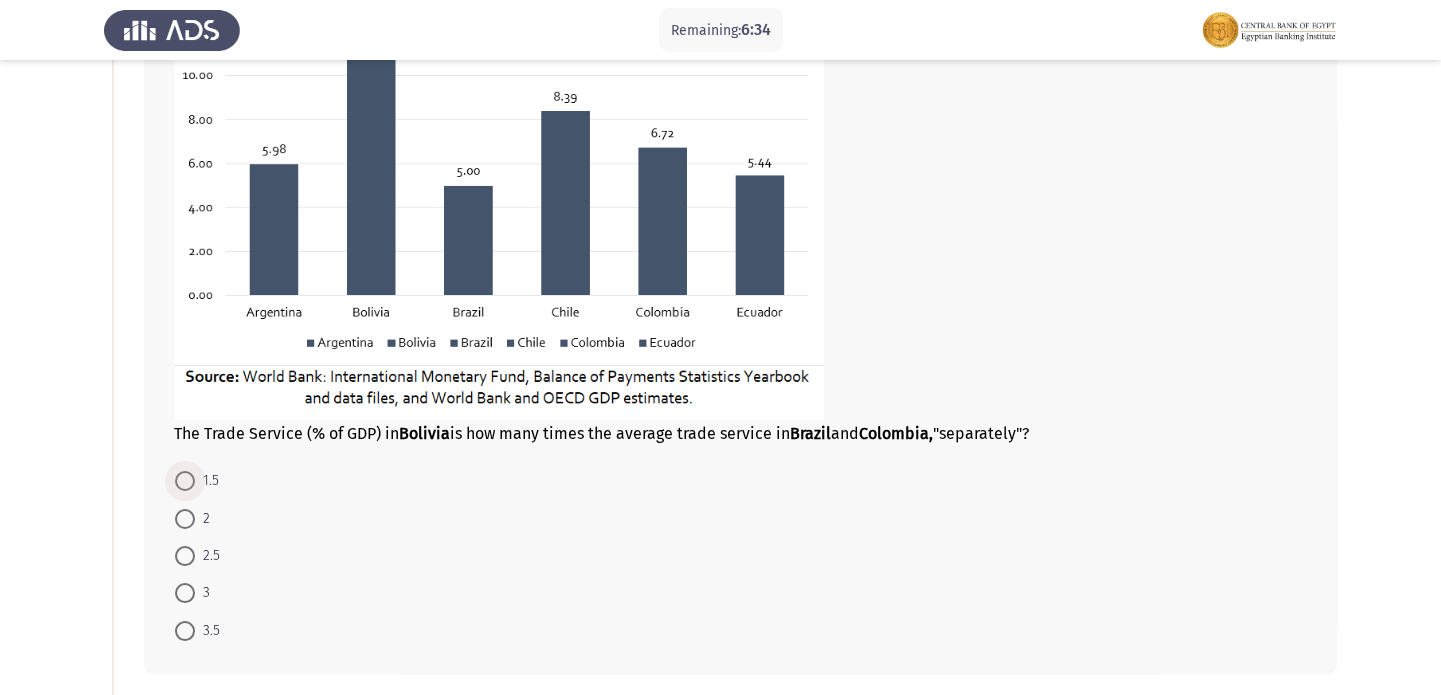 click at bounding box center (185, 481) 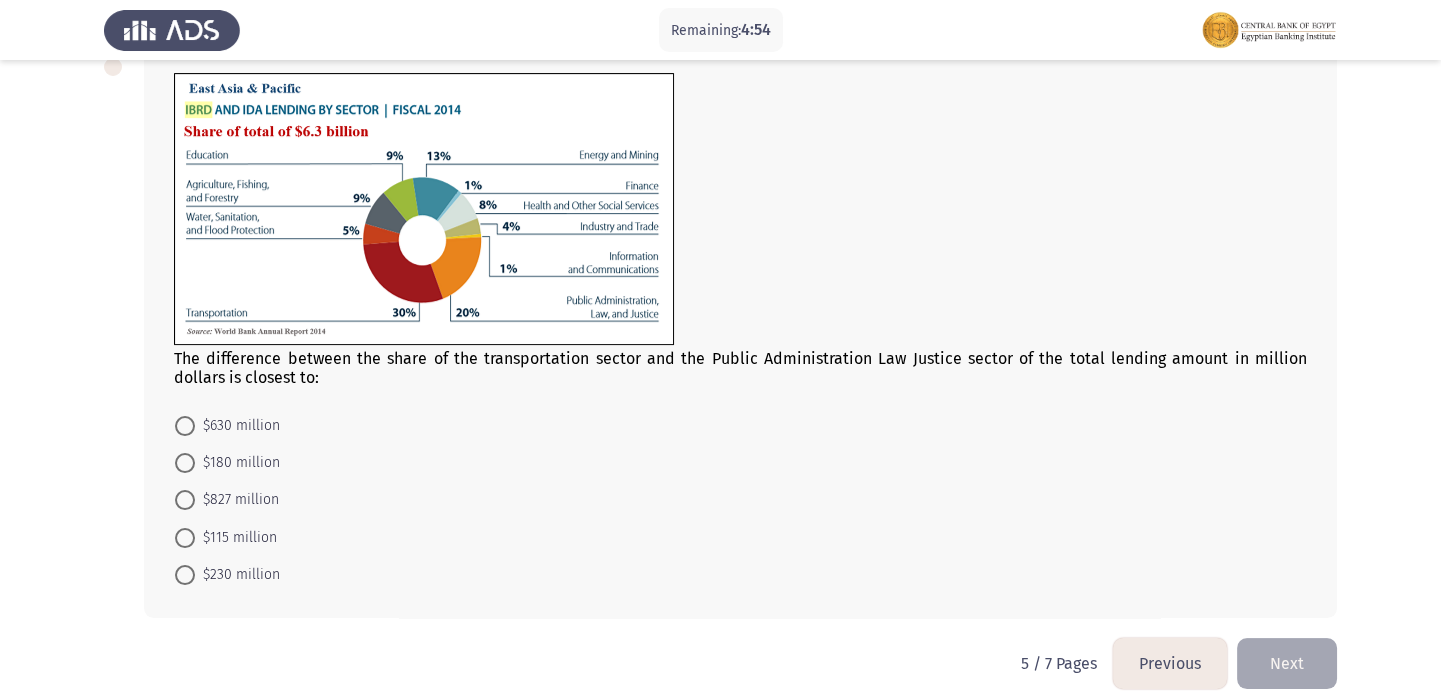 scroll, scrollTop: 970, scrollLeft: 0, axis: vertical 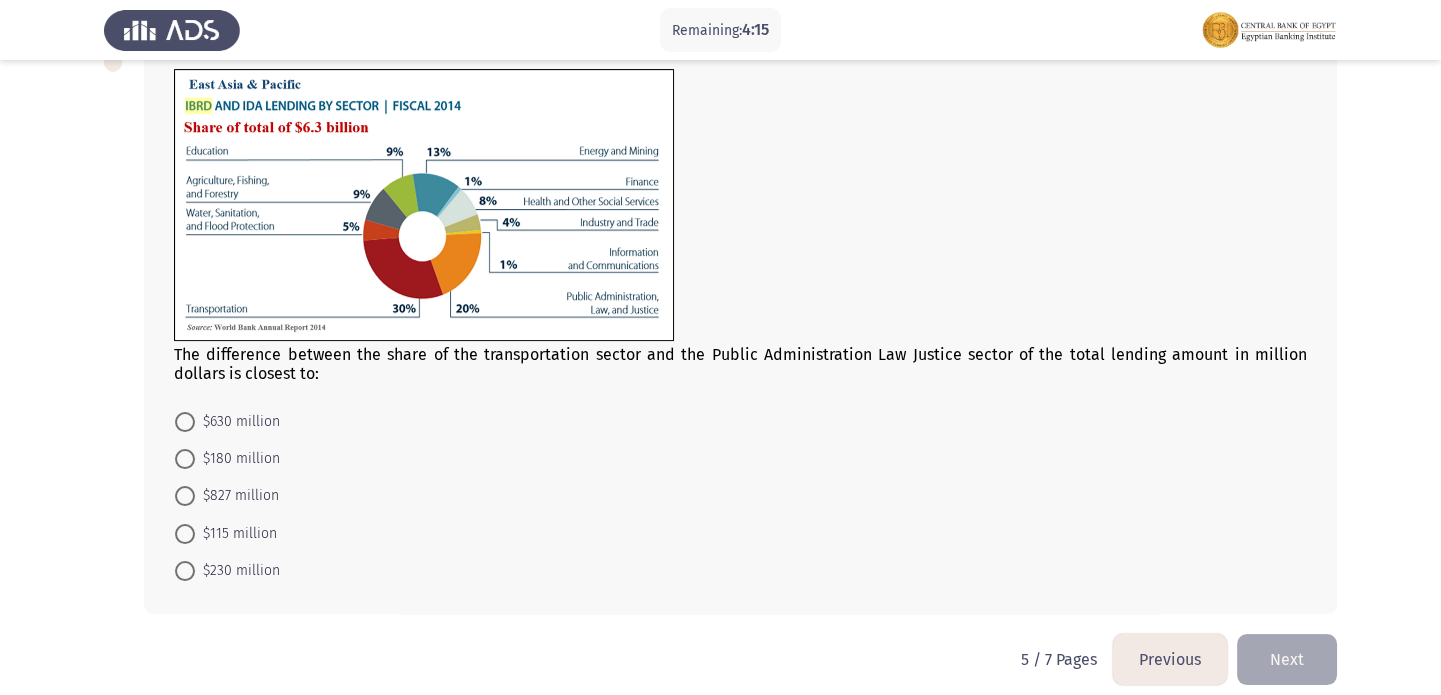 click on "$630 million" at bounding box center [237, 422] 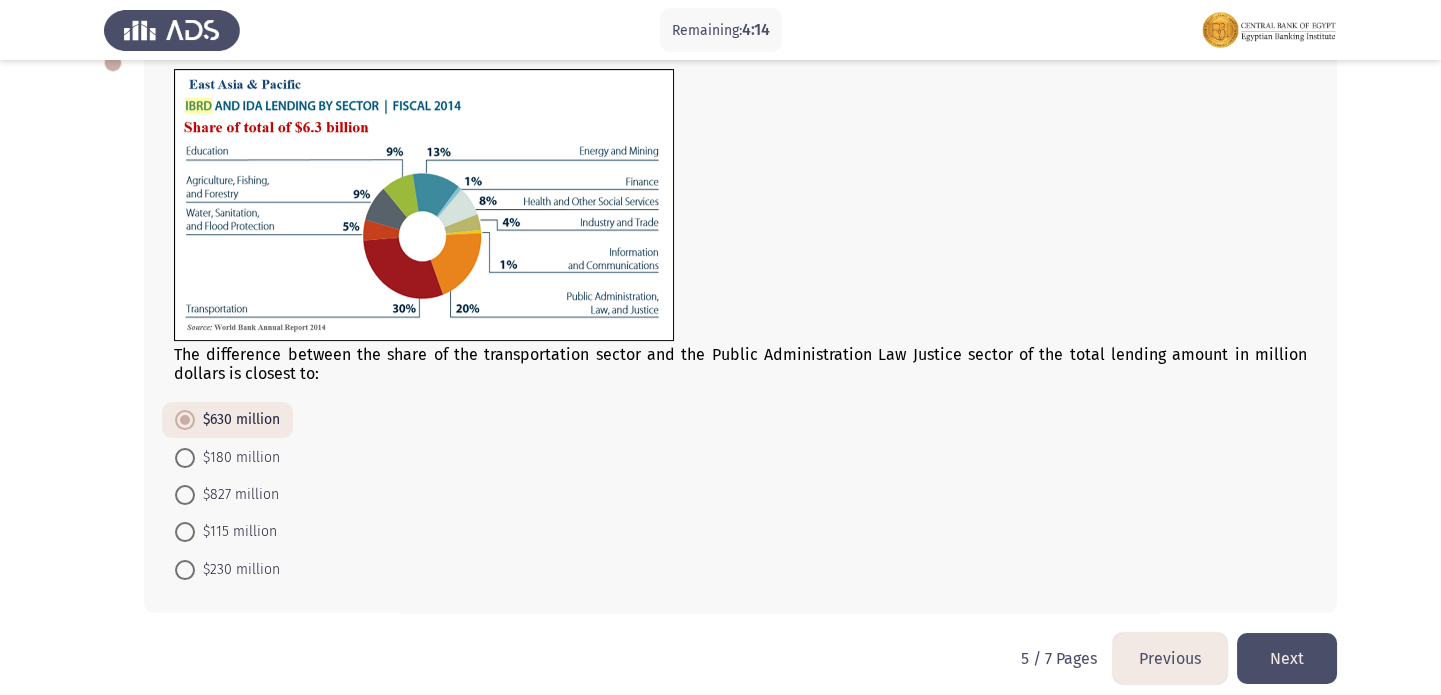 click on "Next" 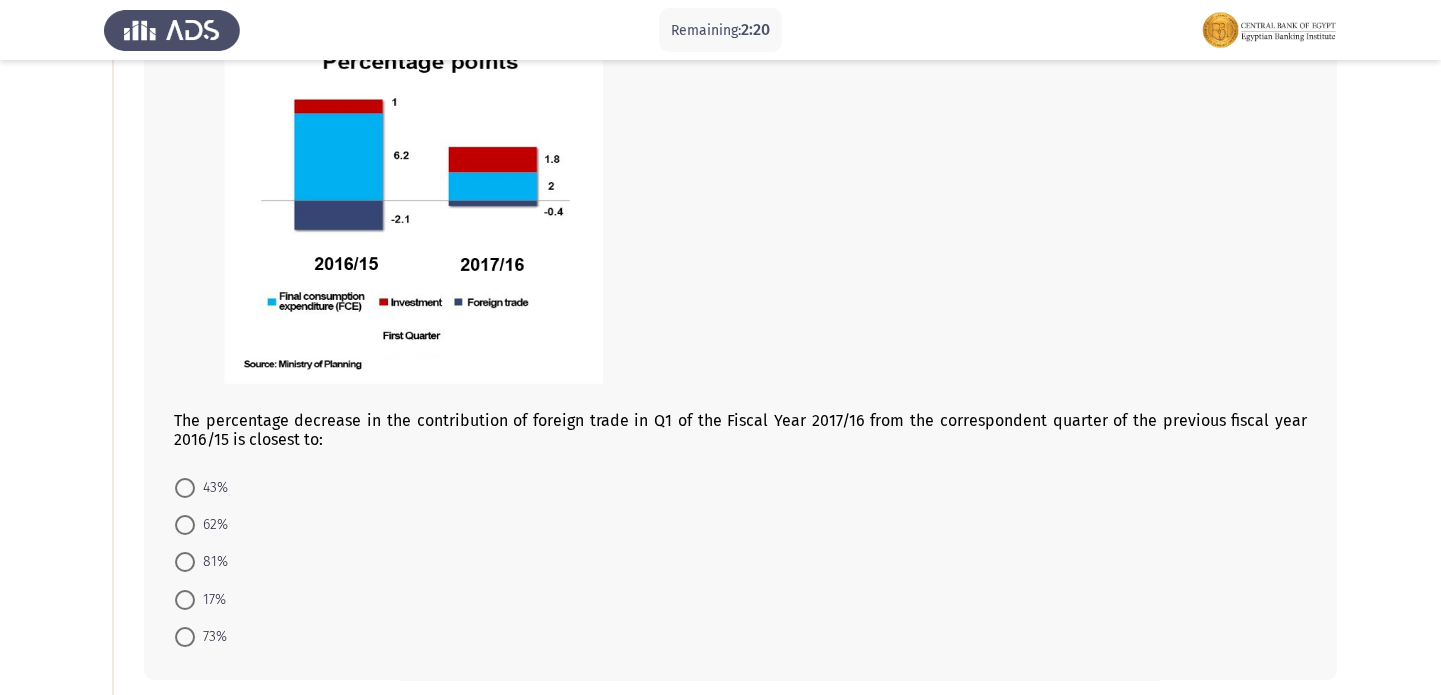 scroll, scrollTop: 242, scrollLeft: 0, axis: vertical 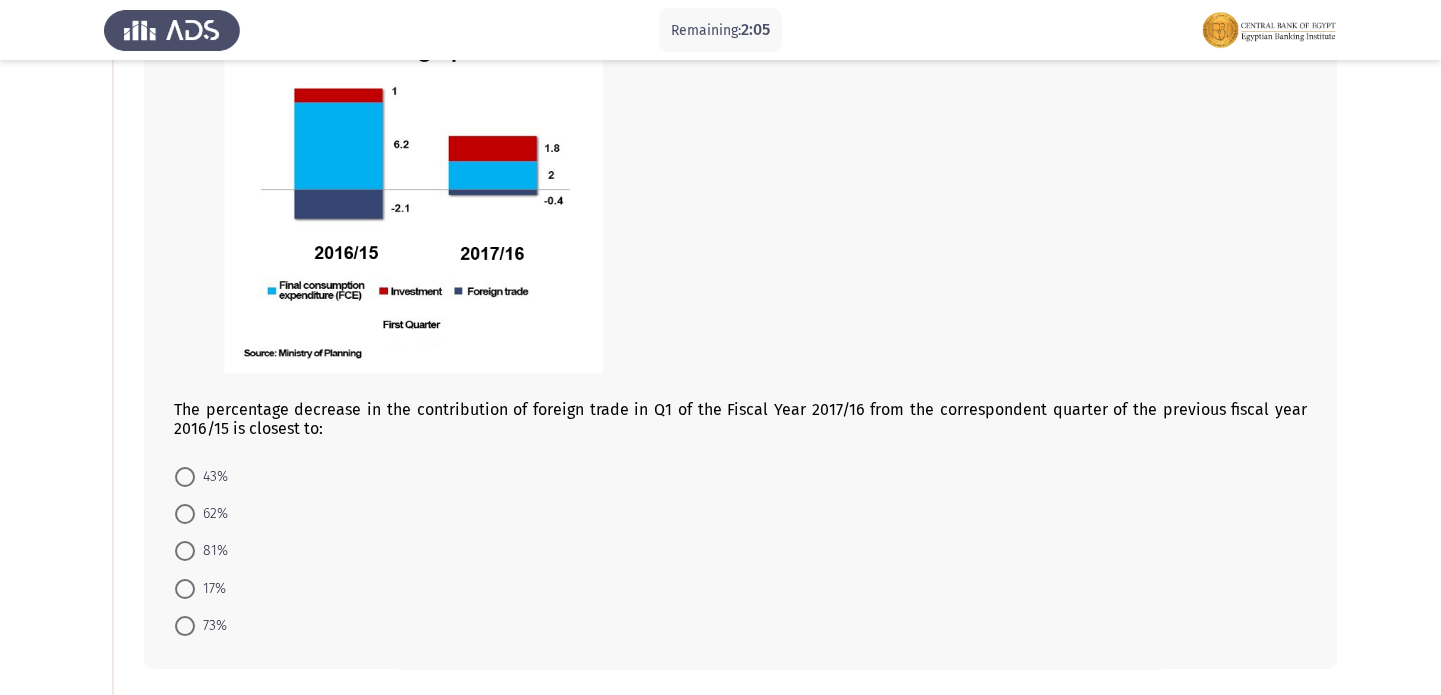 click on "81%" at bounding box center (201, 550) 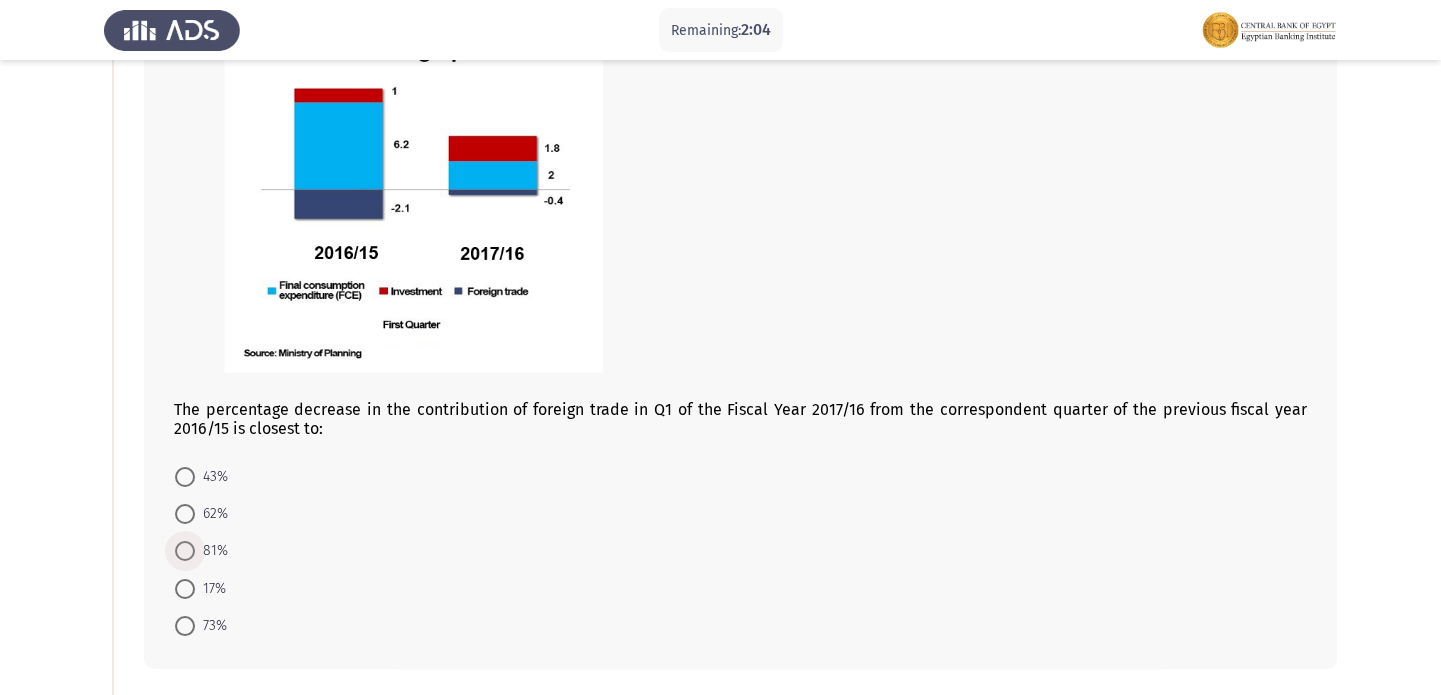 click at bounding box center [185, 551] 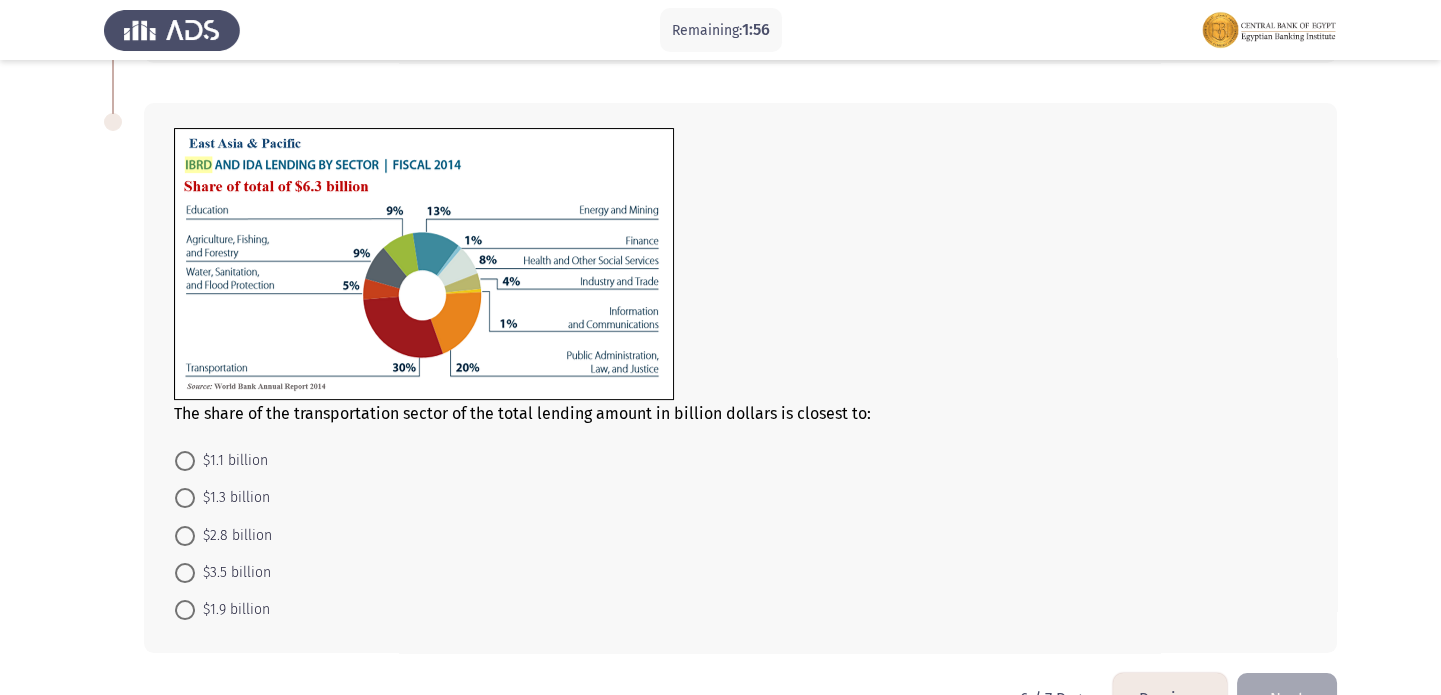 scroll, scrollTop: 848, scrollLeft: 0, axis: vertical 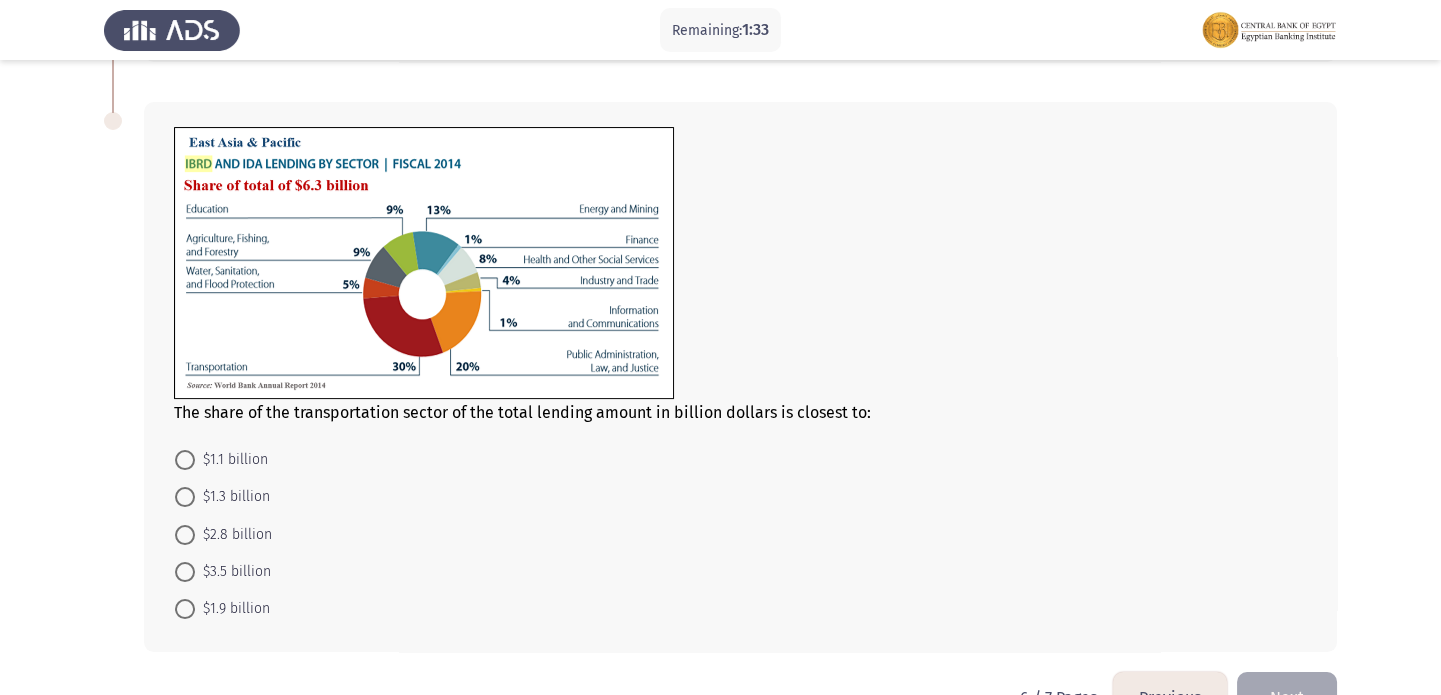 click on "$1.9 billion" at bounding box center [232, 609] 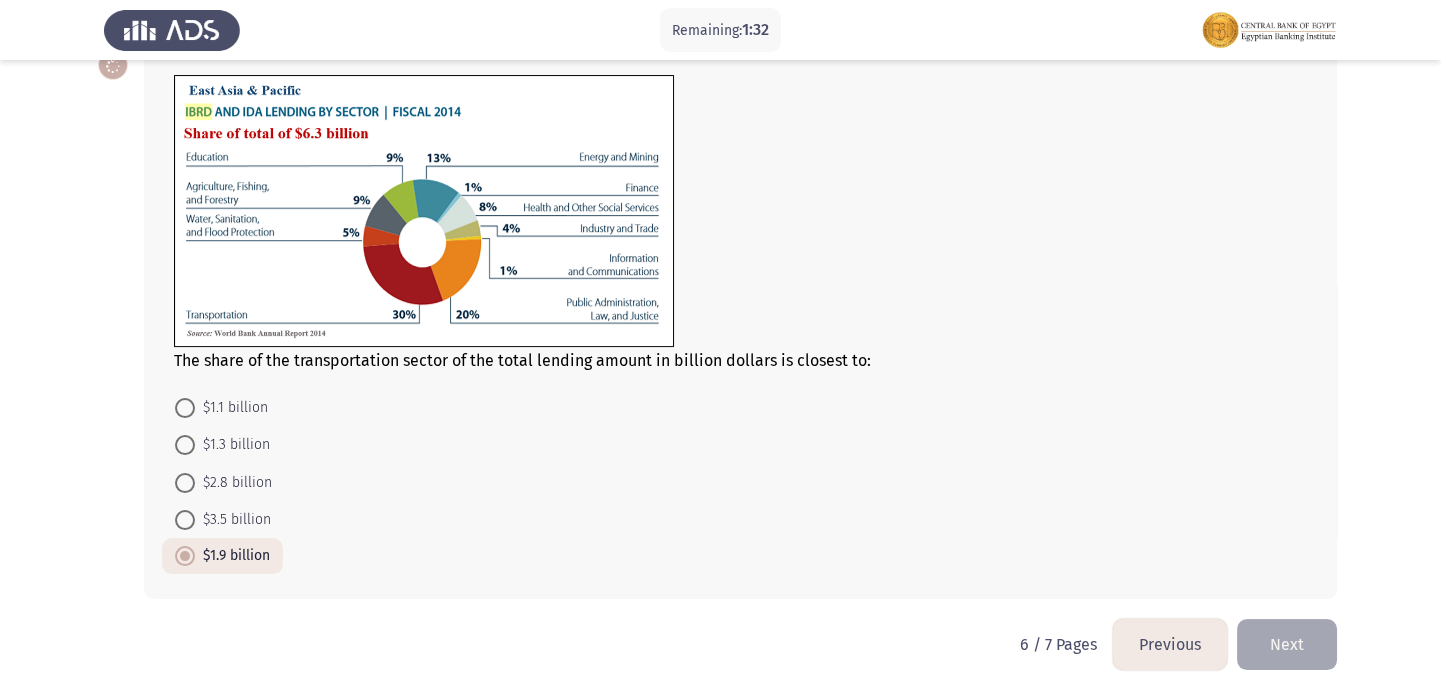 scroll, scrollTop: 902, scrollLeft: 0, axis: vertical 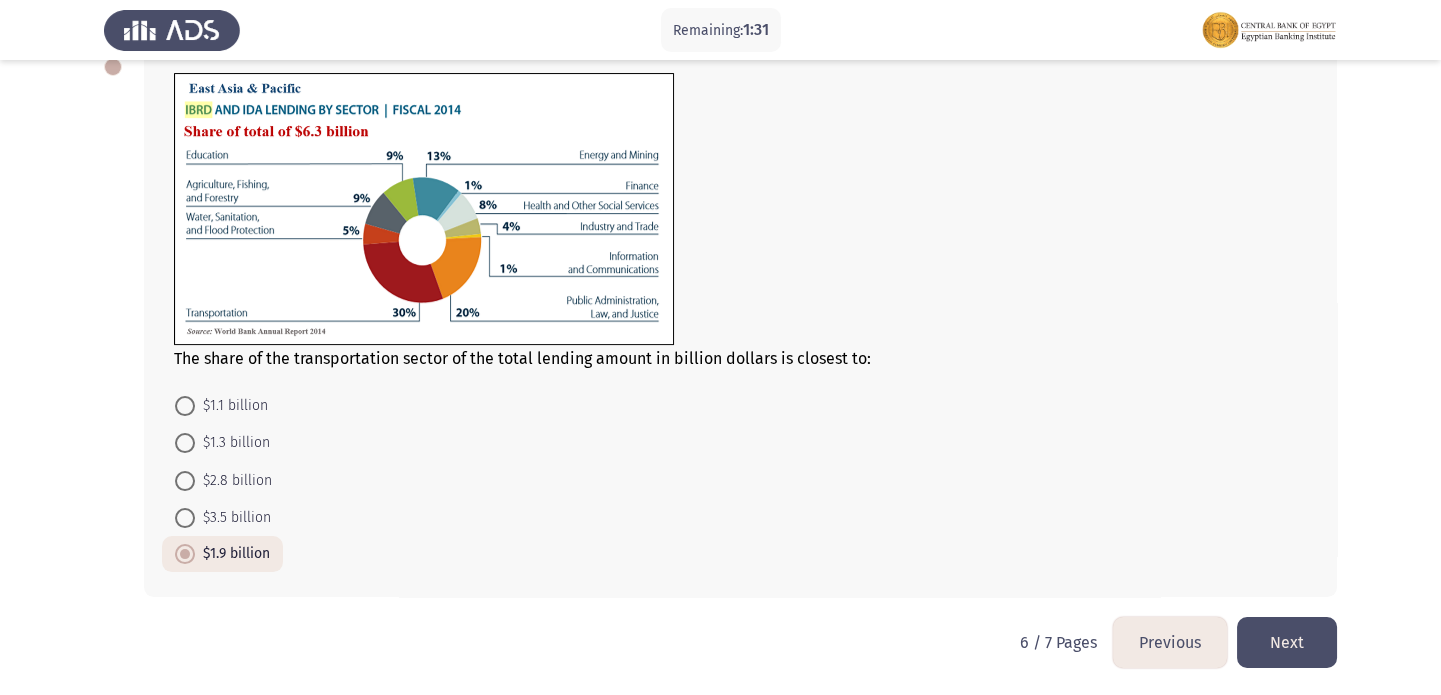 click on "Next" 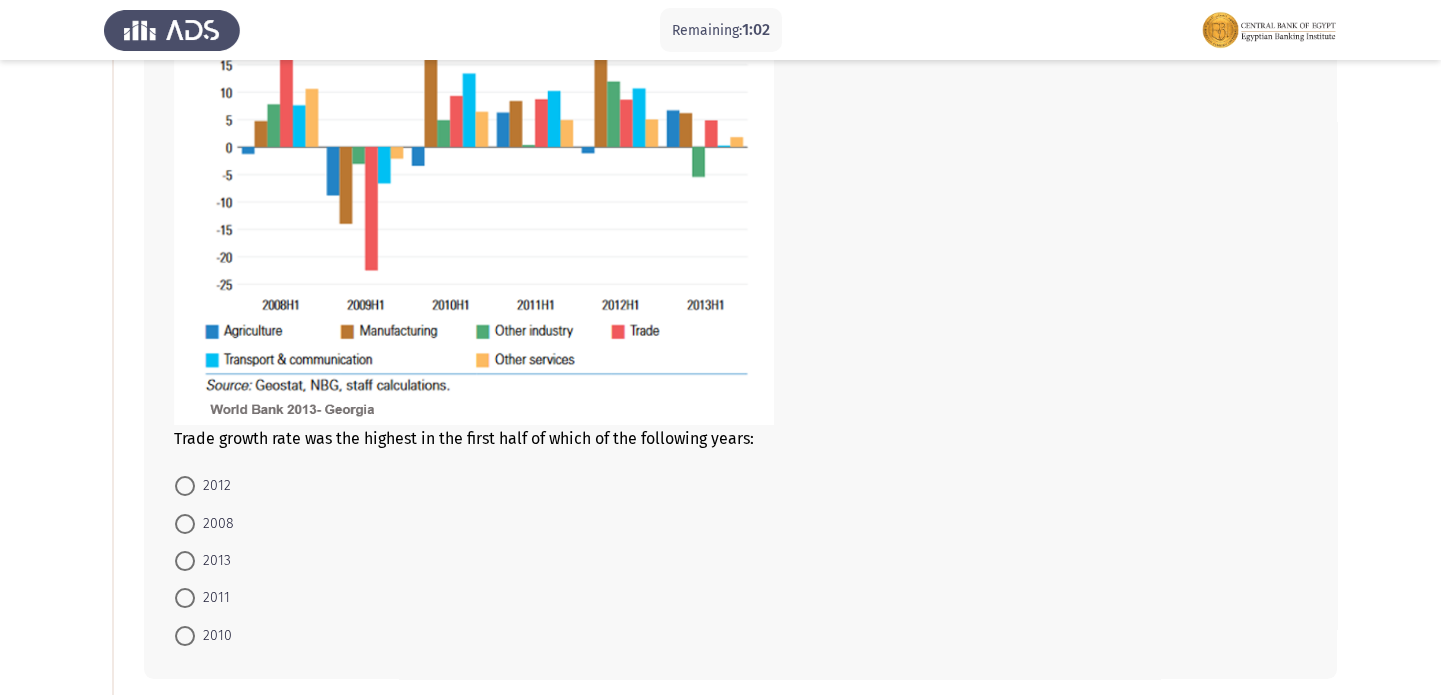 scroll, scrollTop: 333, scrollLeft: 0, axis: vertical 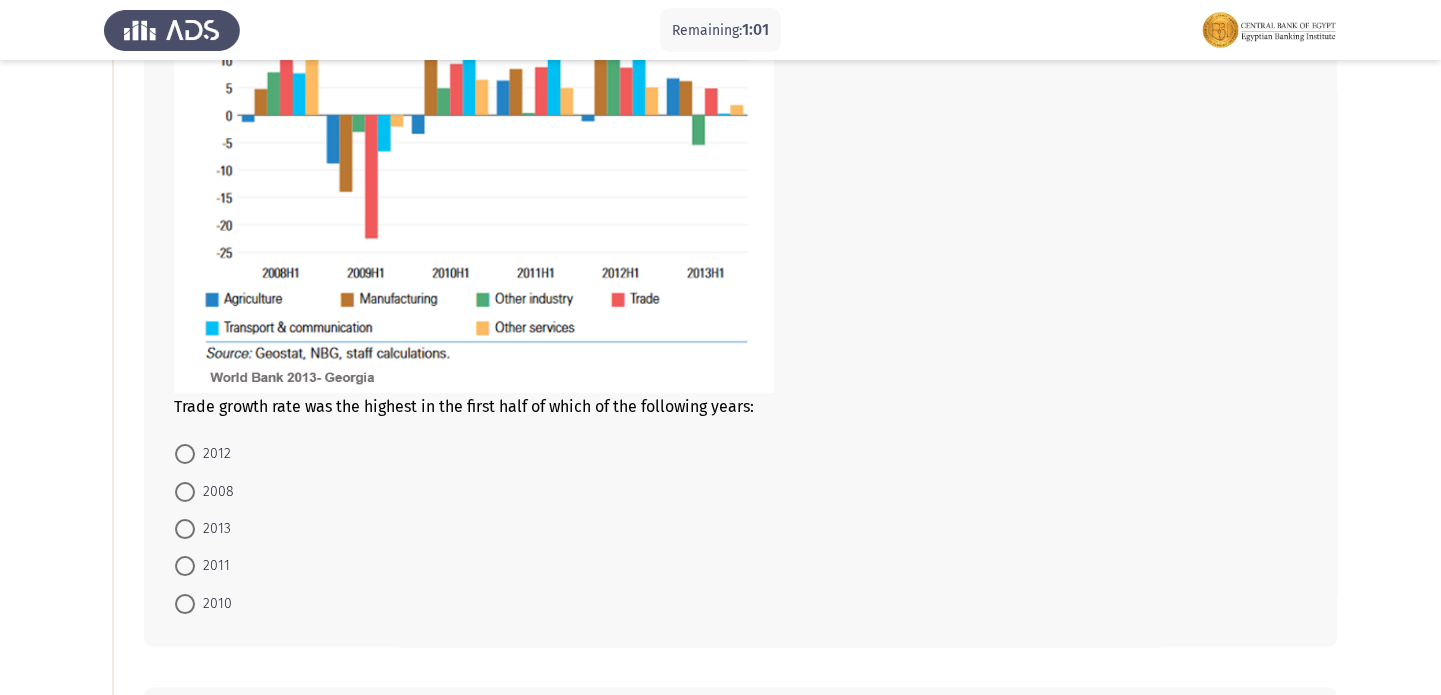 click on "2008" at bounding box center [214, 492] 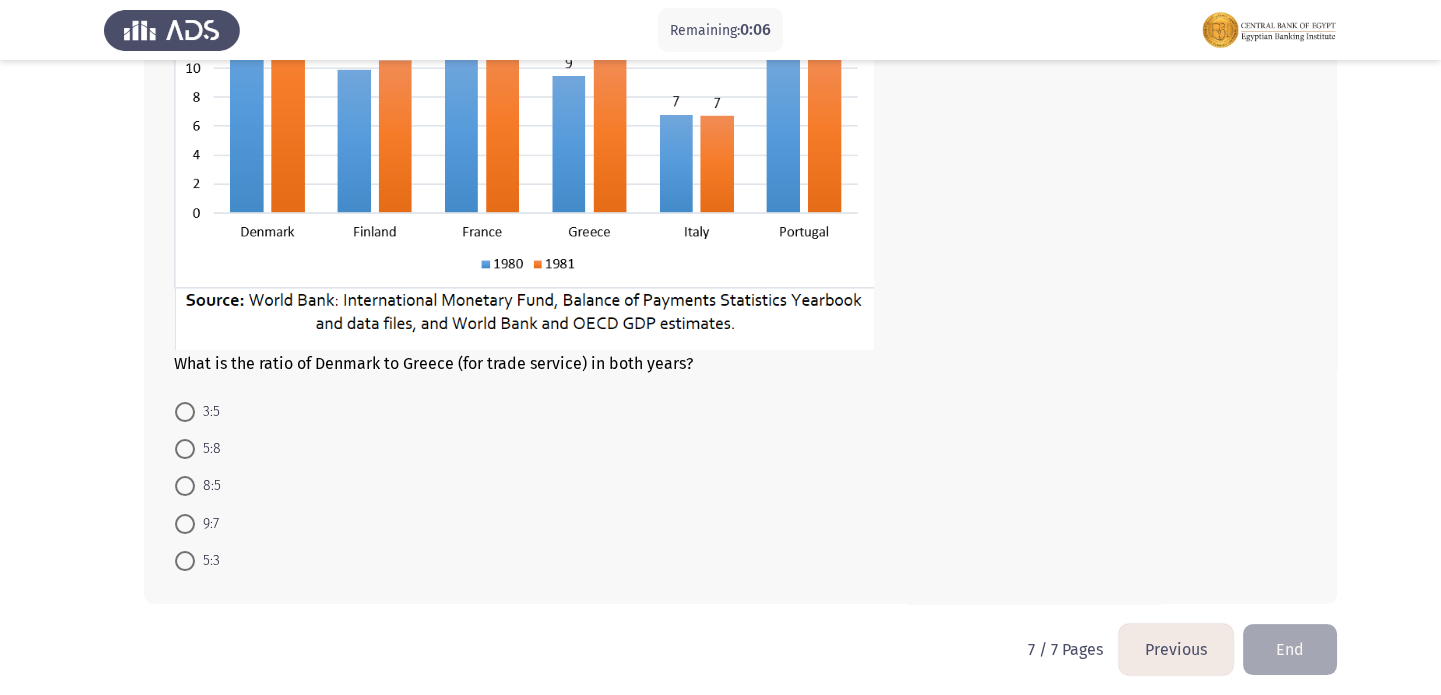 scroll, scrollTop: 1161, scrollLeft: 0, axis: vertical 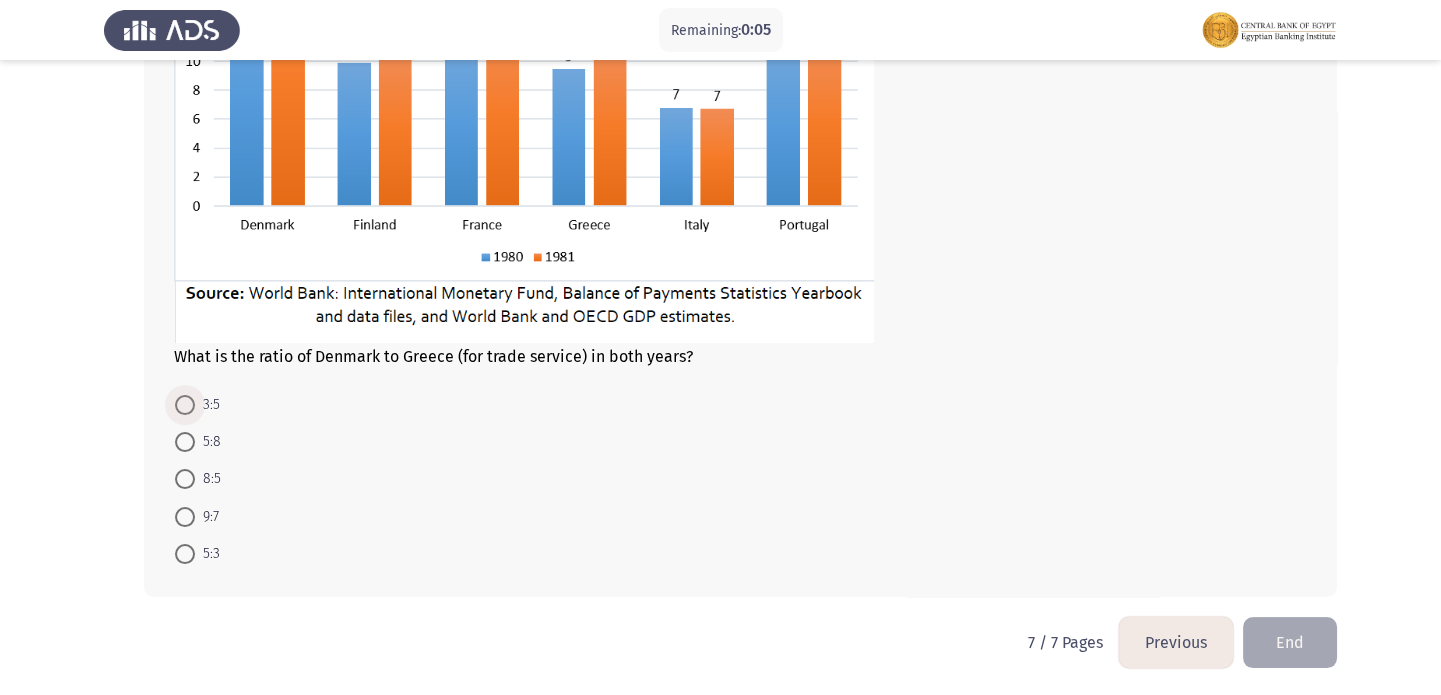 click on "3:5" at bounding box center [207, 405] 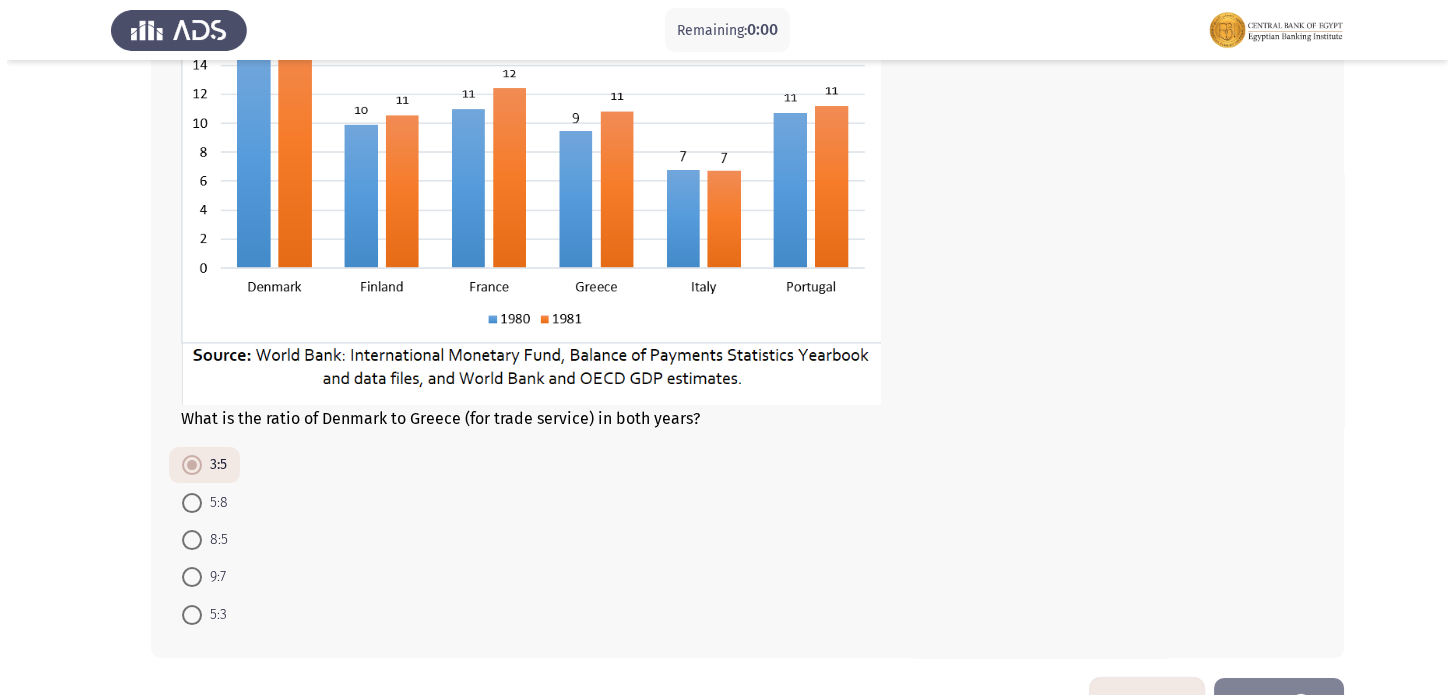scroll, scrollTop: 0, scrollLeft: 0, axis: both 